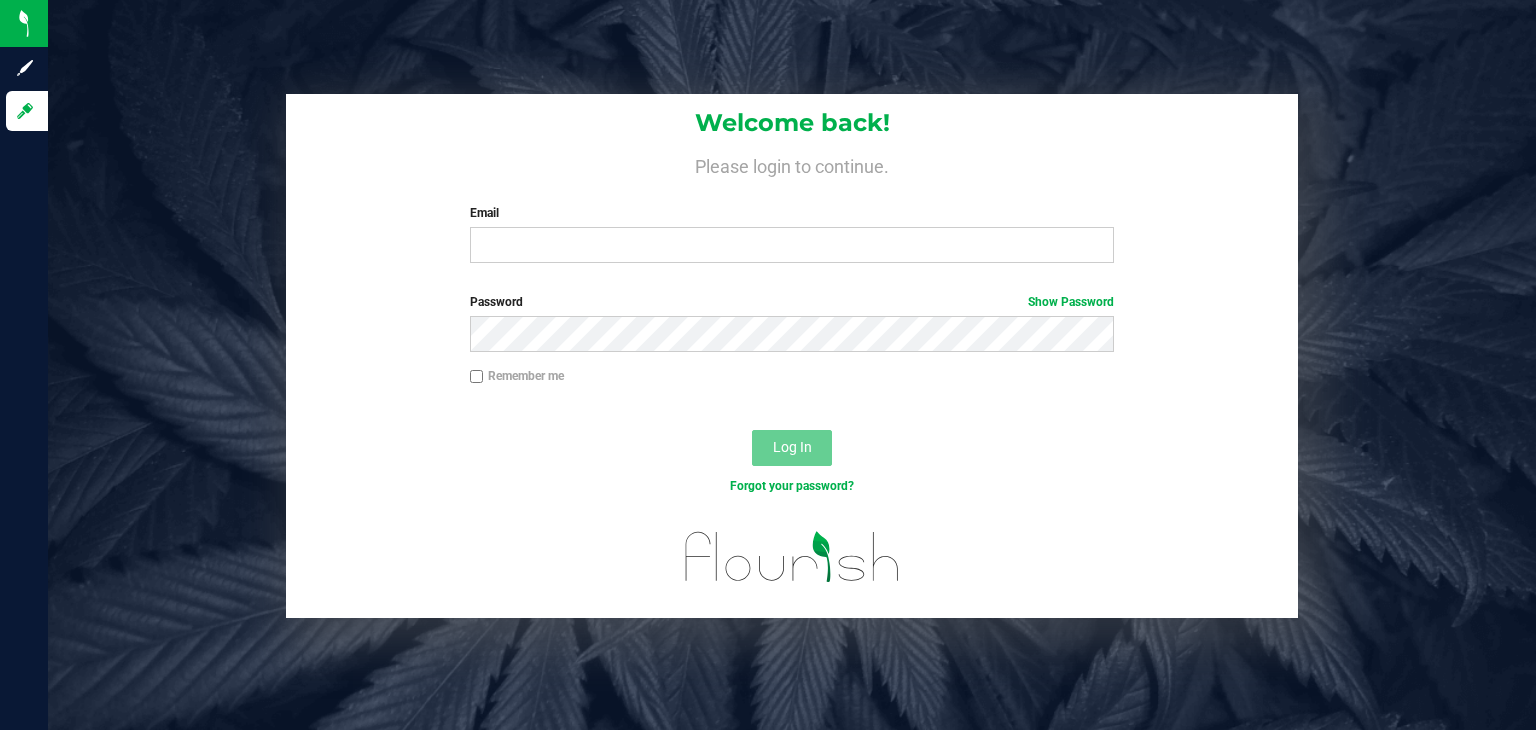 scroll, scrollTop: 0, scrollLeft: 0, axis: both 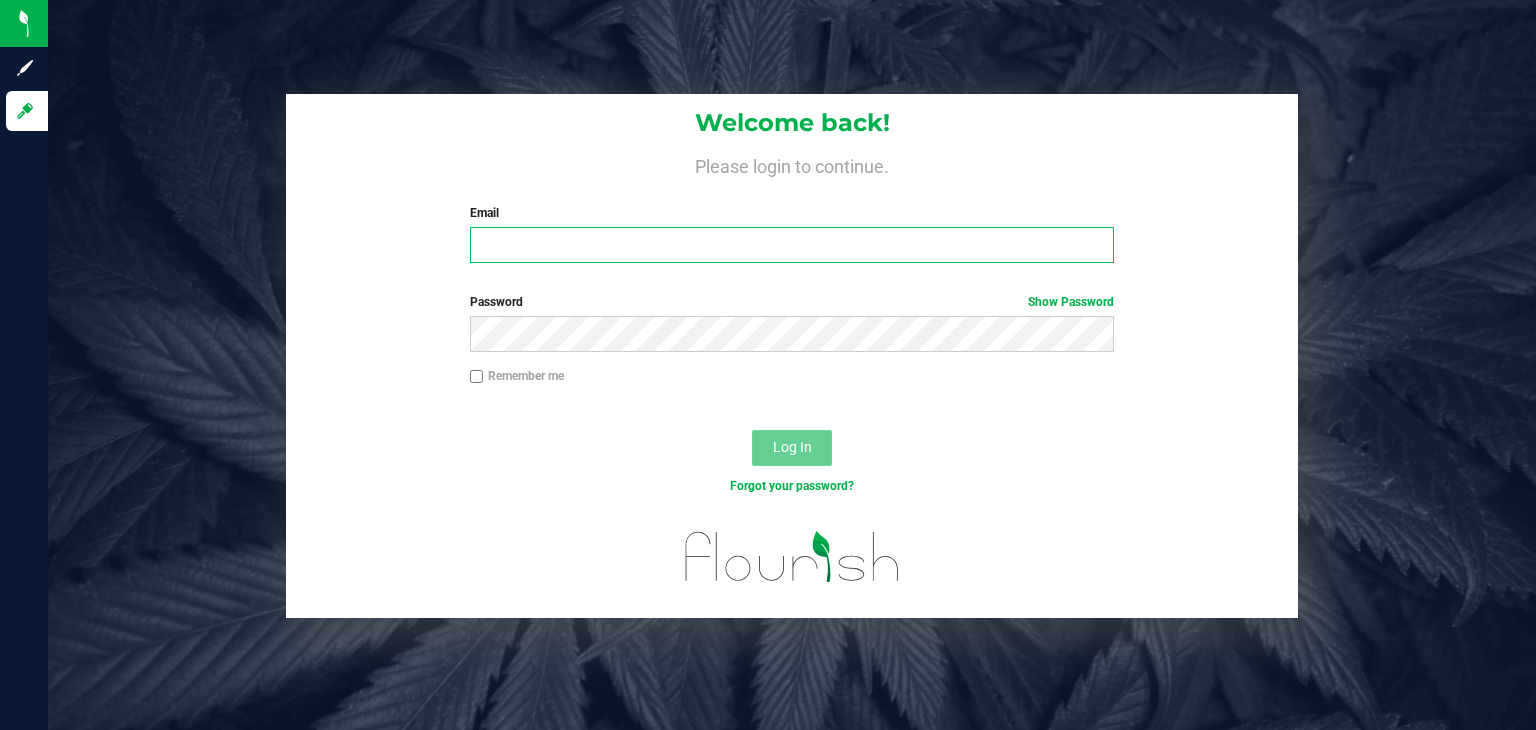 type on "[PERSON_NAME][EMAIL_ADDRESS][DOMAIN_NAME]" 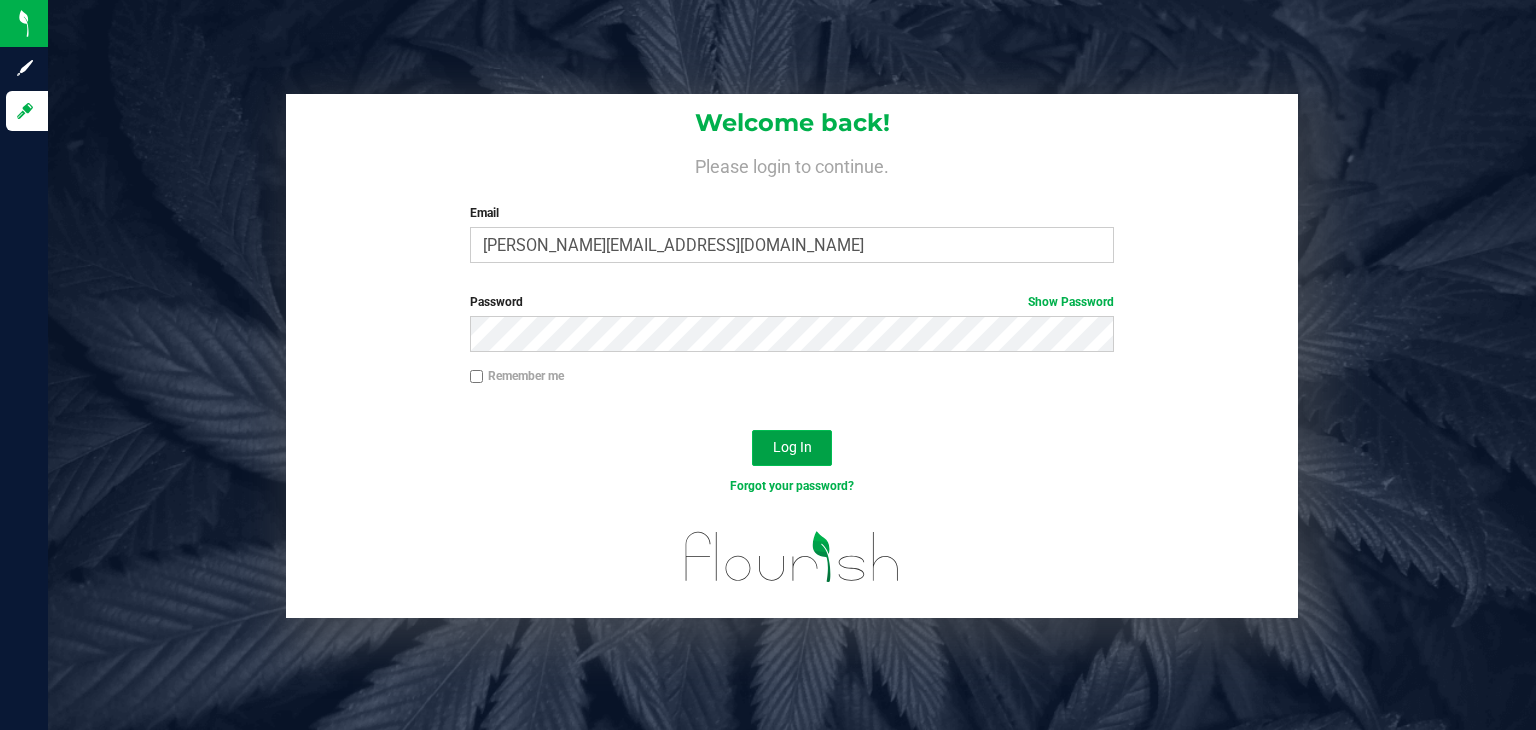click on "Log In" at bounding box center [792, 447] 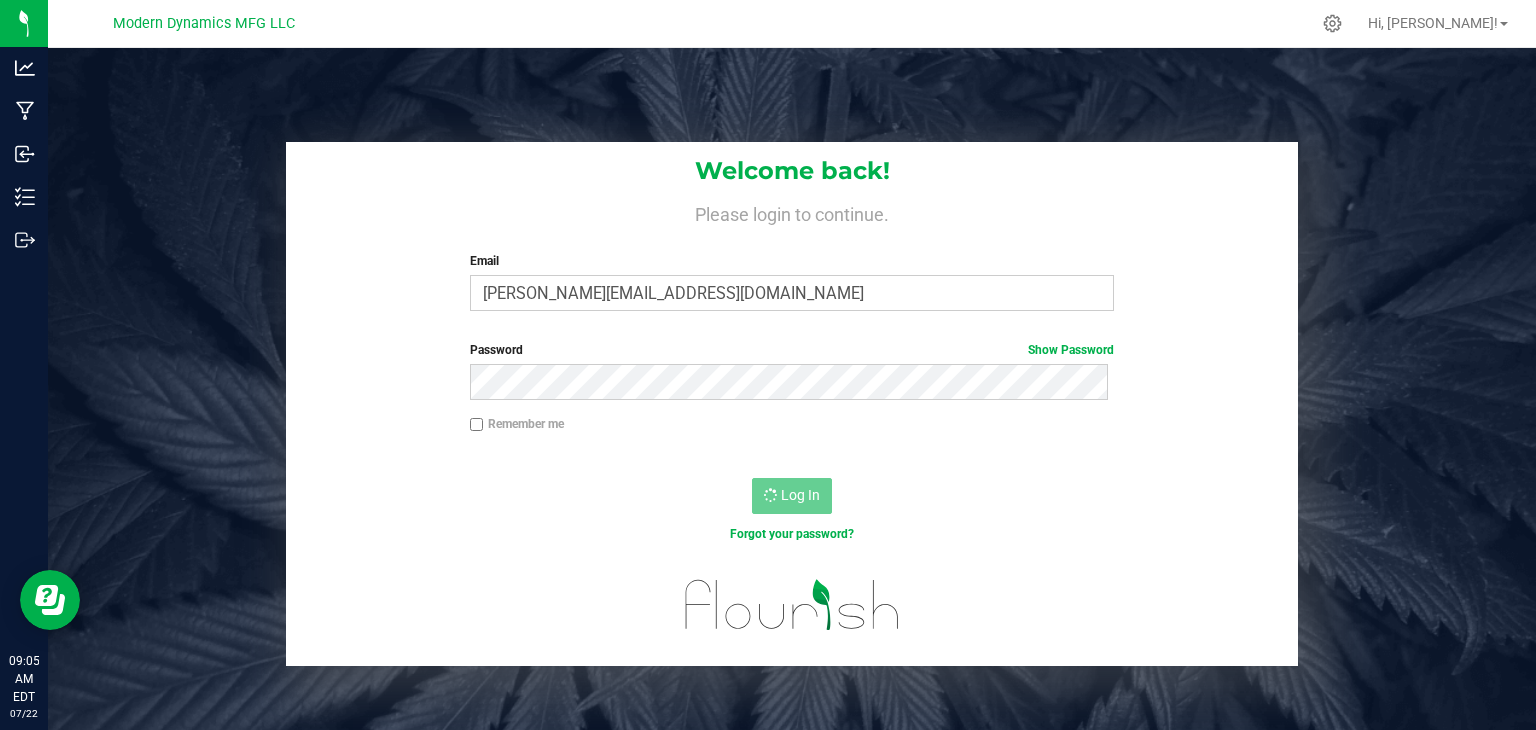 scroll, scrollTop: 0, scrollLeft: 0, axis: both 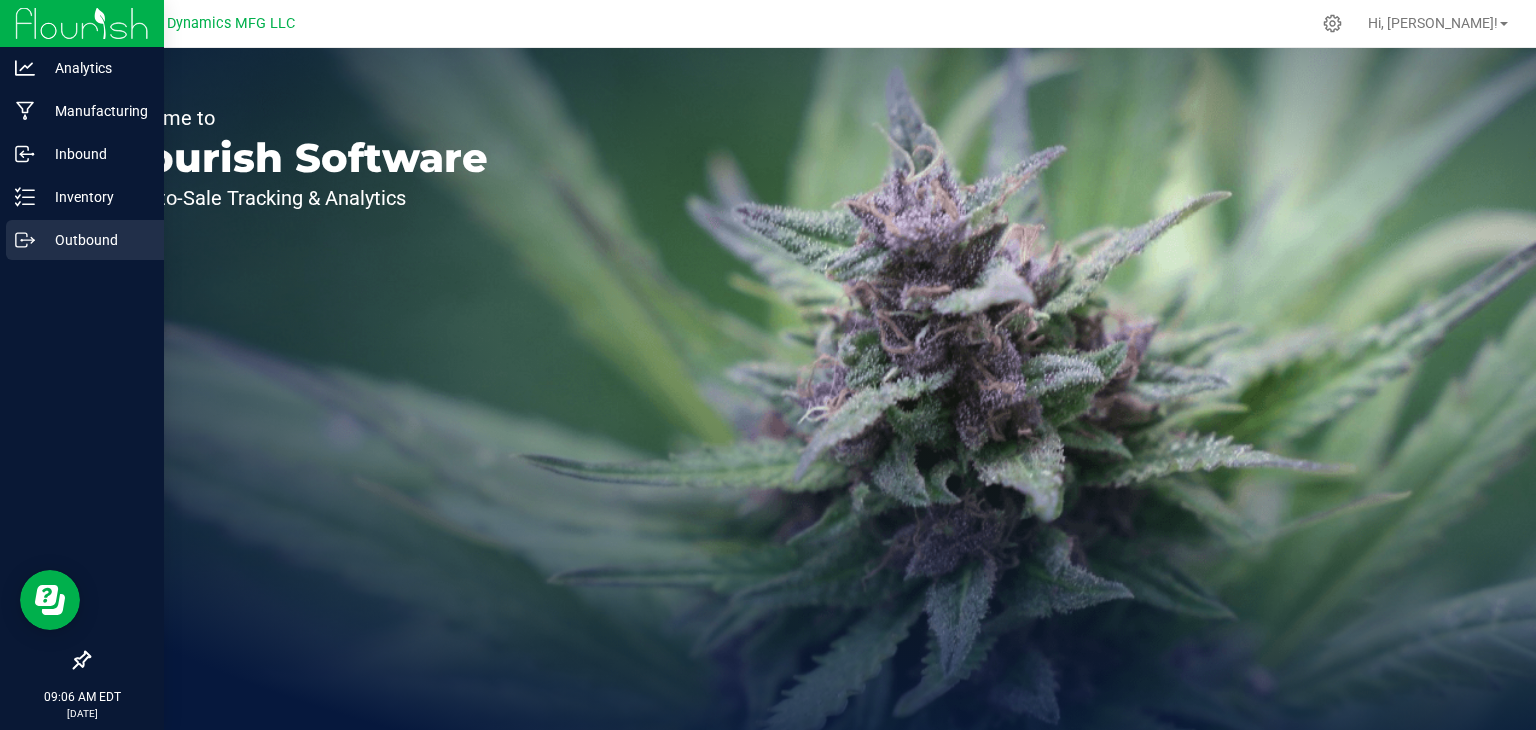 click on "Outbound" at bounding box center [85, 240] 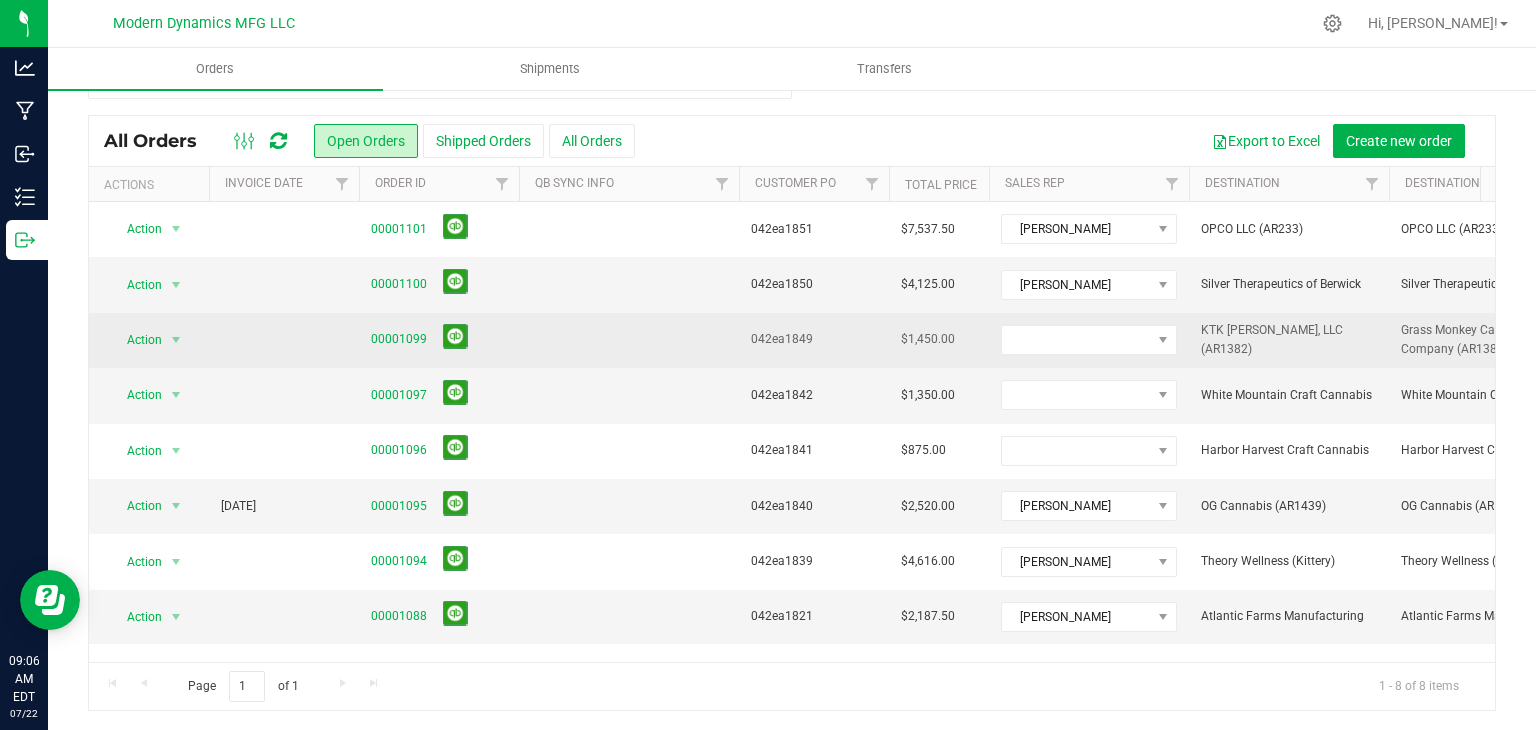 scroll, scrollTop: 0, scrollLeft: 0, axis: both 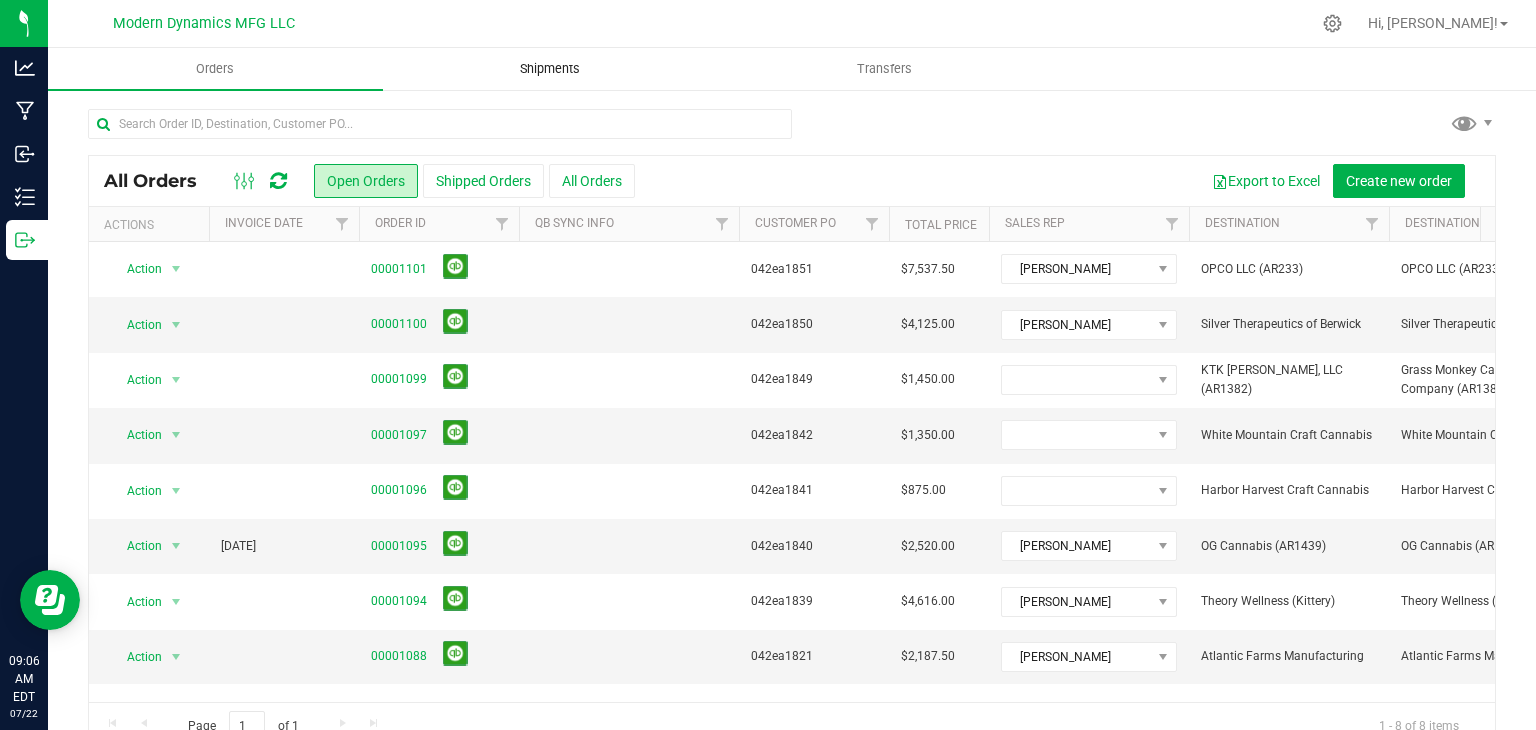 click on "Shipments" at bounding box center (550, 69) 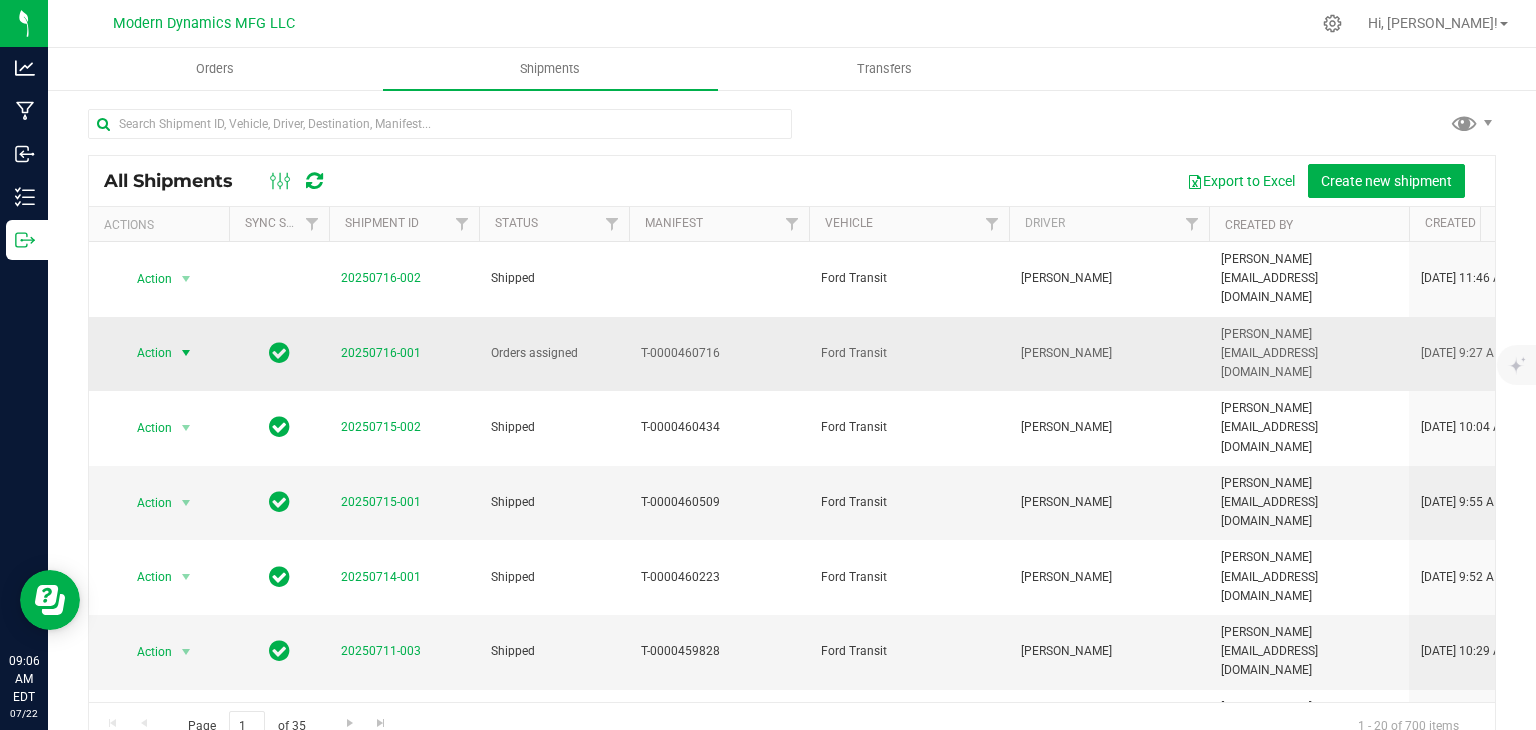 click at bounding box center [186, 353] 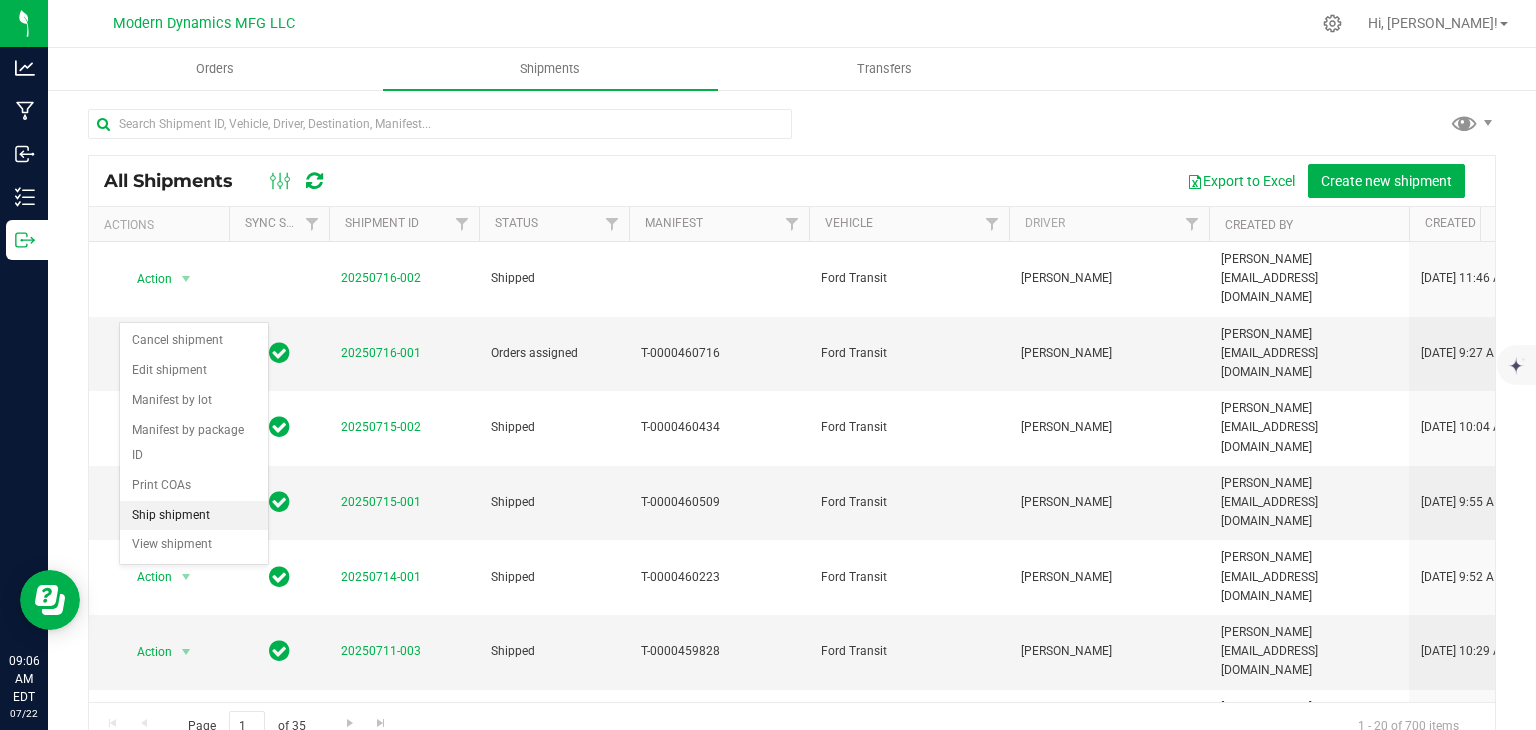 click on "Ship shipment" at bounding box center (194, 516) 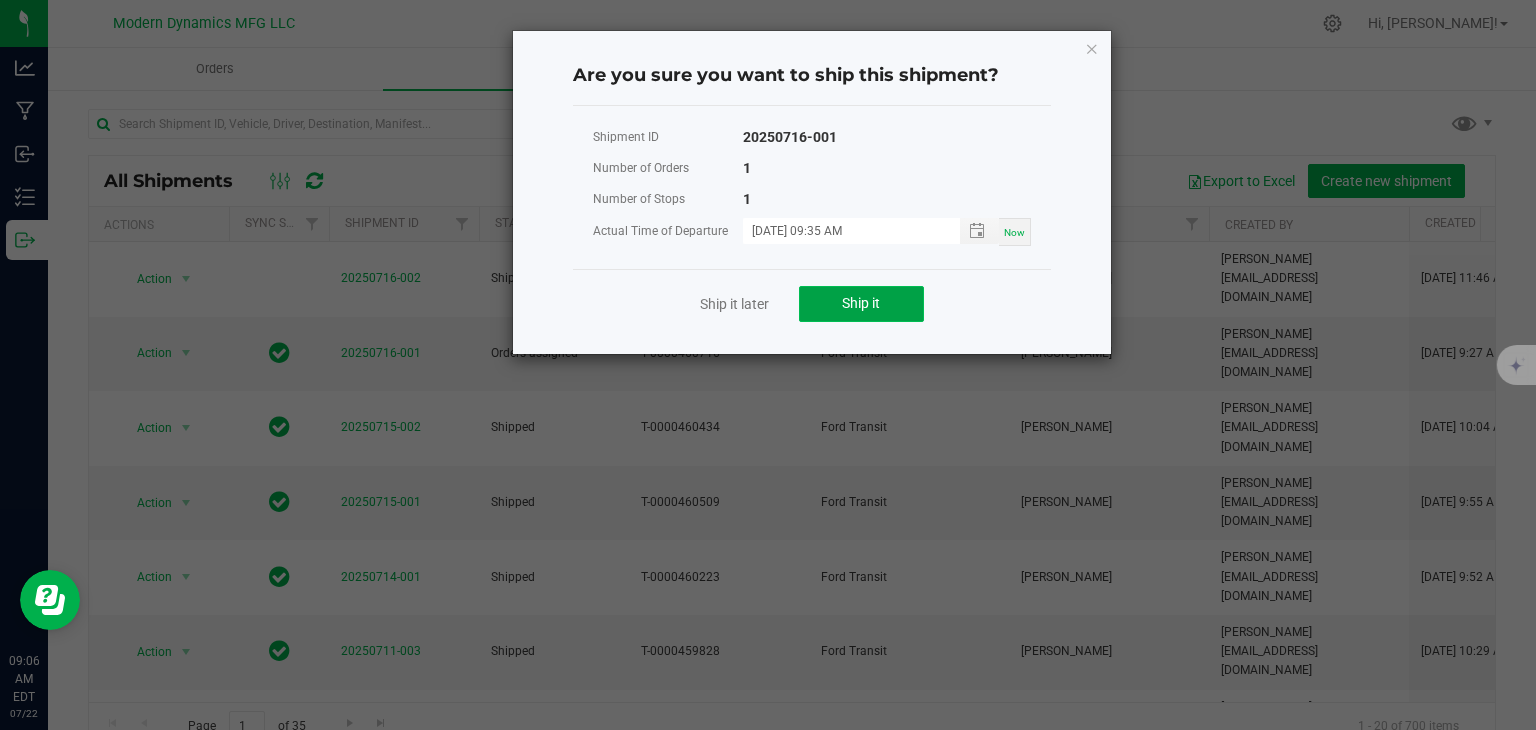 click on "Ship it" 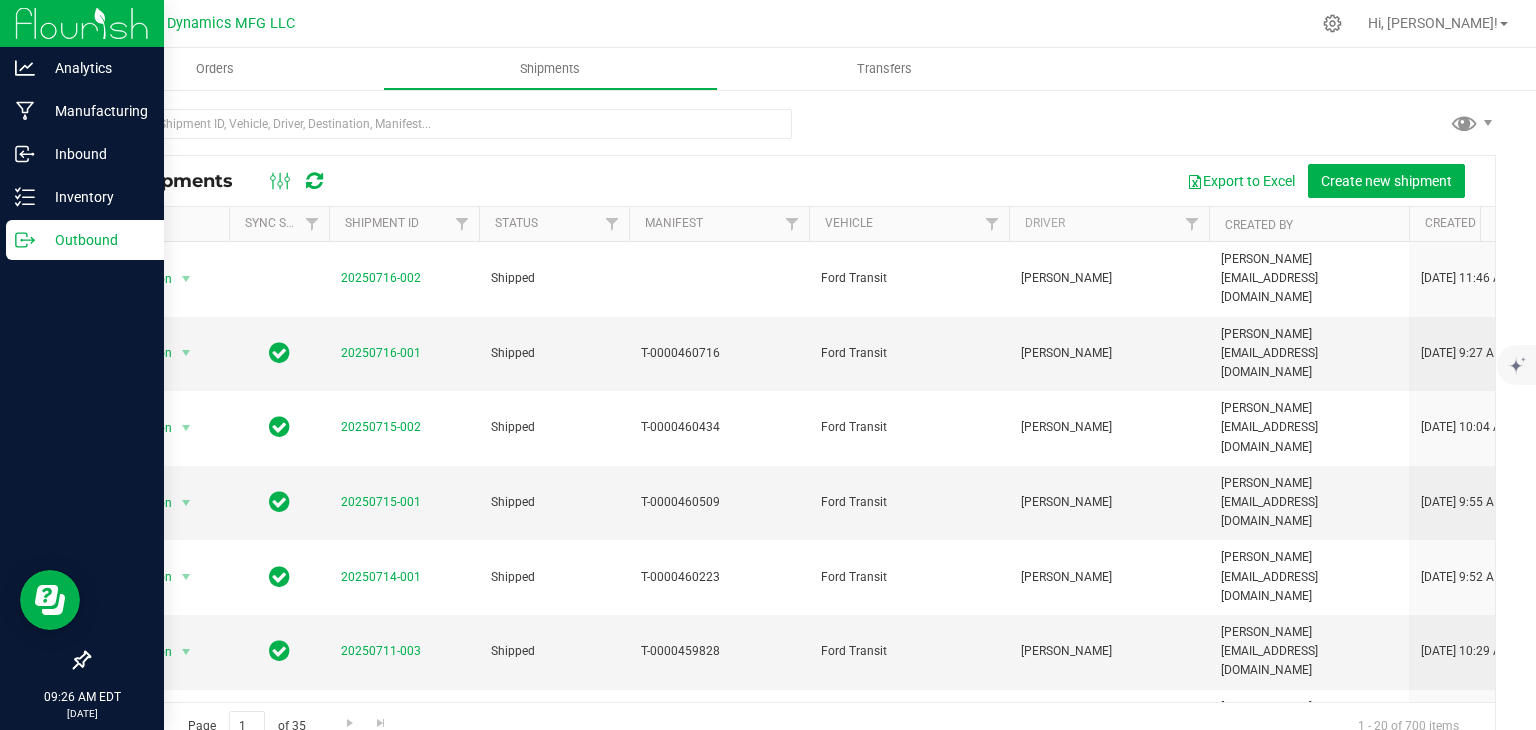 click on "Outbound" at bounding box center [85, 240] 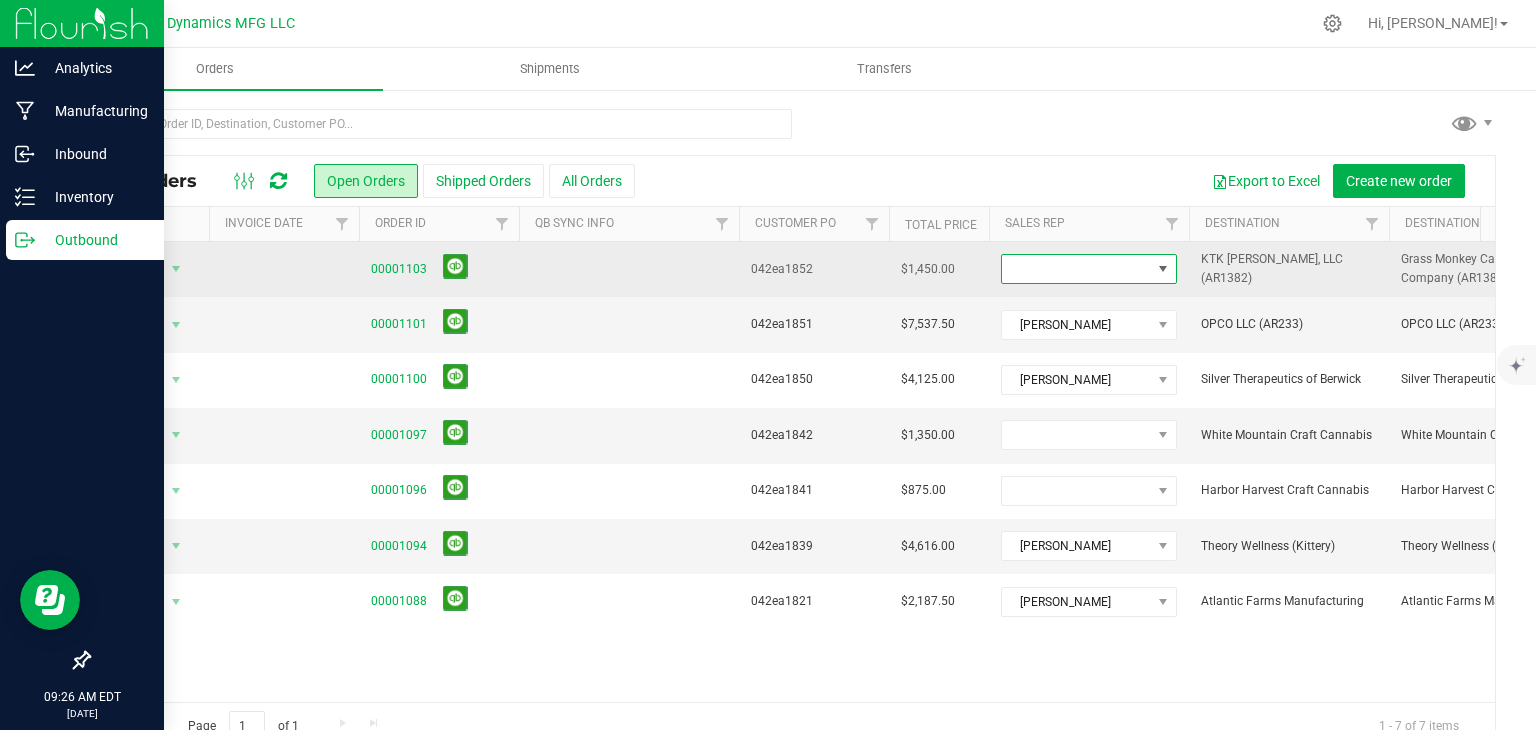 click at bounding box center [1076, 269] 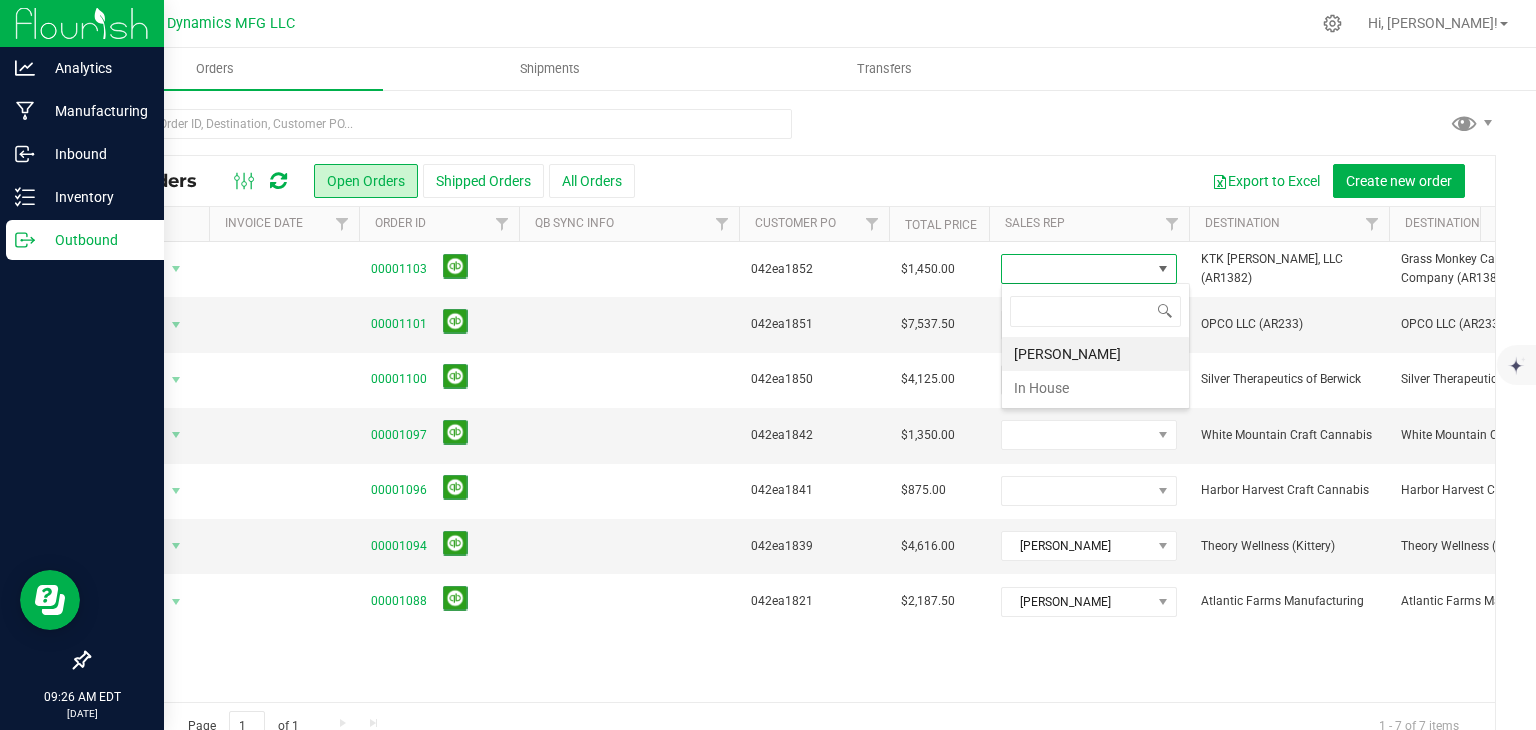 scroll, scrollTop: 99970, scrollLeft: 99824, axis: both 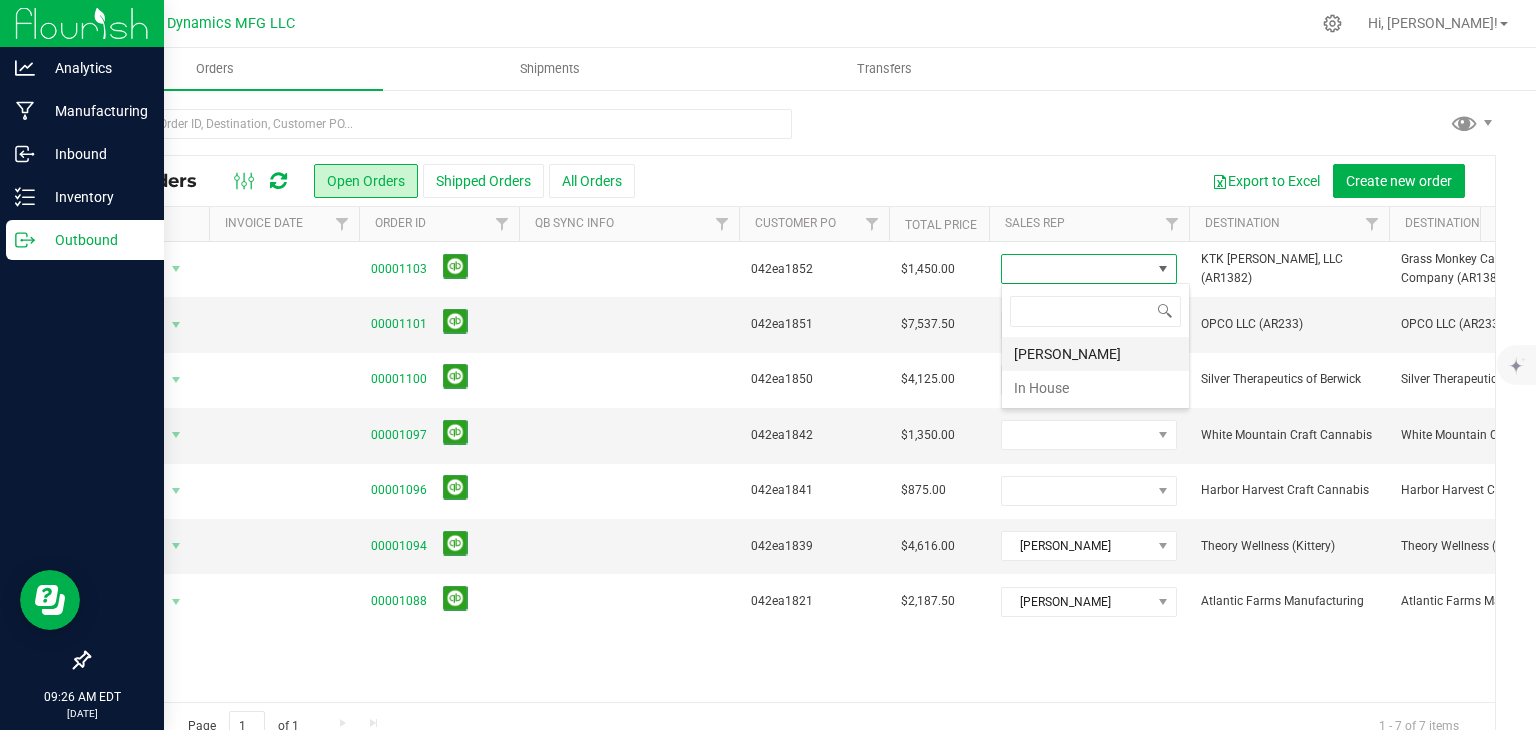 click on "[PERSON_NAME]" at bounding box center [1095, 354] 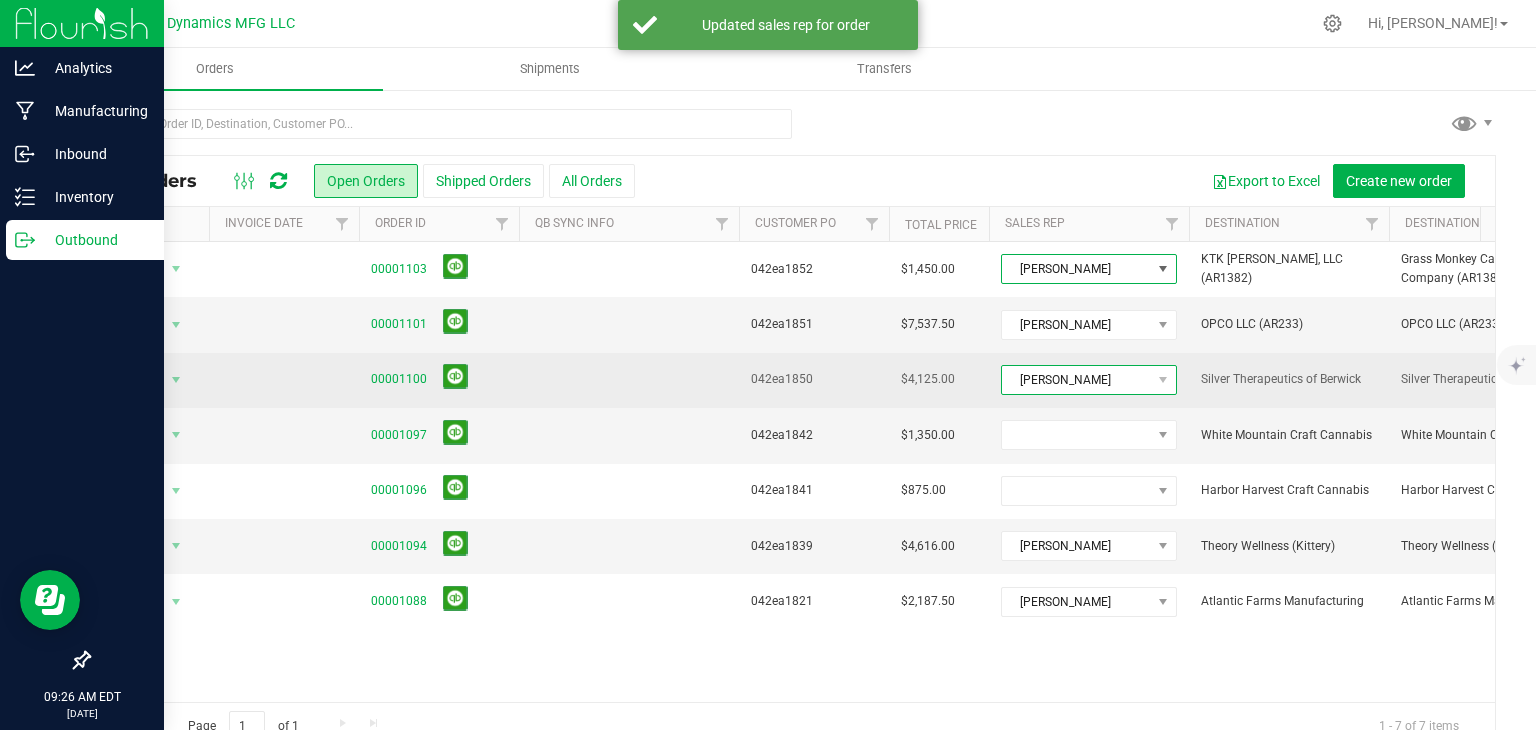 click on "[PERSON_NAME]" at bounding box center (1076, 380) 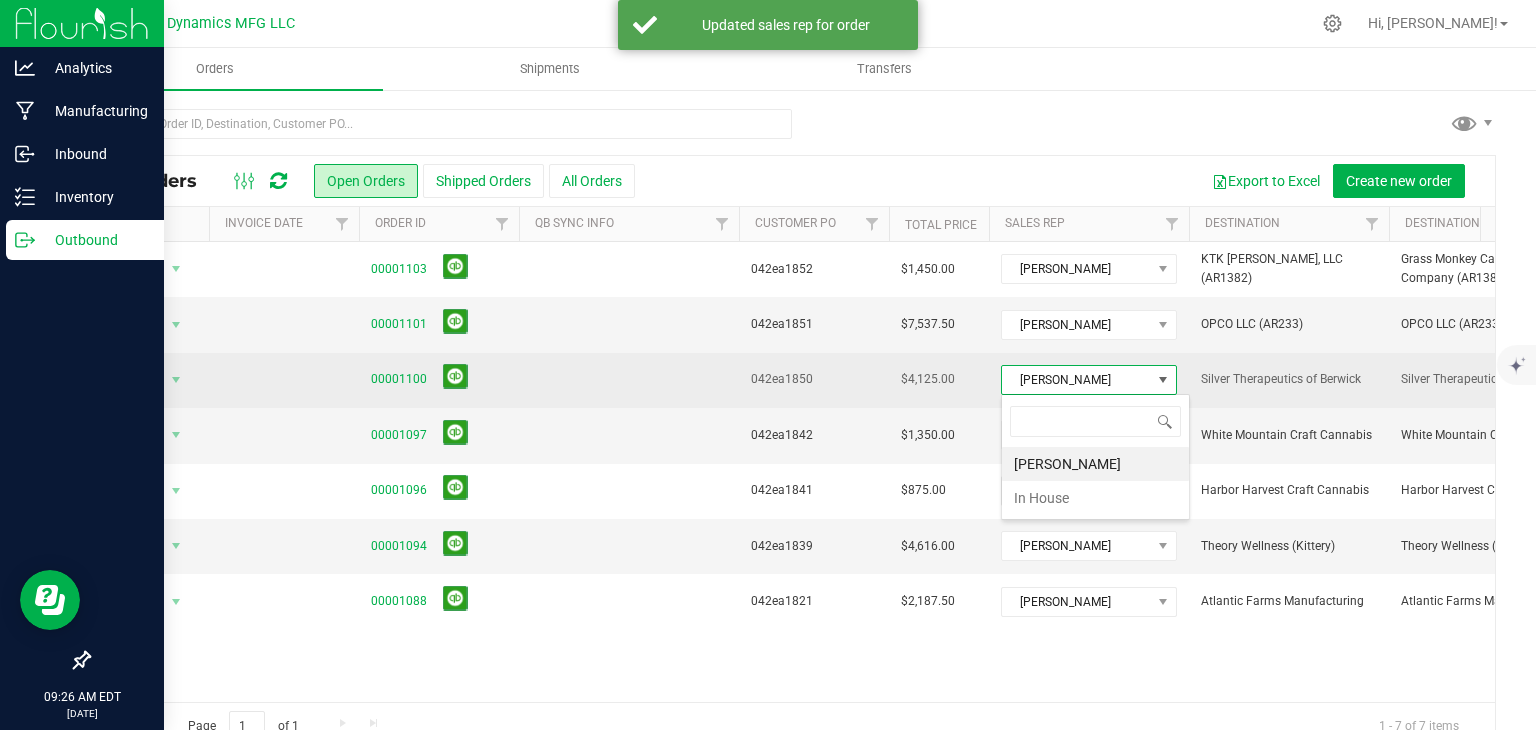 scroll, scrollTop: 99970, scrollLeft: 99824, axis: both 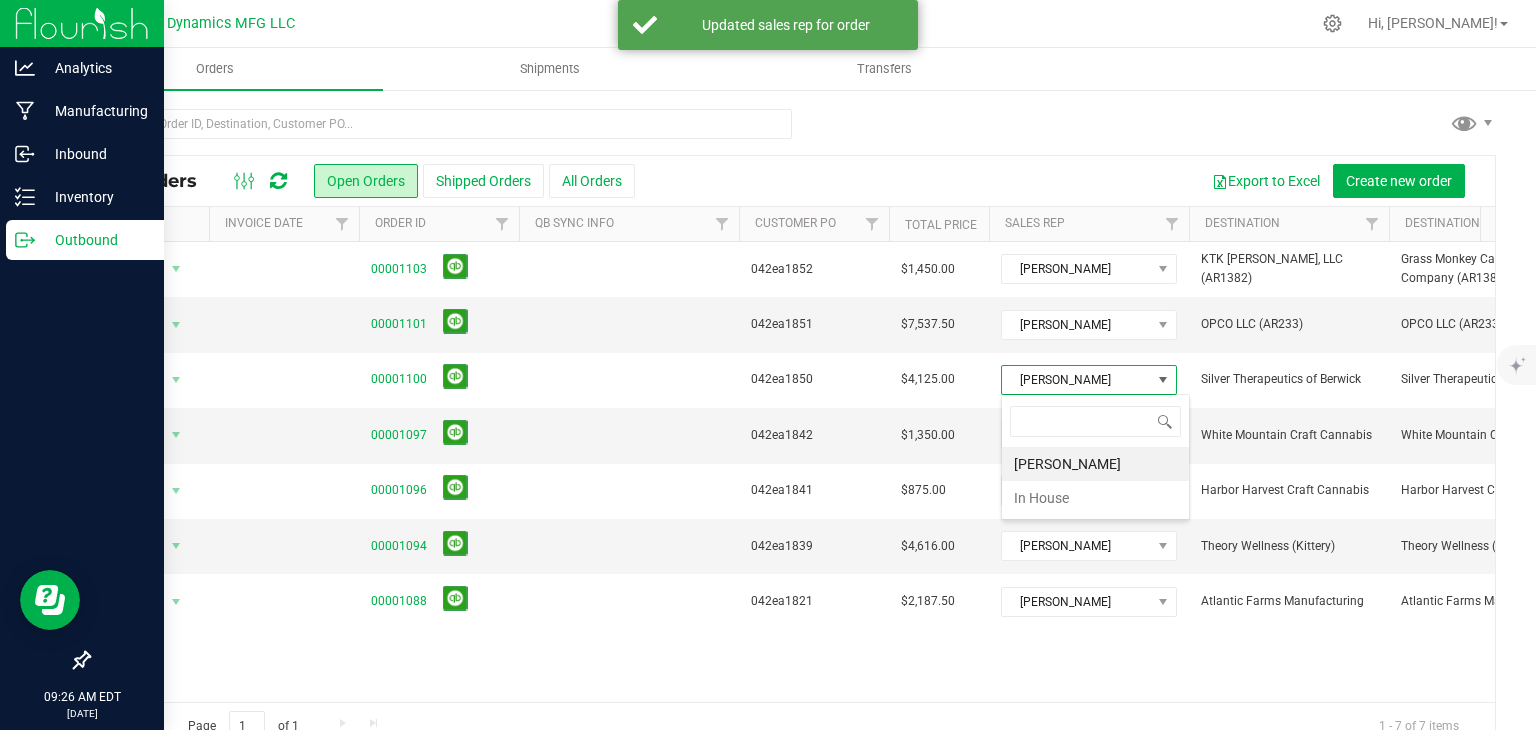 click on "[PERSON_NAME]" at bounding box center (1095, 464) 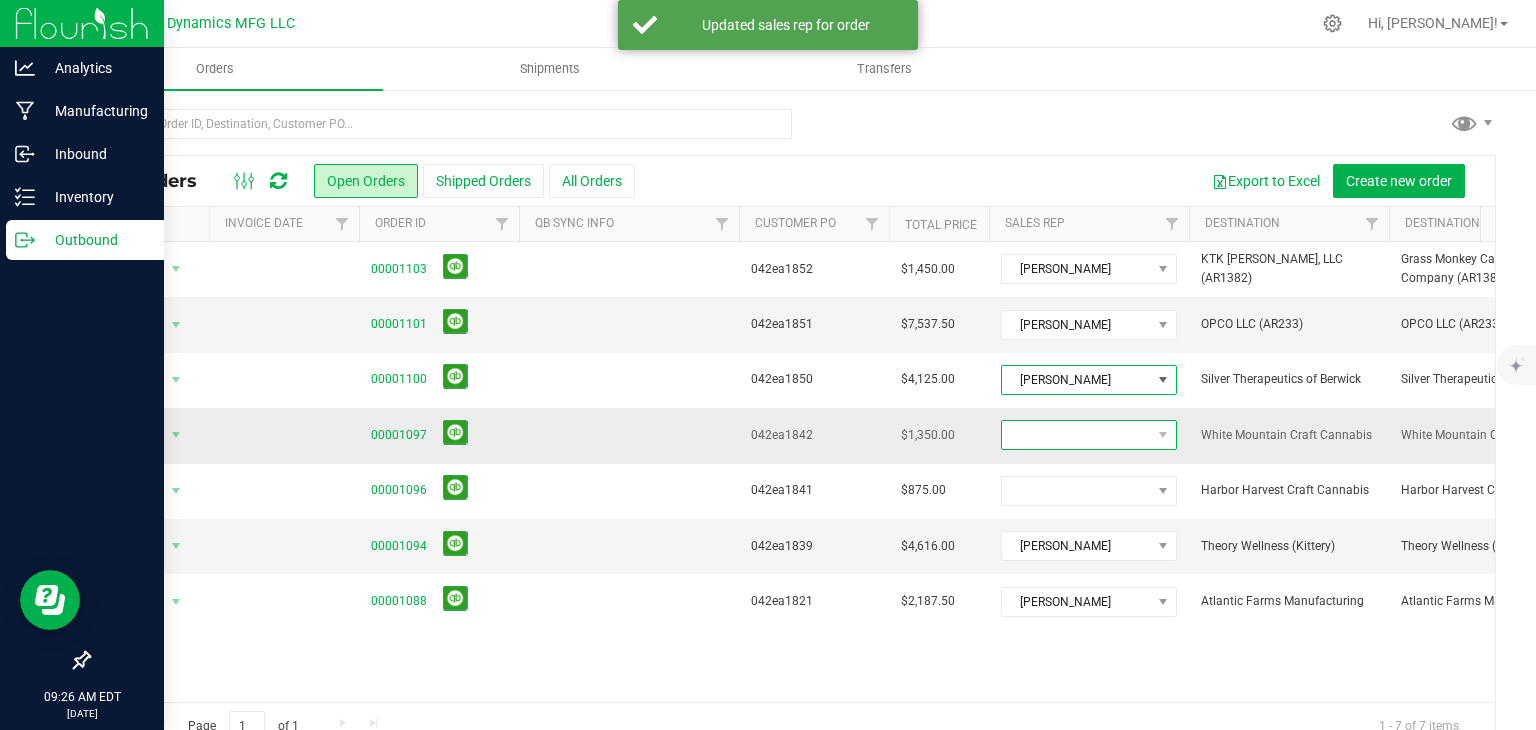 click at bounding box center [1076, 435] 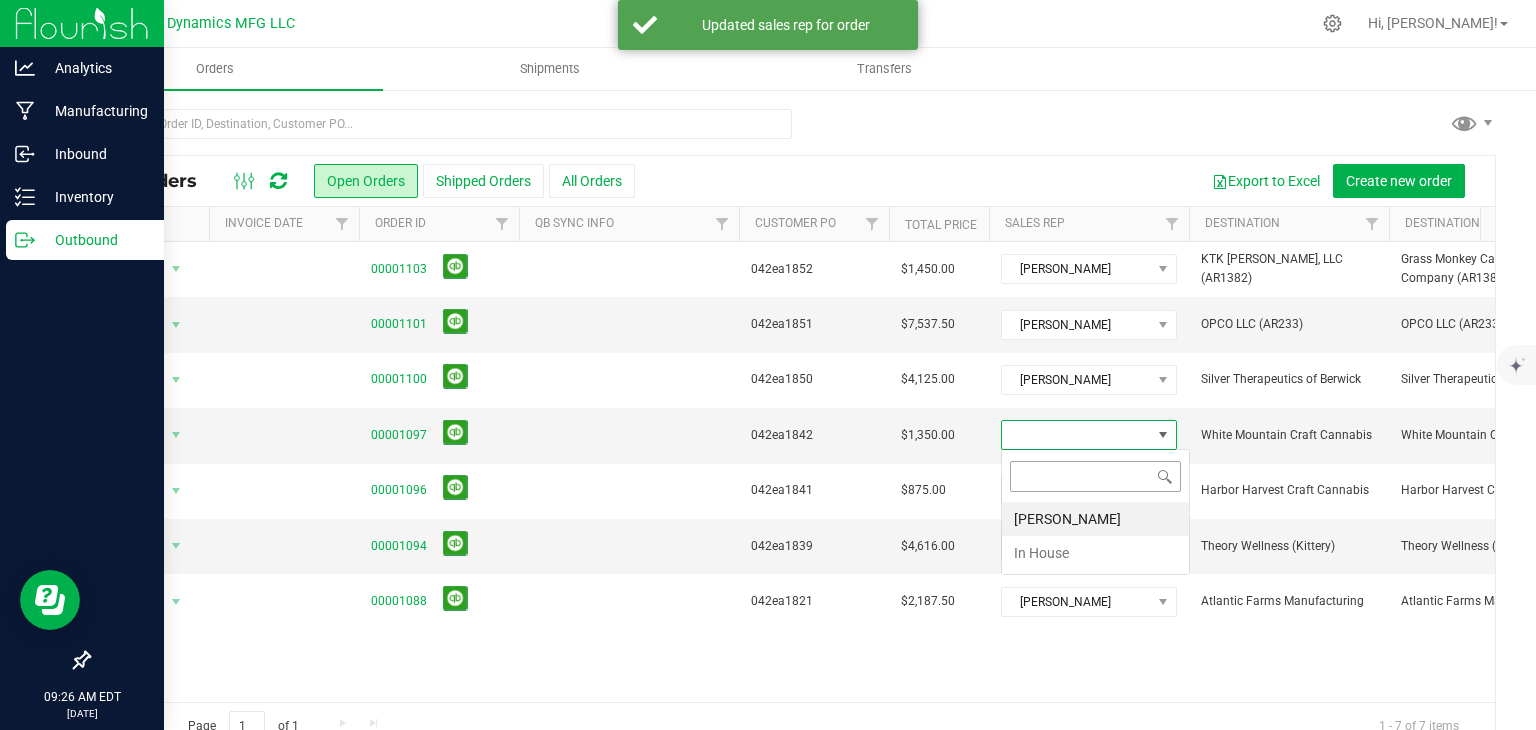 scroll, scrollTop: 99970, scrollLeft: 99824, axis: both 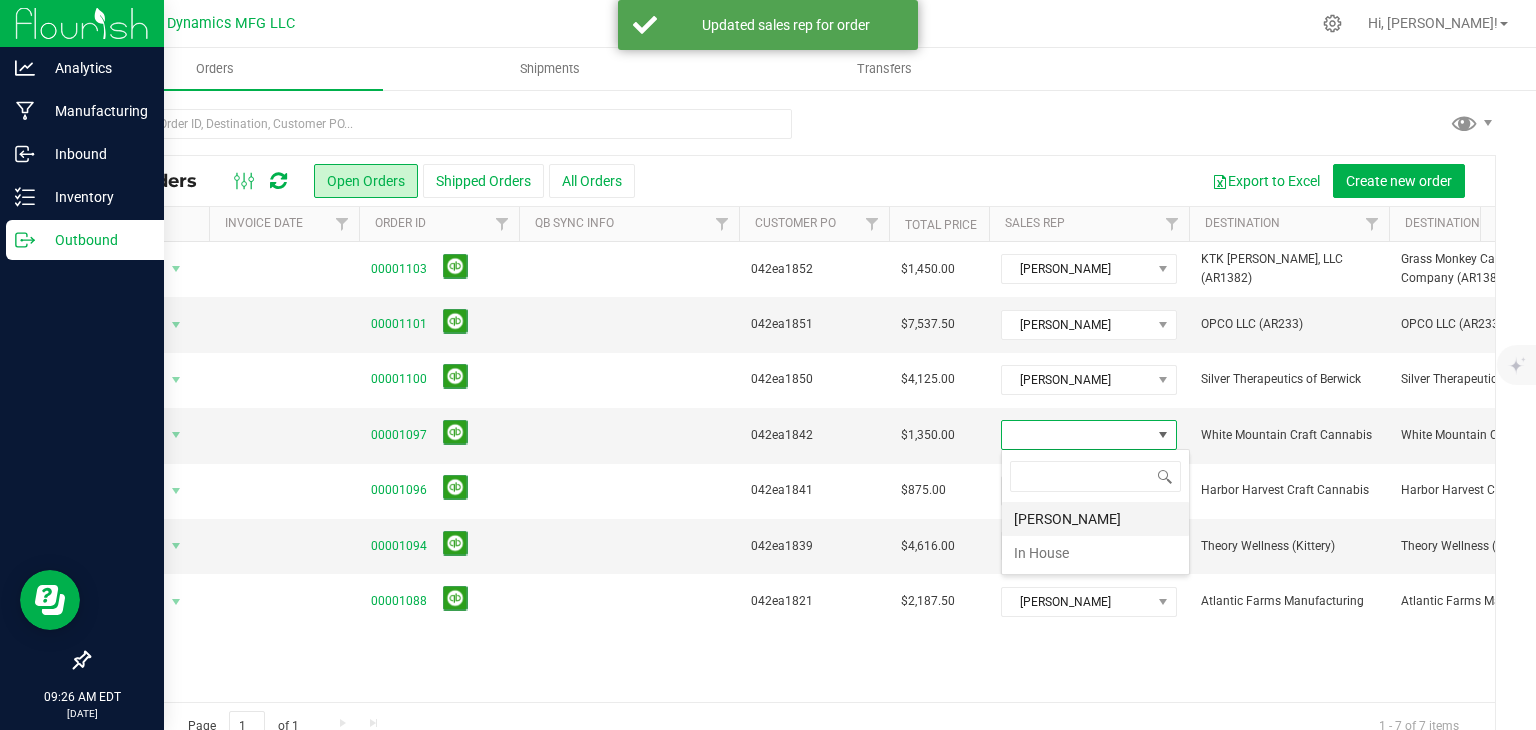 click on "[PERSON_NAME]" at bounding box center (1095, 519) 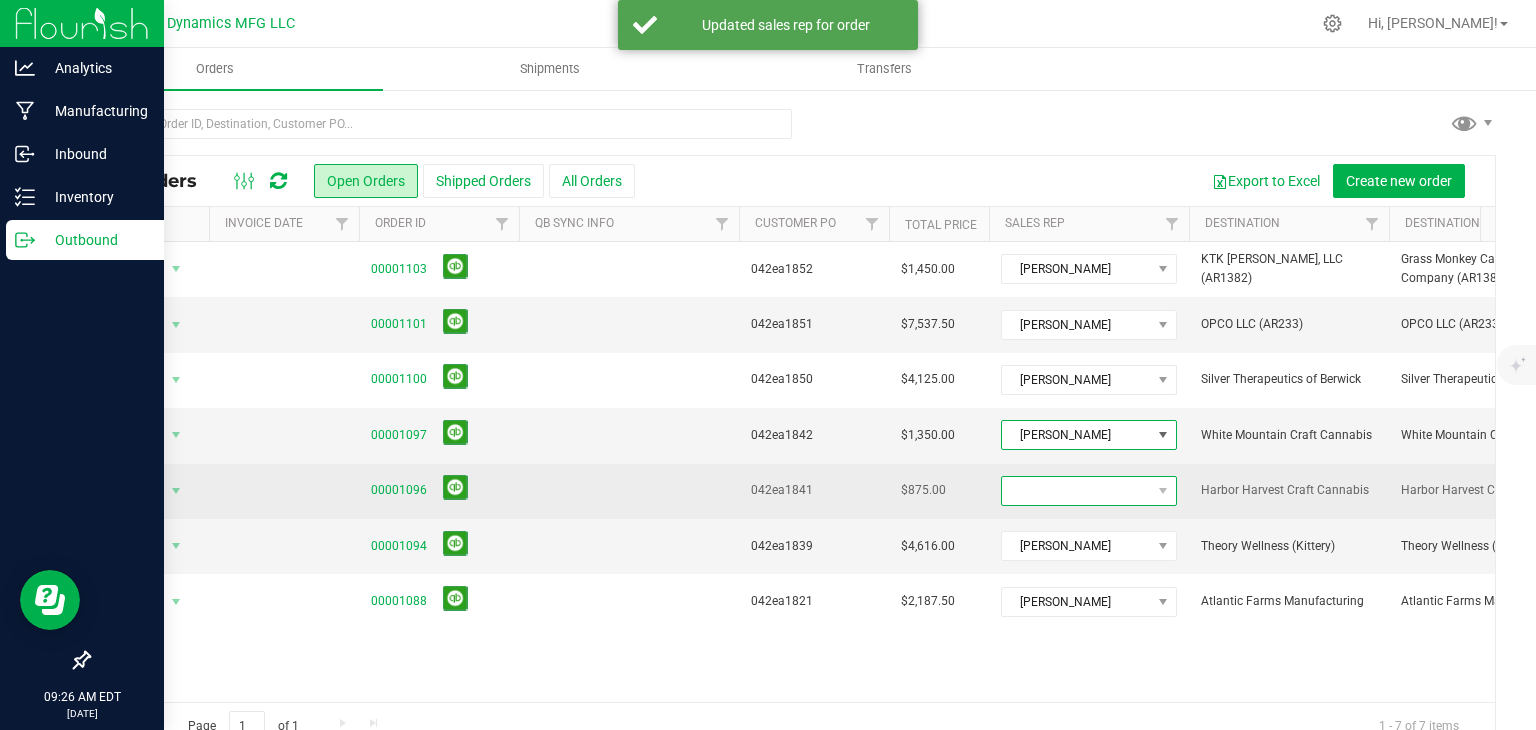 click at bounding box center (1076, 491) 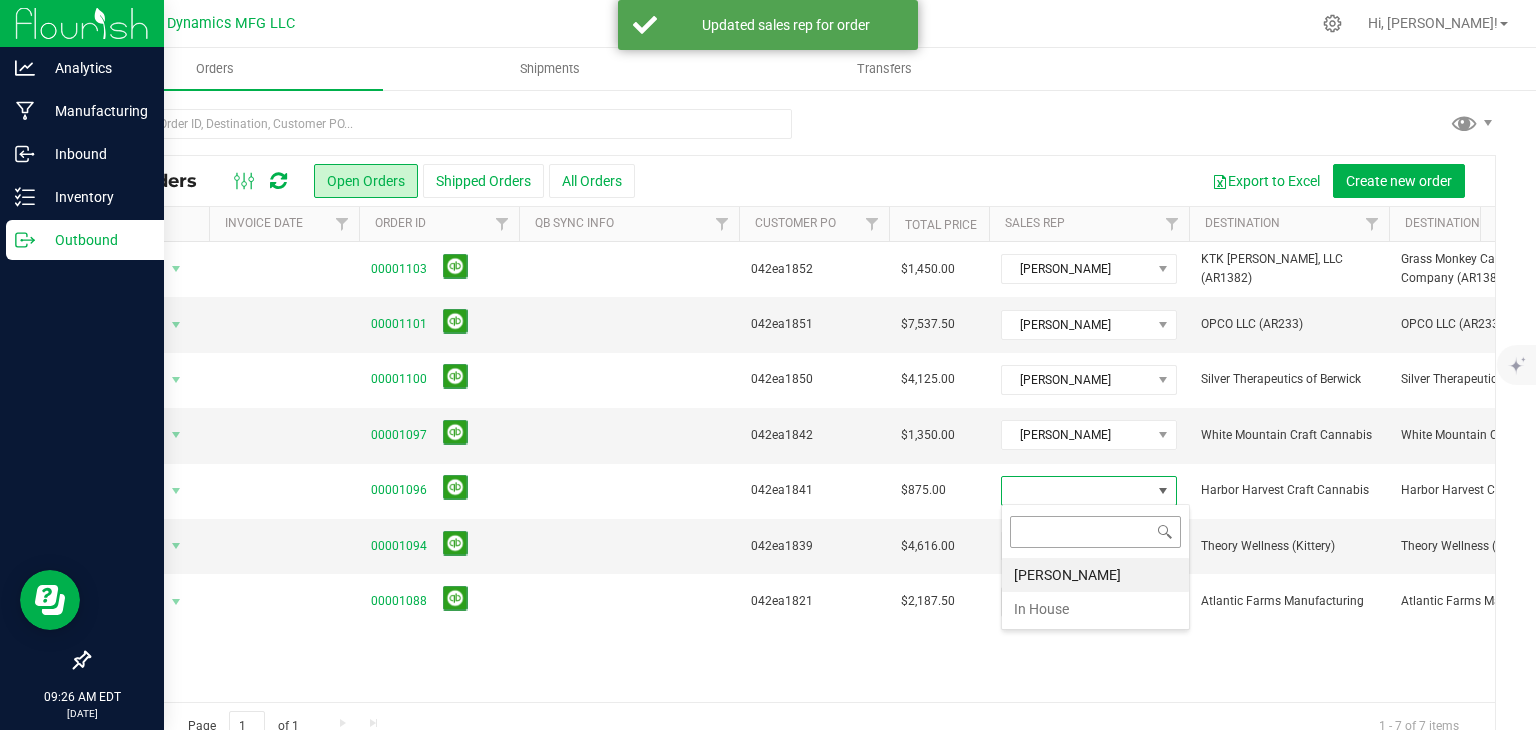scroll, scrollTop: 99970, scrollLeft: 99824, axis: both 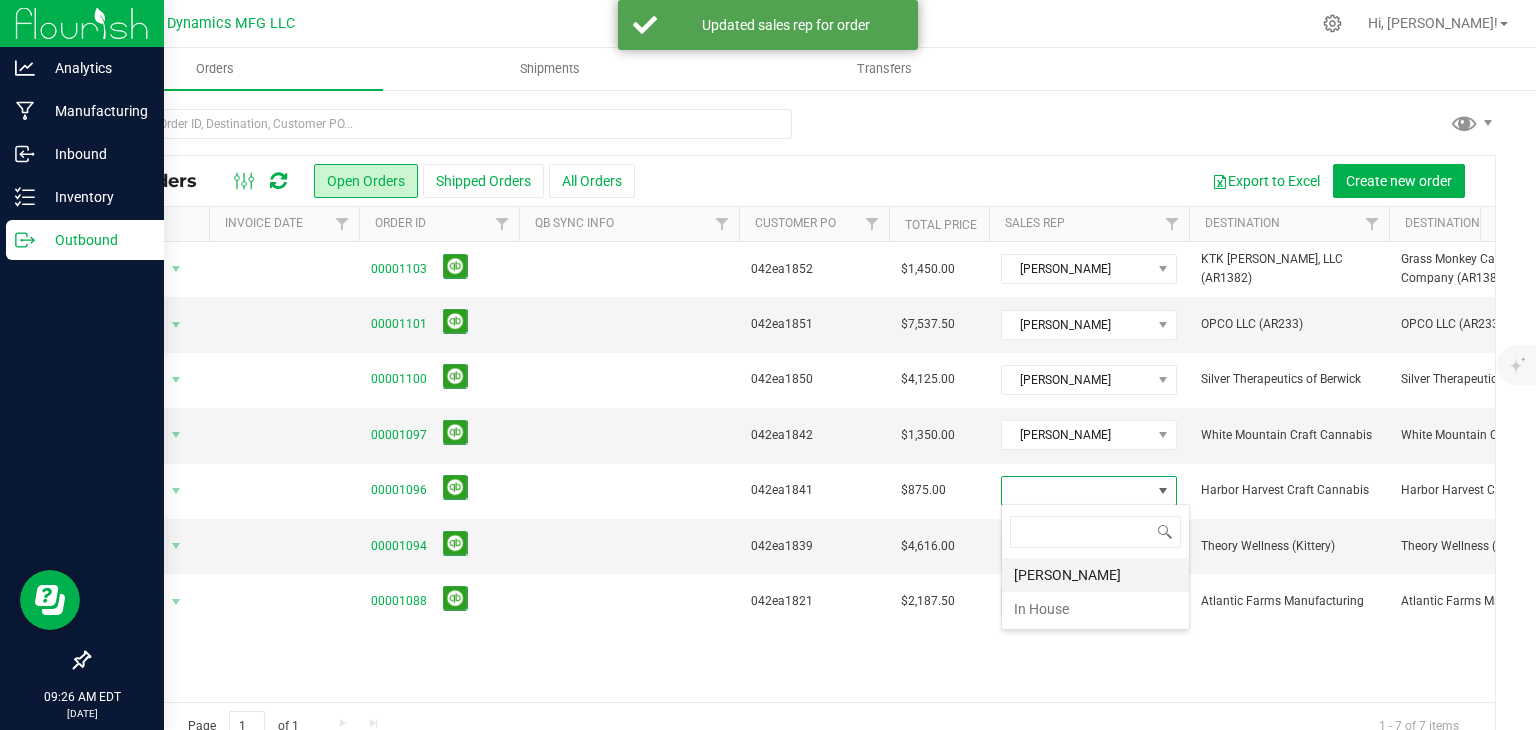 click on "[PERSON_NAME]" at bounding box center [1095, 575] 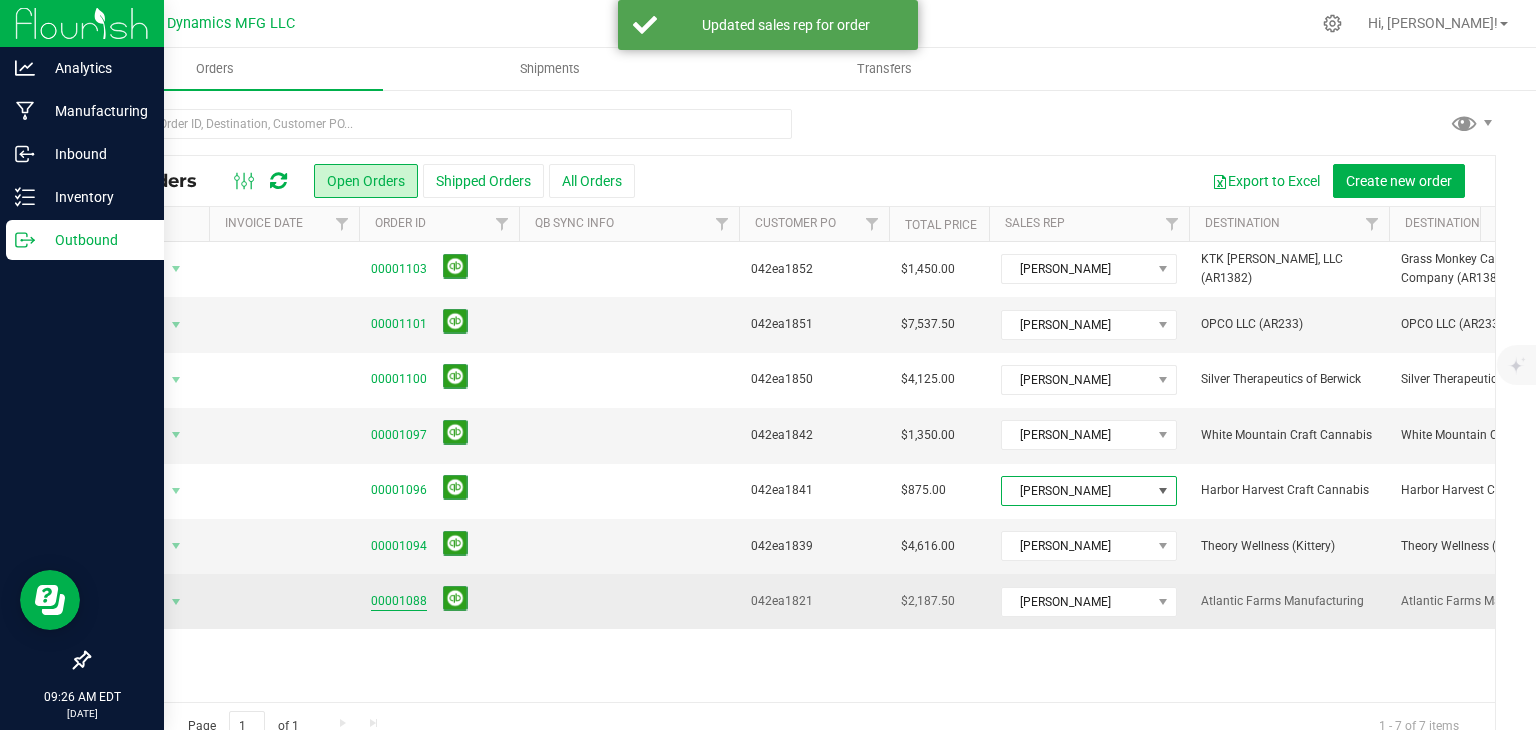 click on "00001088" at bounding box center [399, 601] 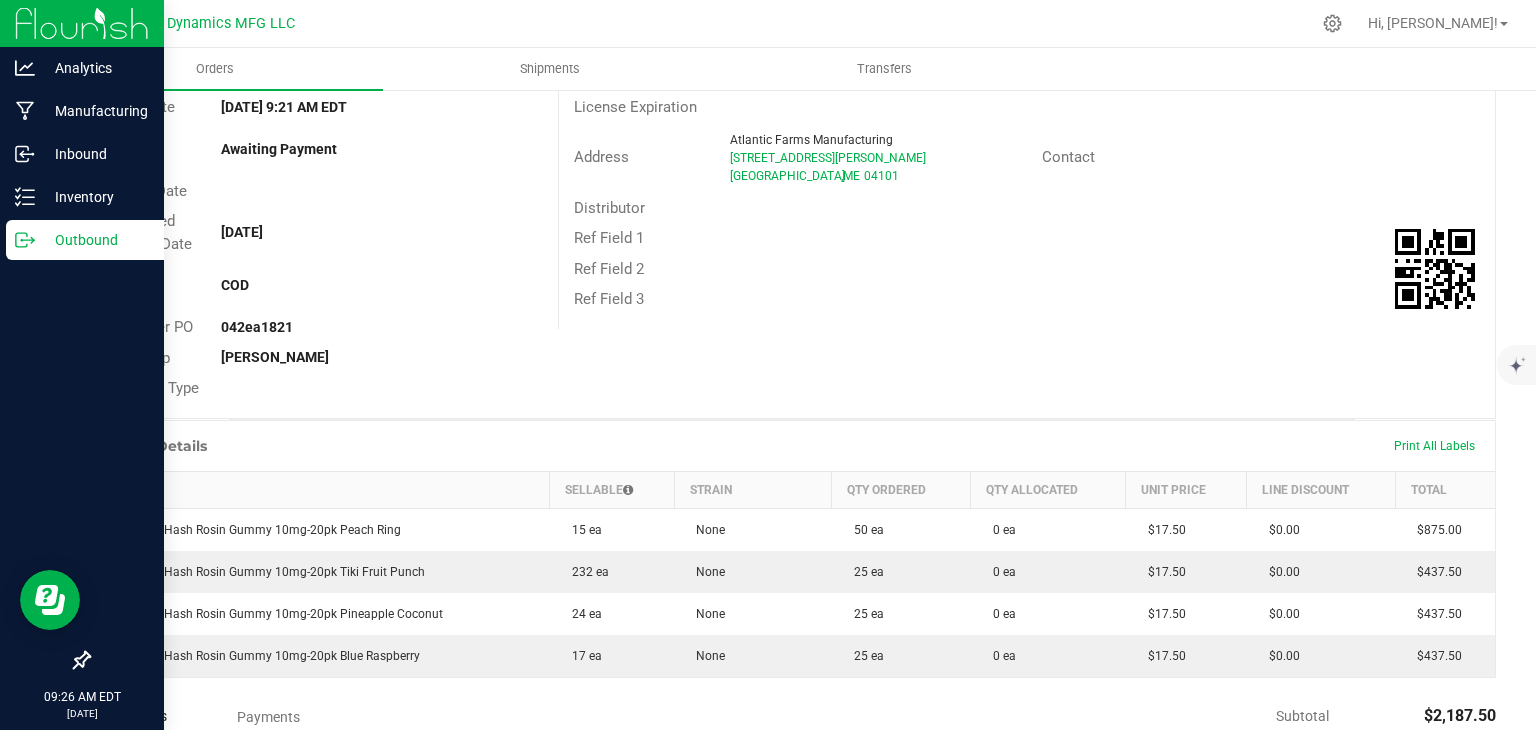 scroll, scrollTop: 0, scrollLeft: 0, axis: both 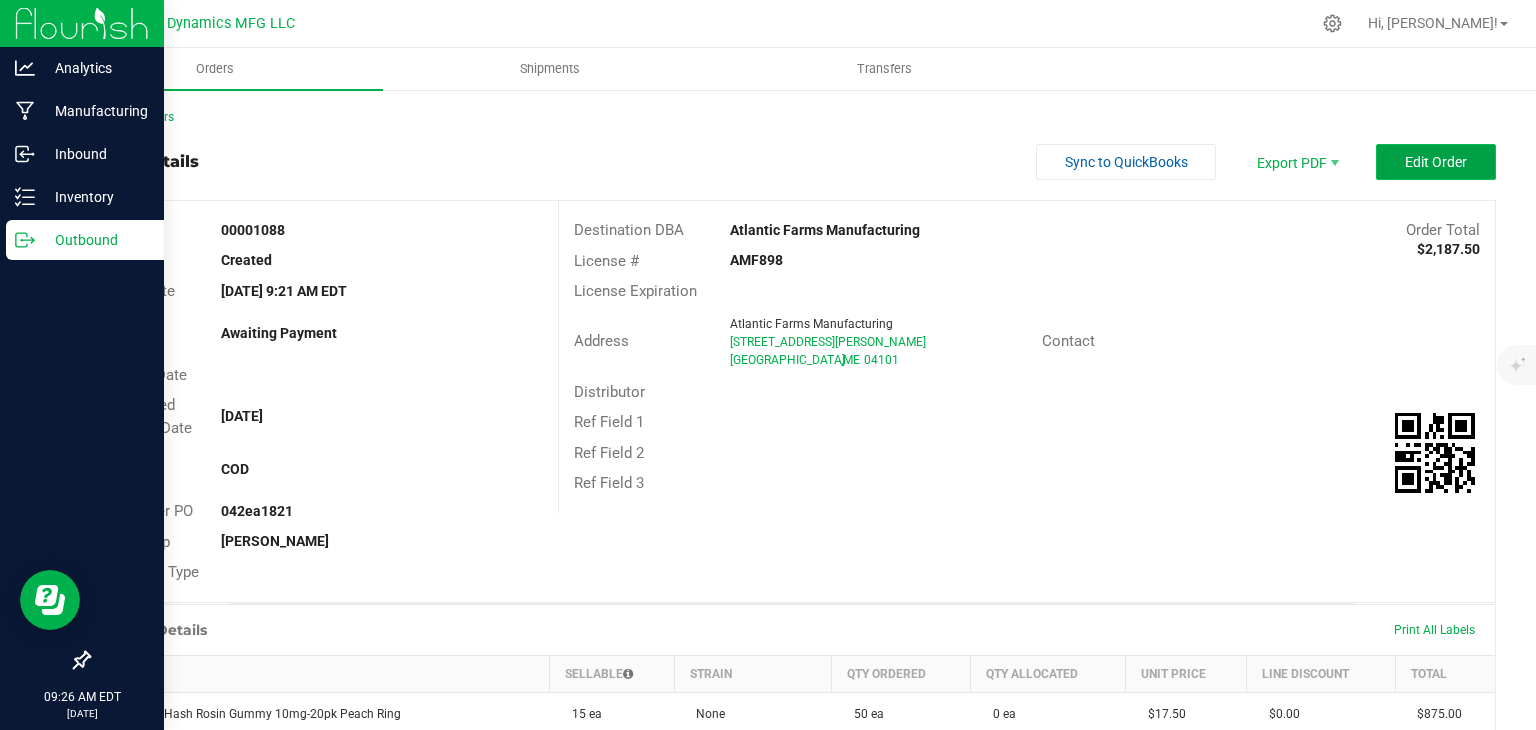 click on "Edit Order" at bounding box center (1436, 162) 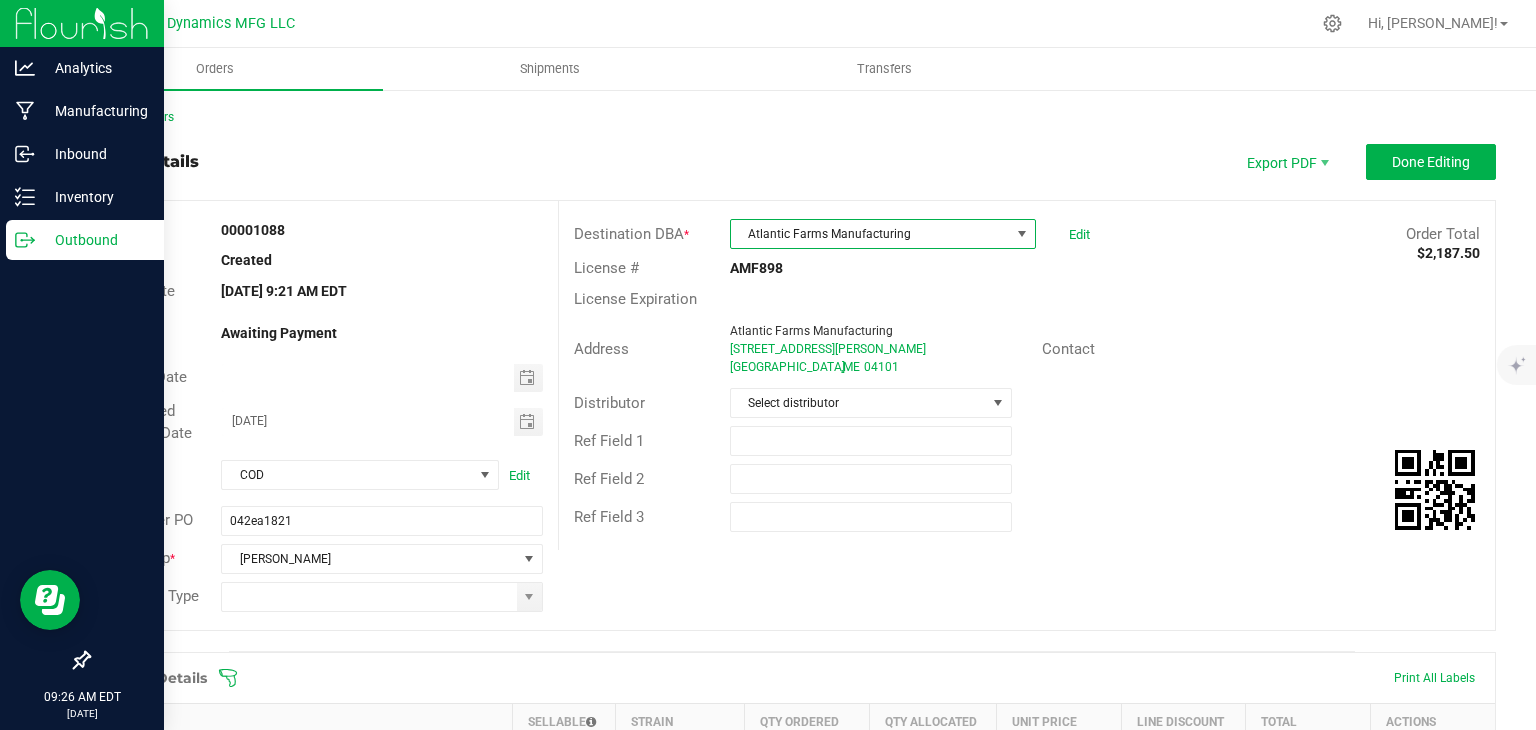 click on "Atlantic Farms Manufacturing" at bounding box center [870, 234] 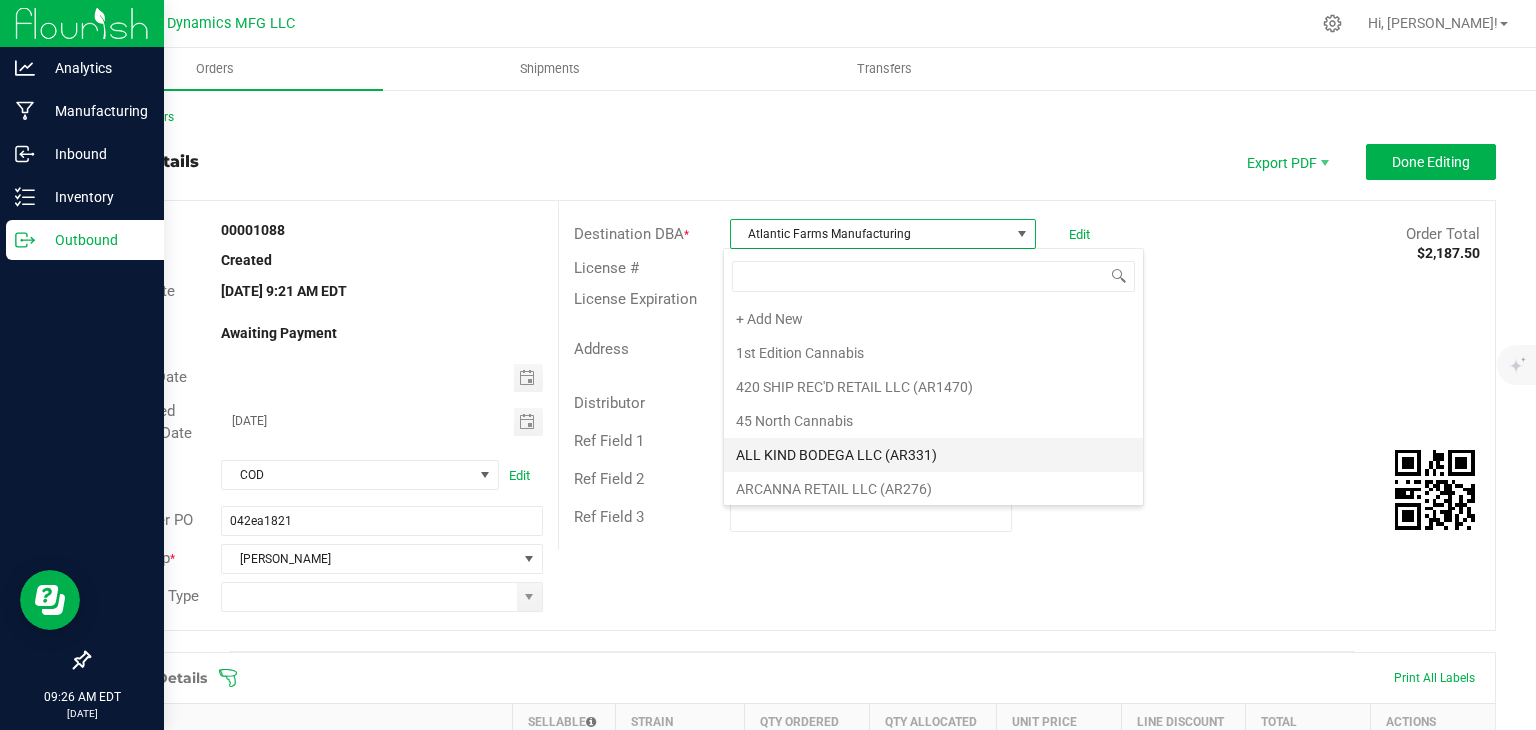 scroll, scrollTop: 103, scrollLeft: 0, axis: vertical 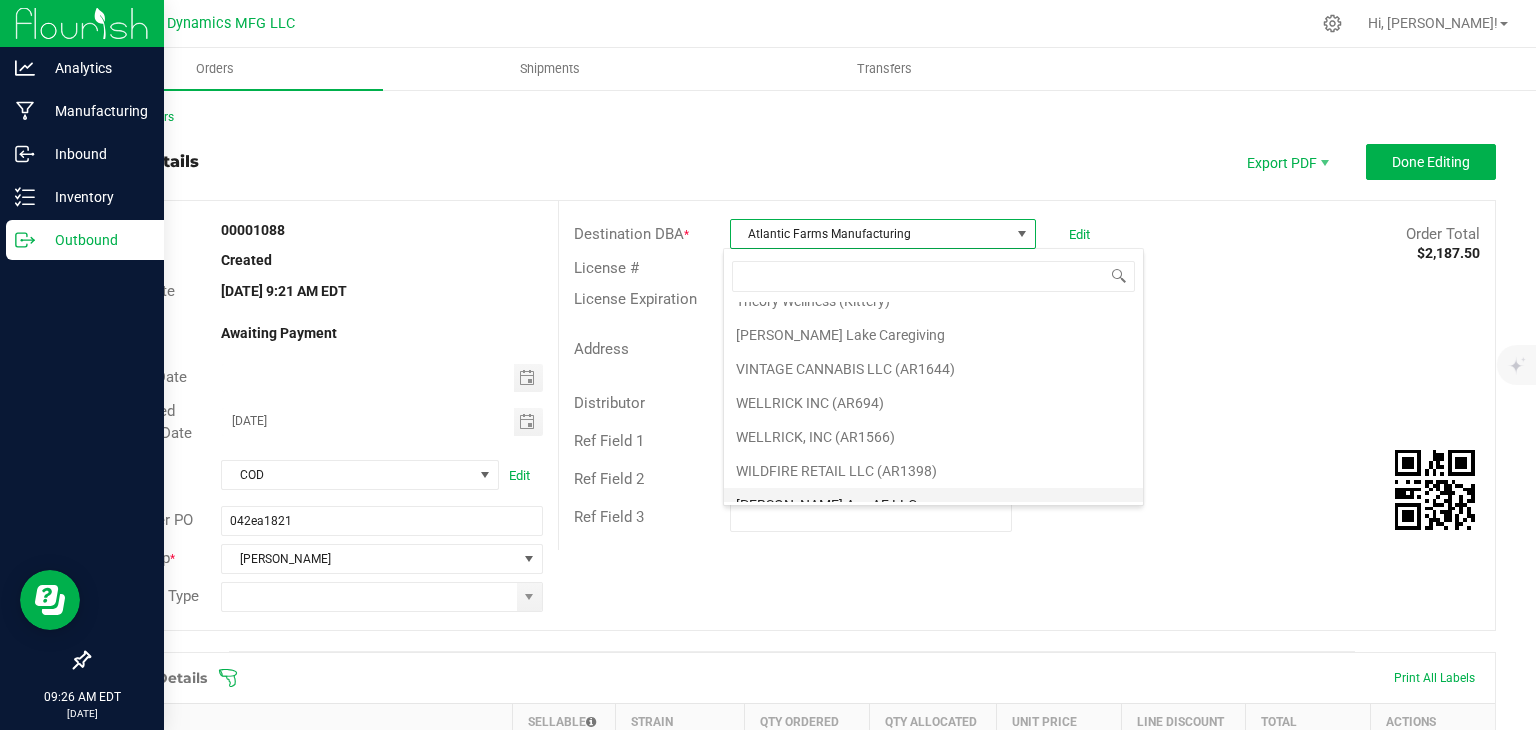 click on "[PERSON_NAME] Ave AF LLC" at bounding box center [933, 505] 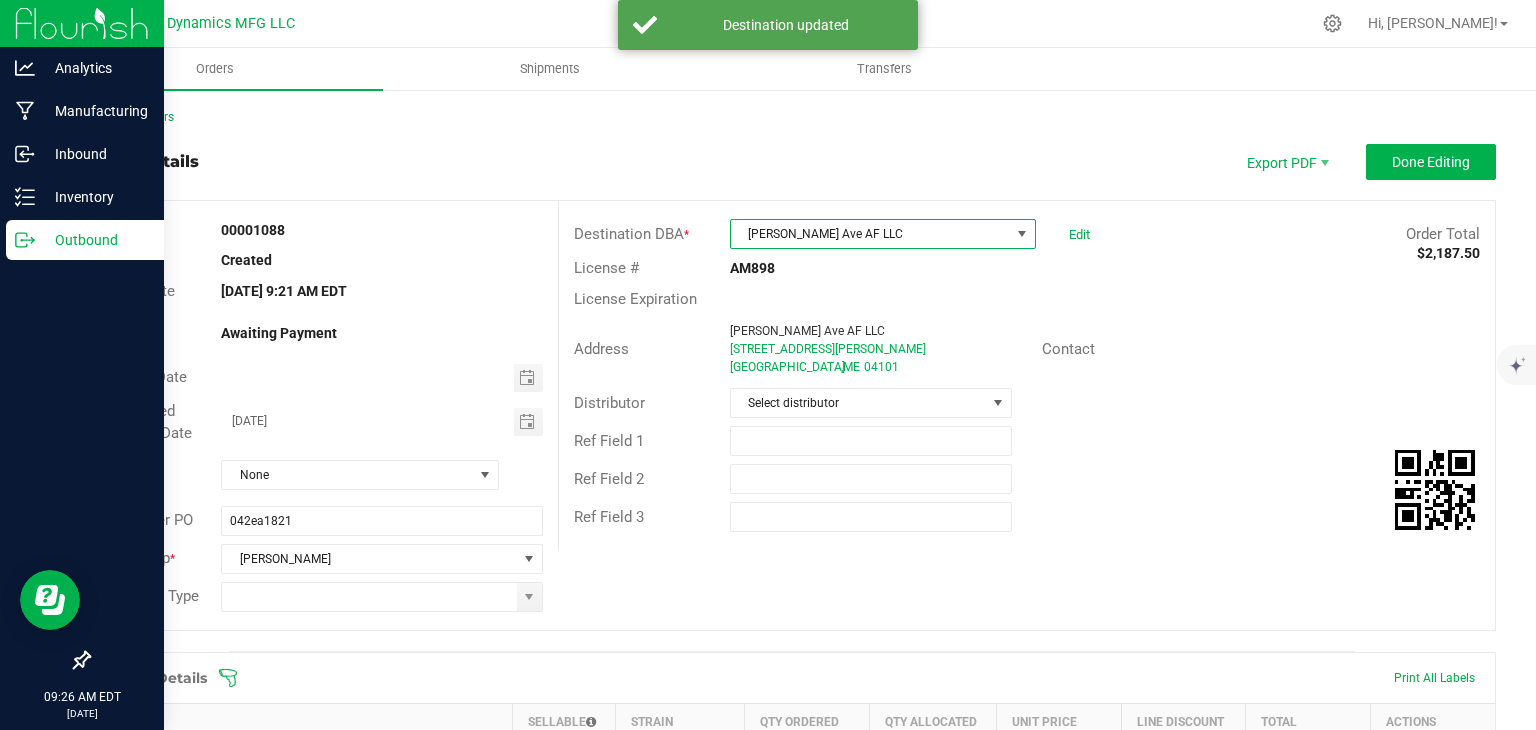 scroll, scrollTop: 300, scrollLeft: 0, axis: vertical 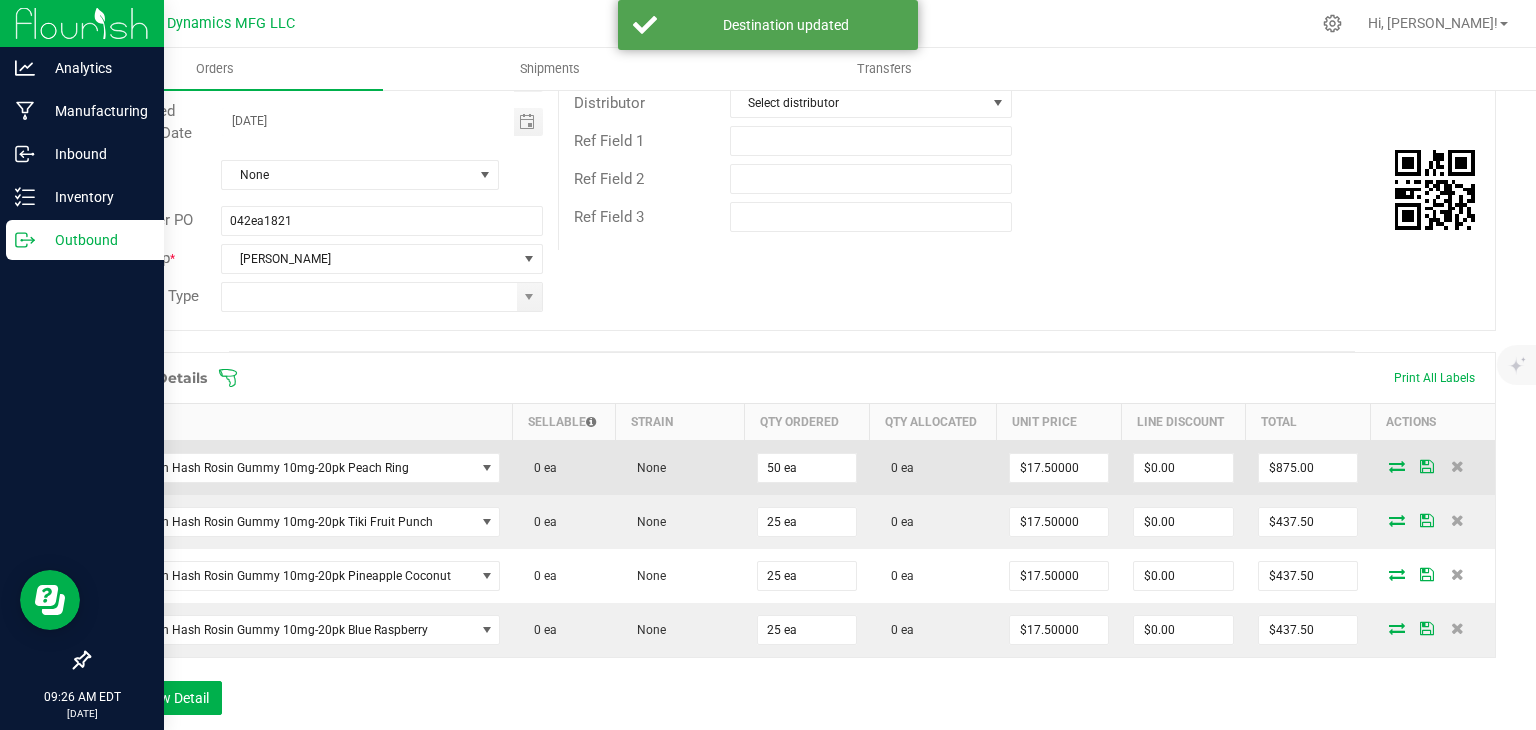 click at bounding box center (1397, 466) 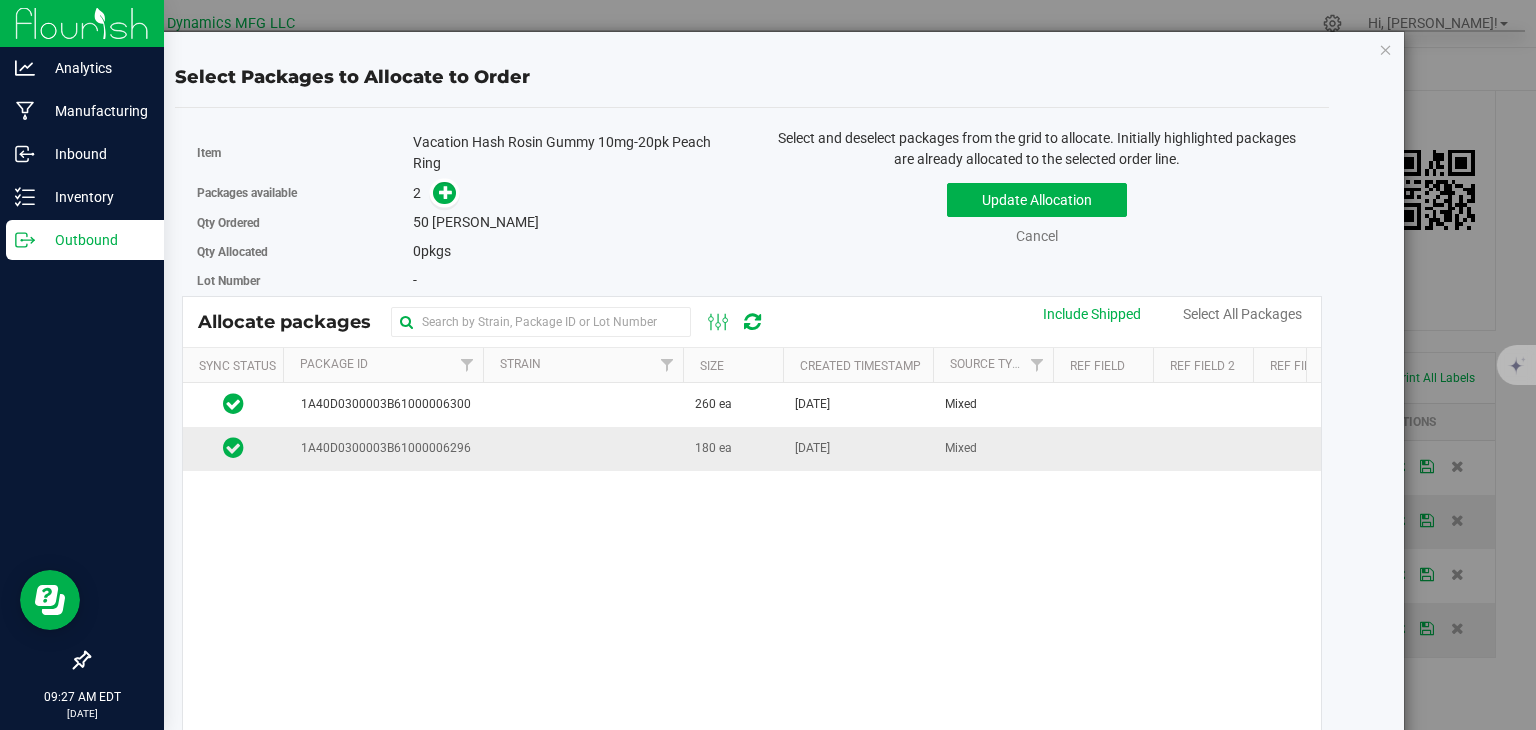 click at bounding box center [583, 448] 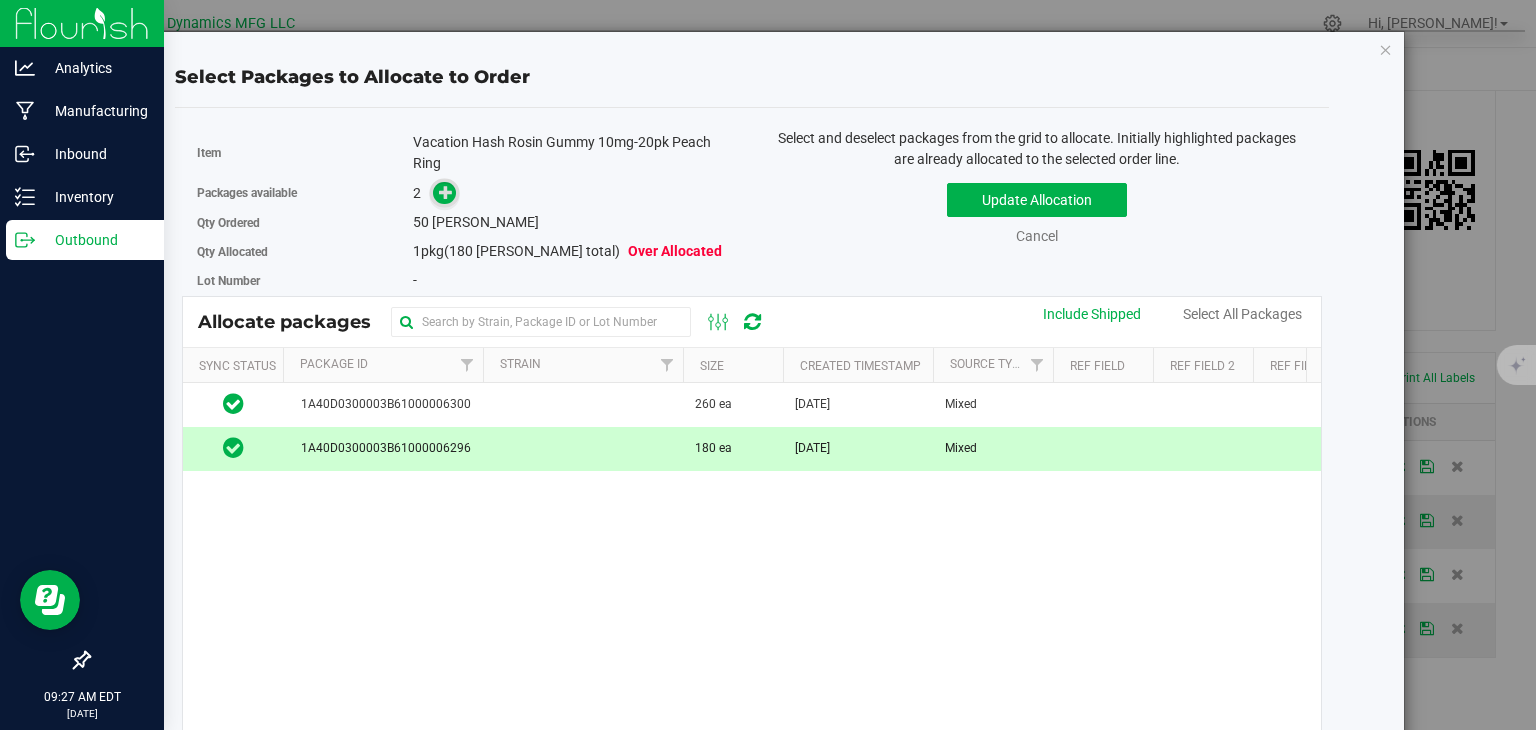 click at bounding box center [444, 193] 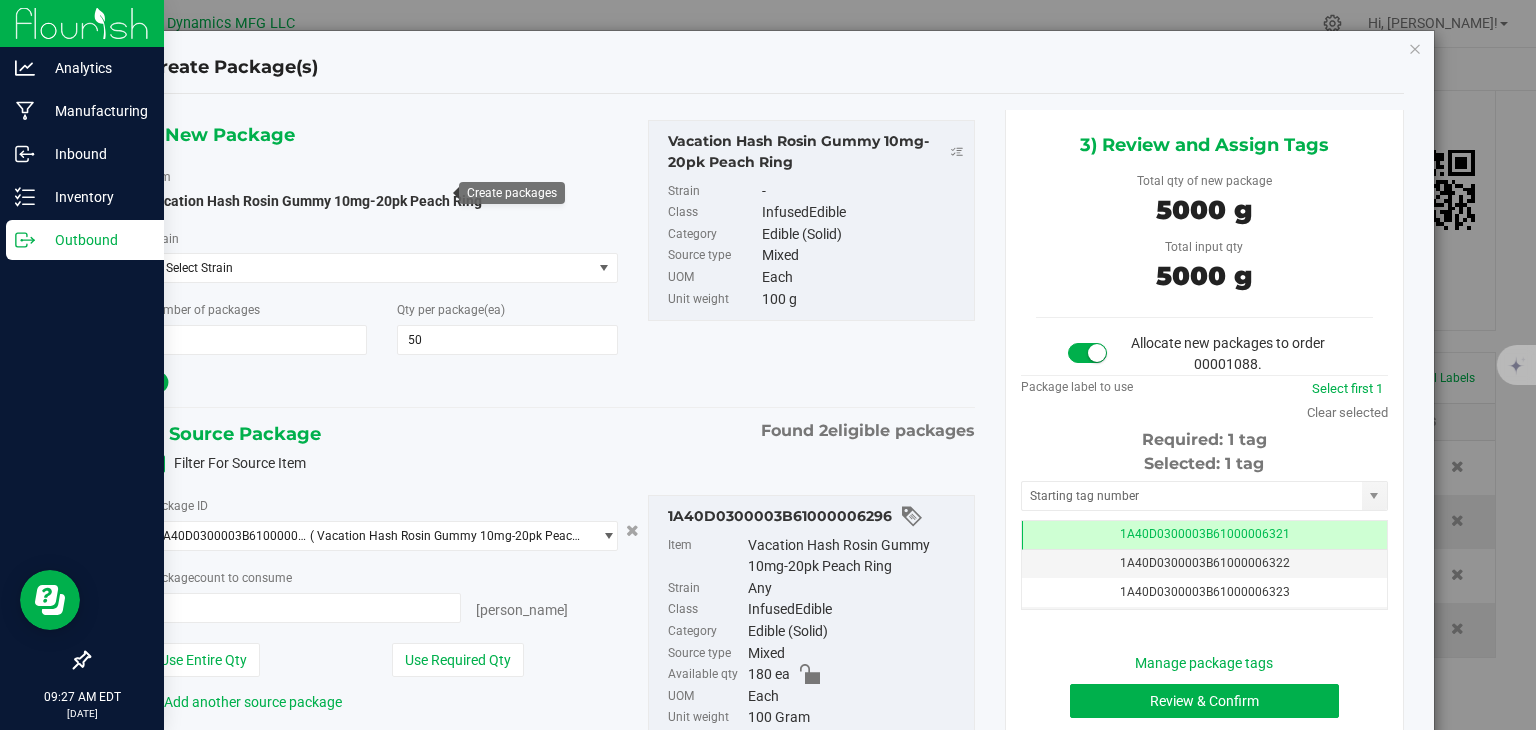 type on "50 ea" 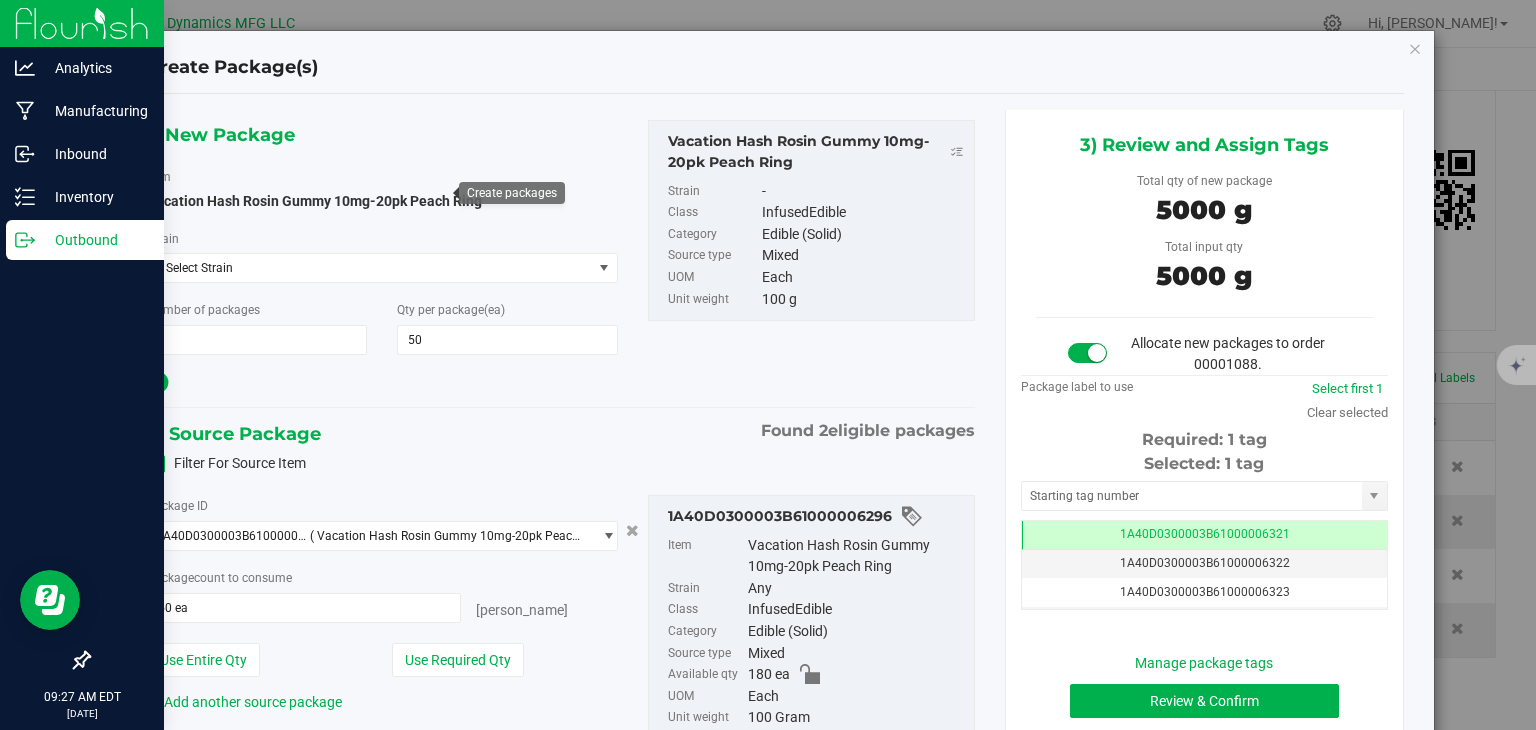 scroll, scrollTop: 0, scrollLeft: 0, axis: both 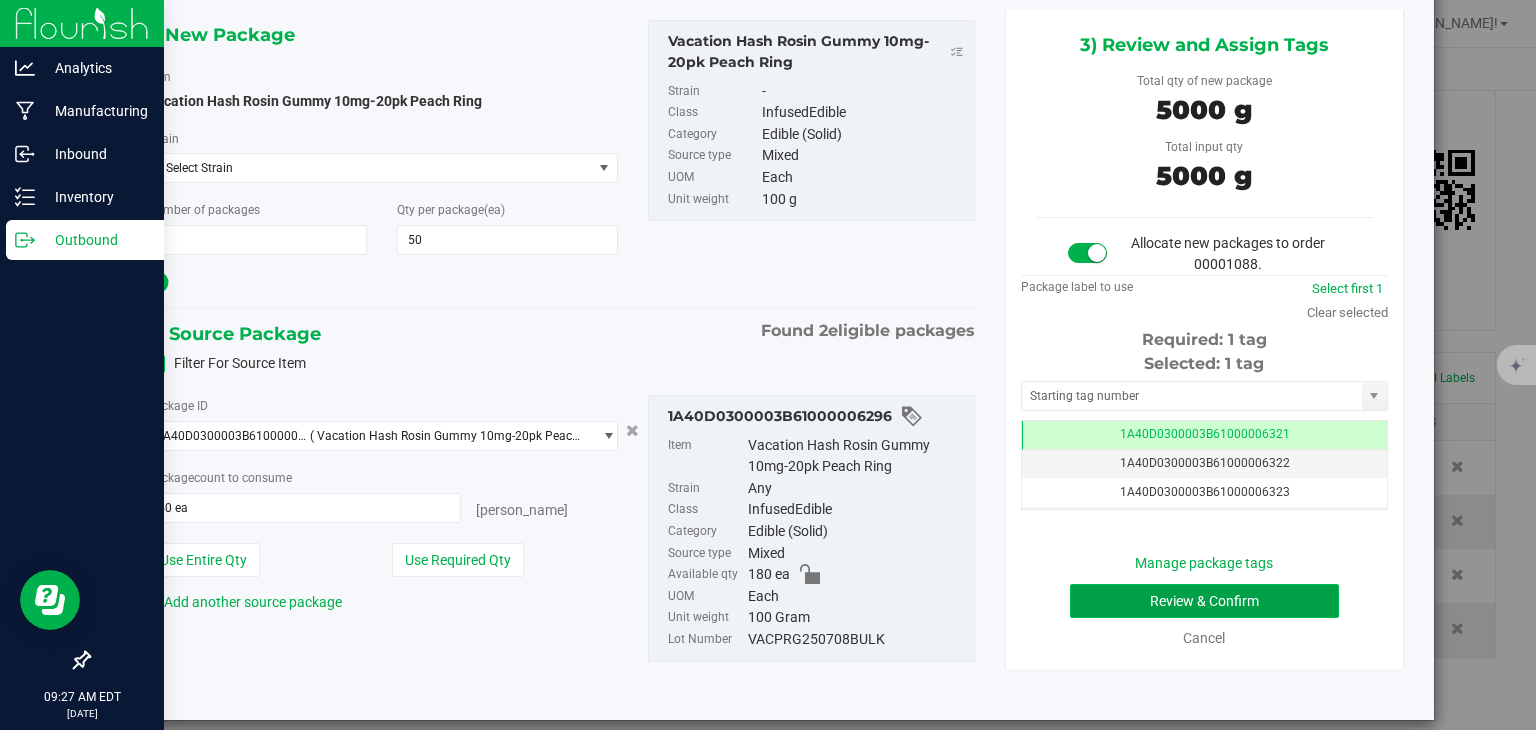 click on "Review & Confirm" at bounding box center (1204, 601) 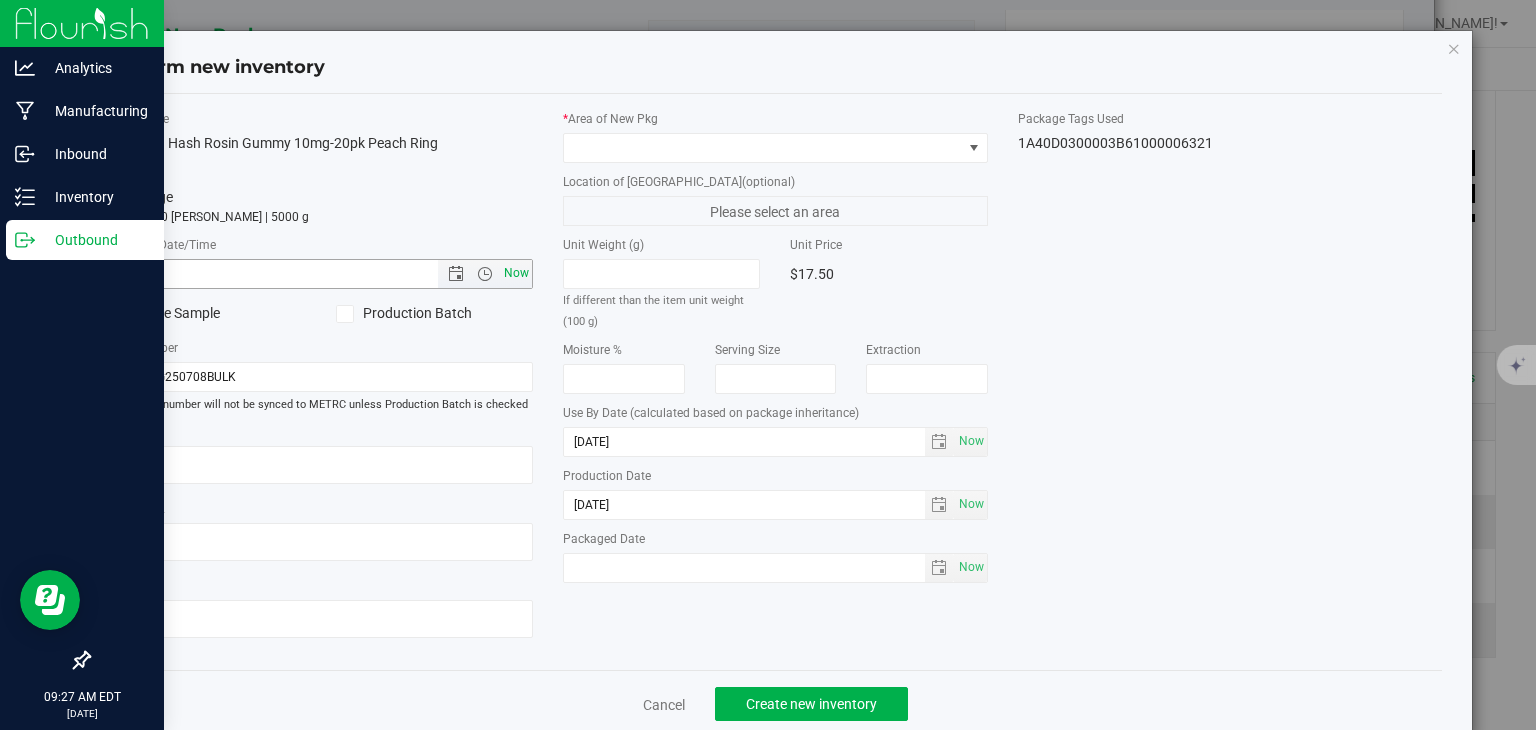 click on "Now" at bounding box center [517, 273] 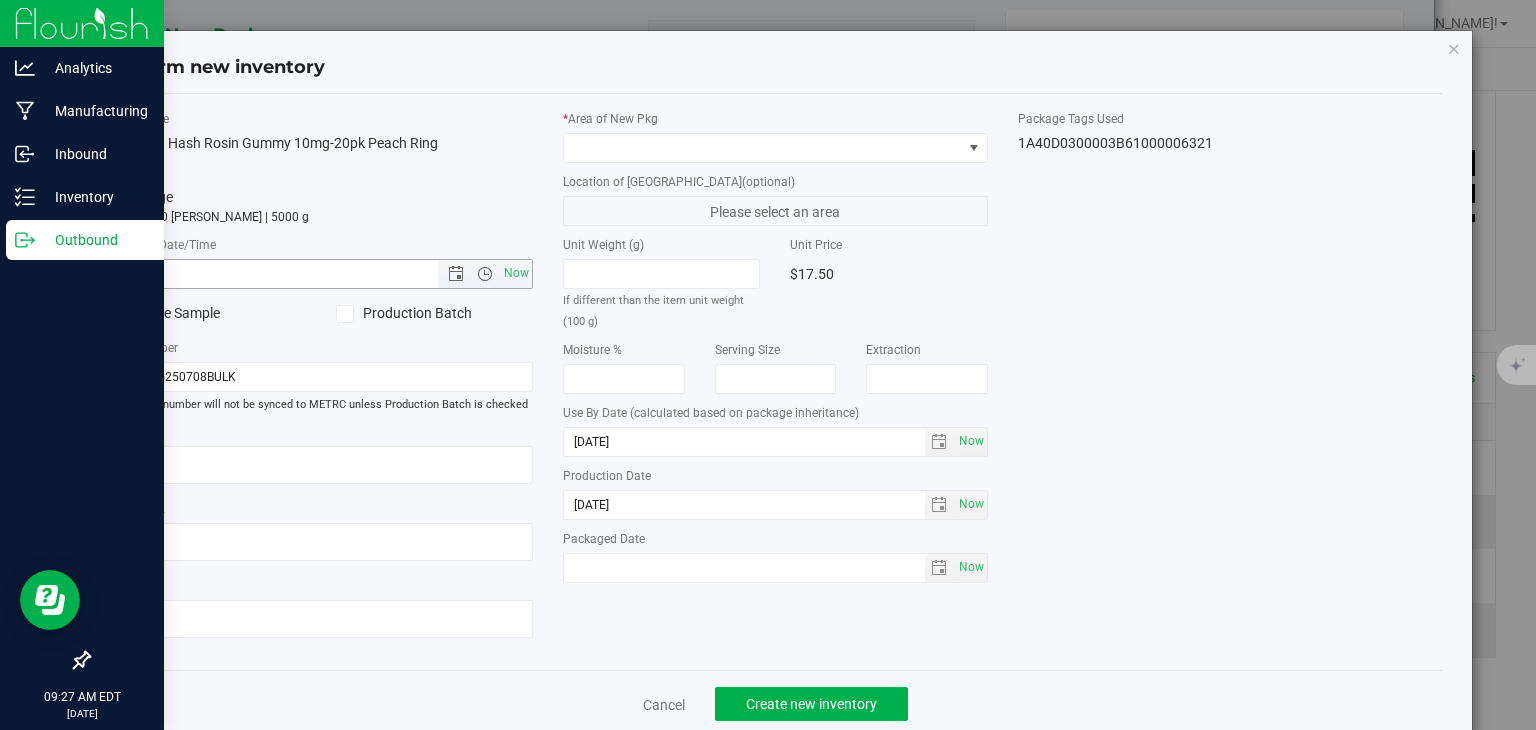type on "[DATE] 9:27 AM" 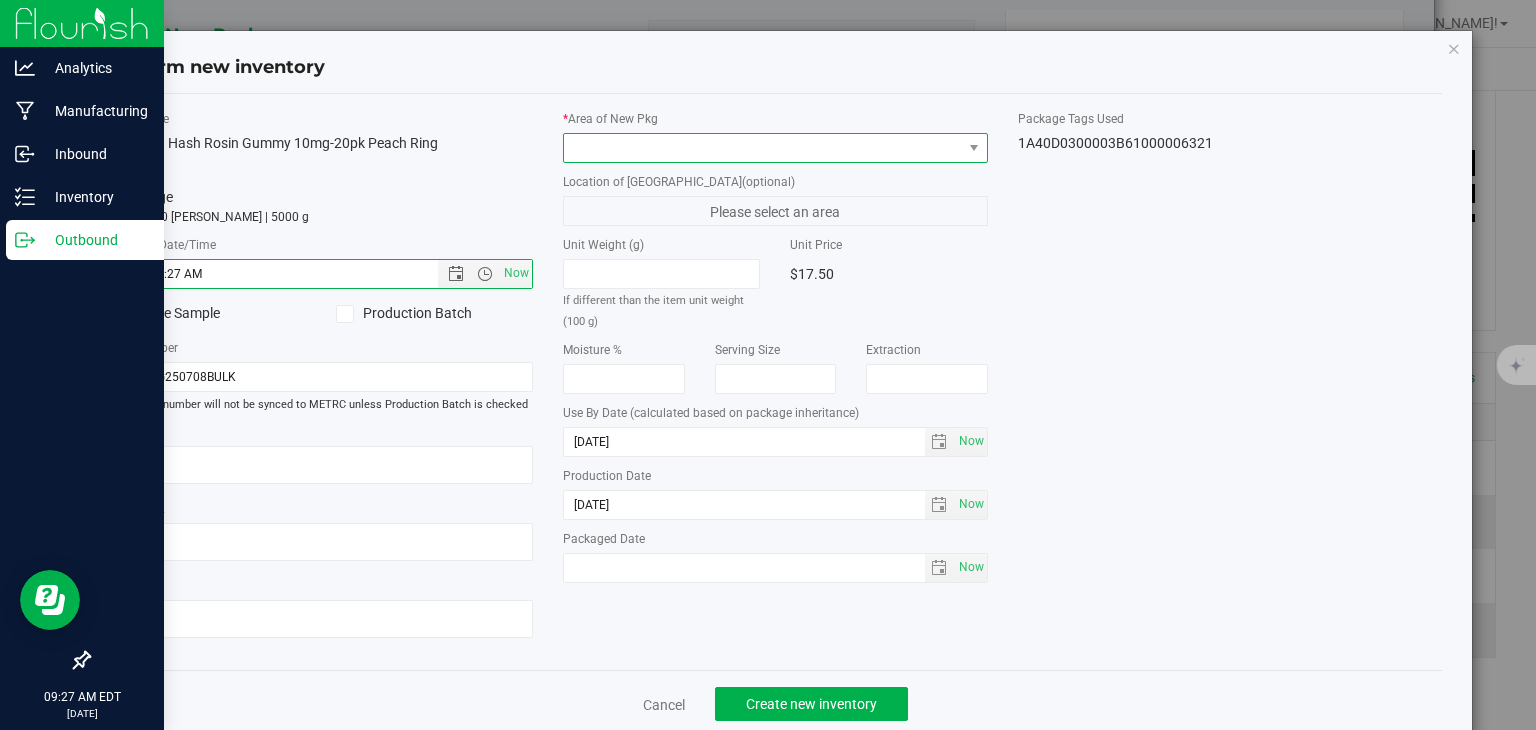 click at bounding box center (763, 148) 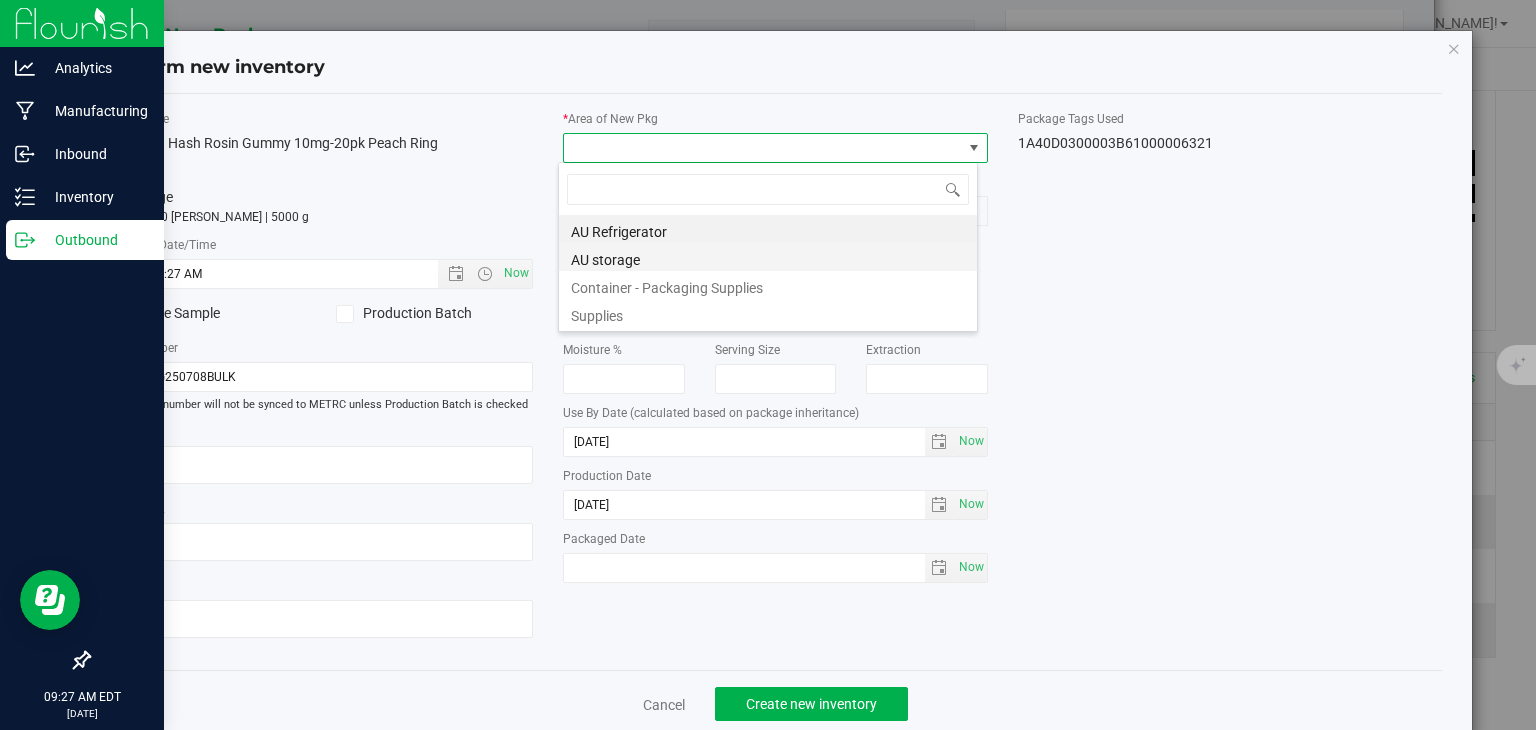 click on "AU storage" at bounding box center (768, 257) 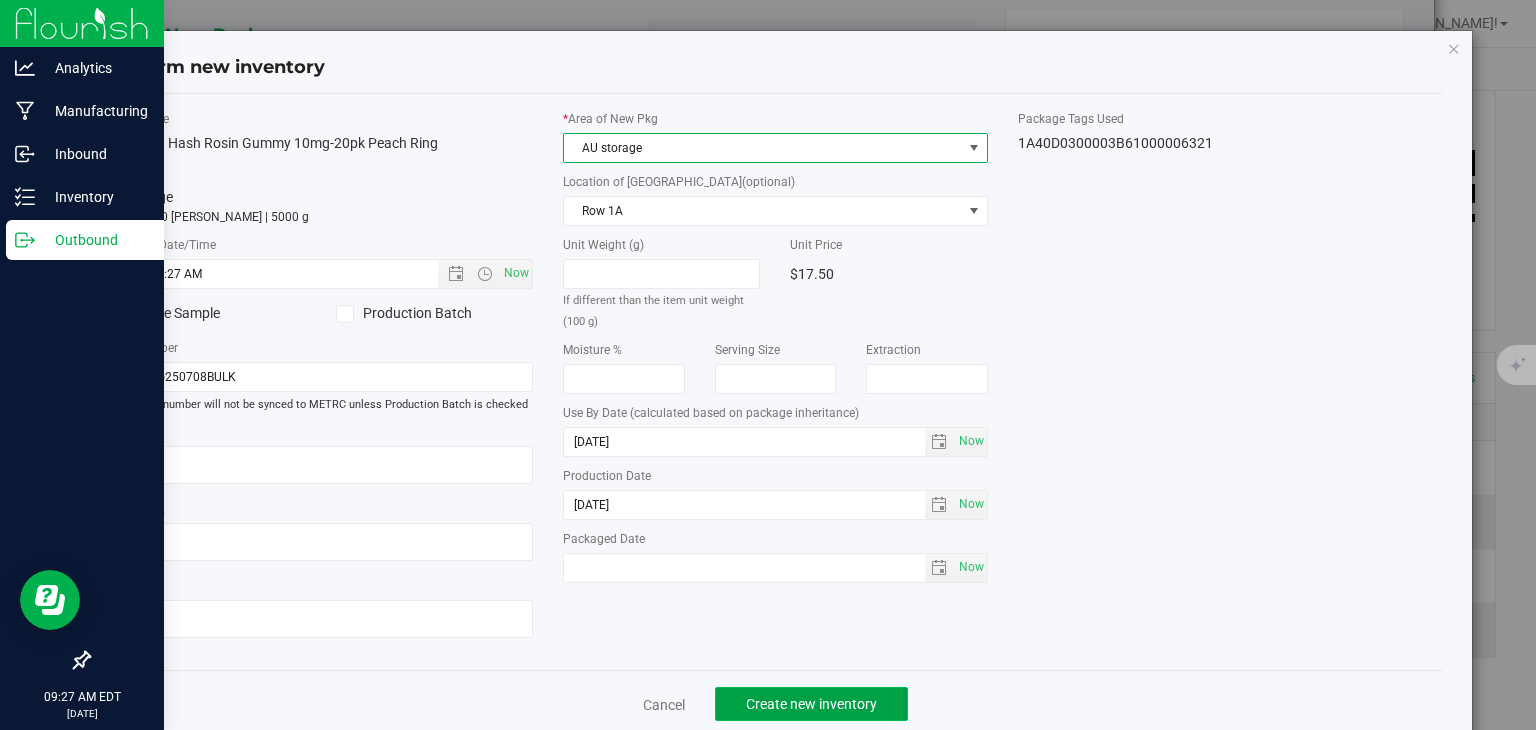click on "Create new inventory" 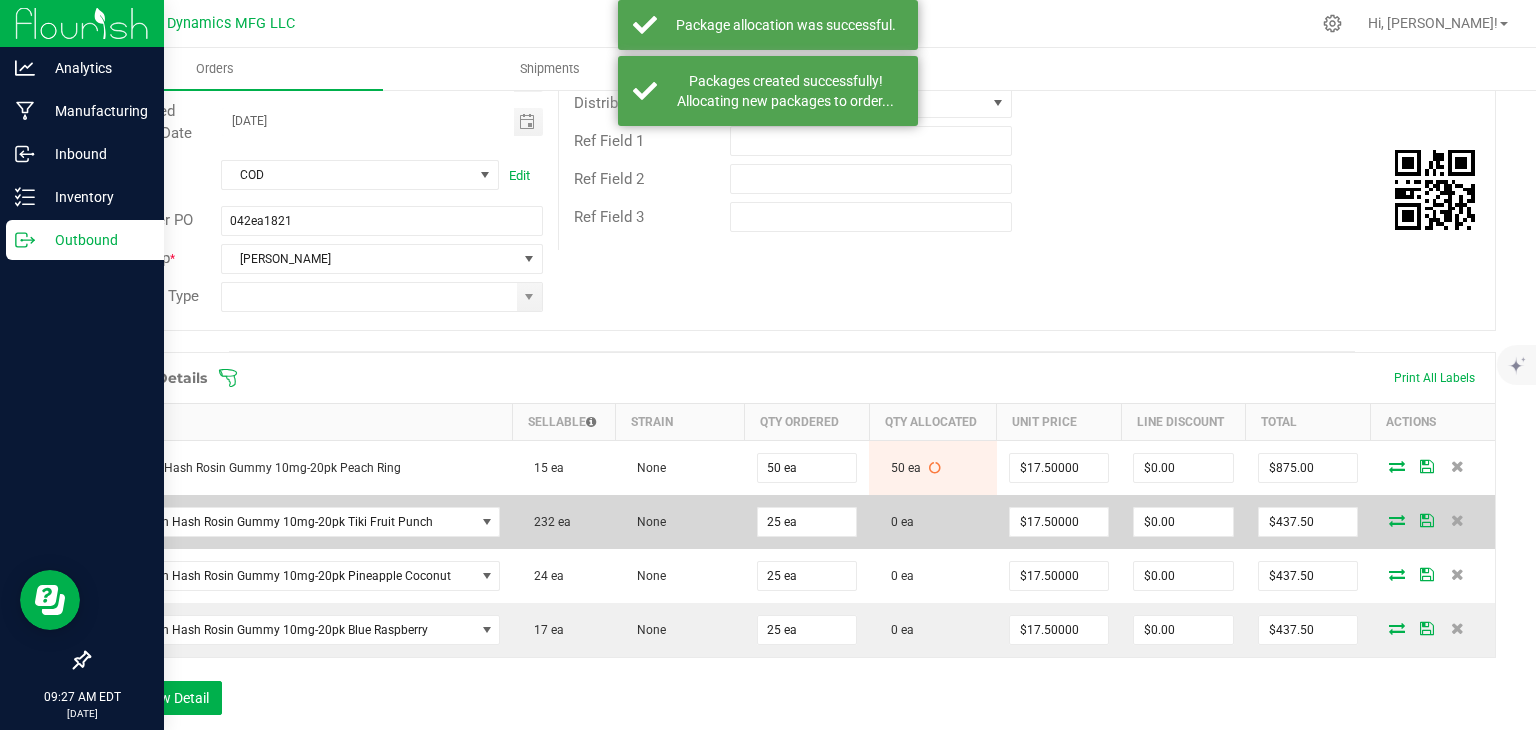 click at bounding box center (1397, 520) 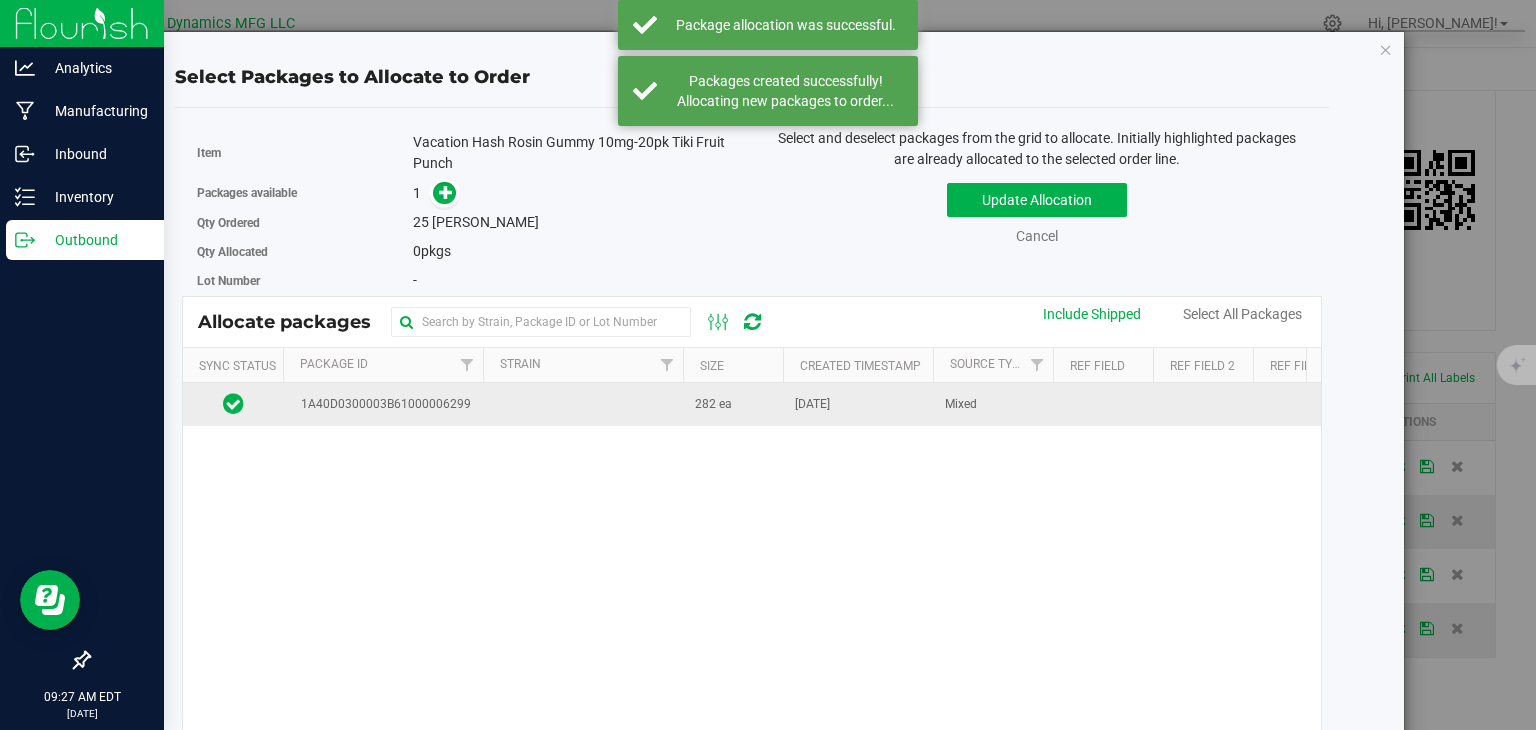 click at bounding box center (583, 404) 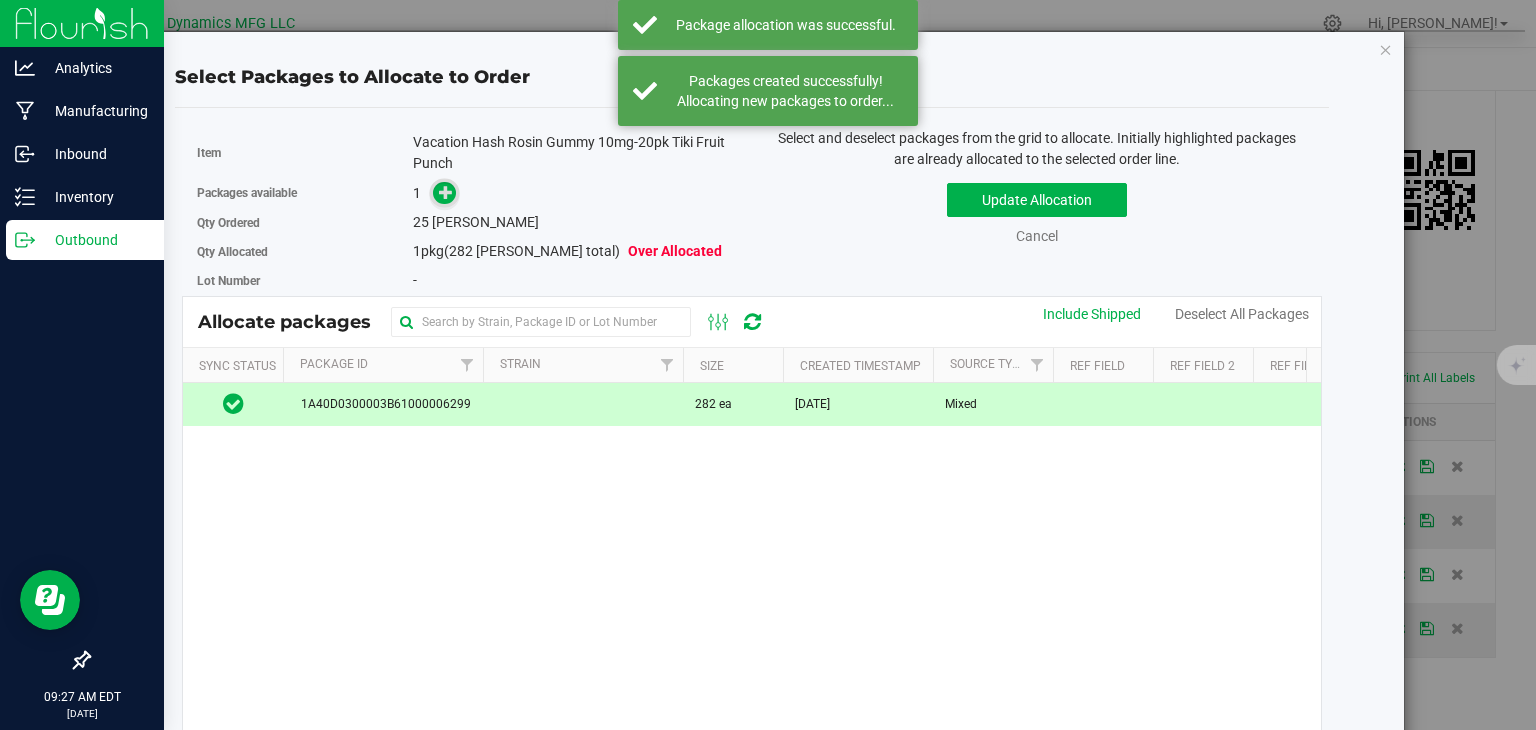 click at bounding box center [446, 192] 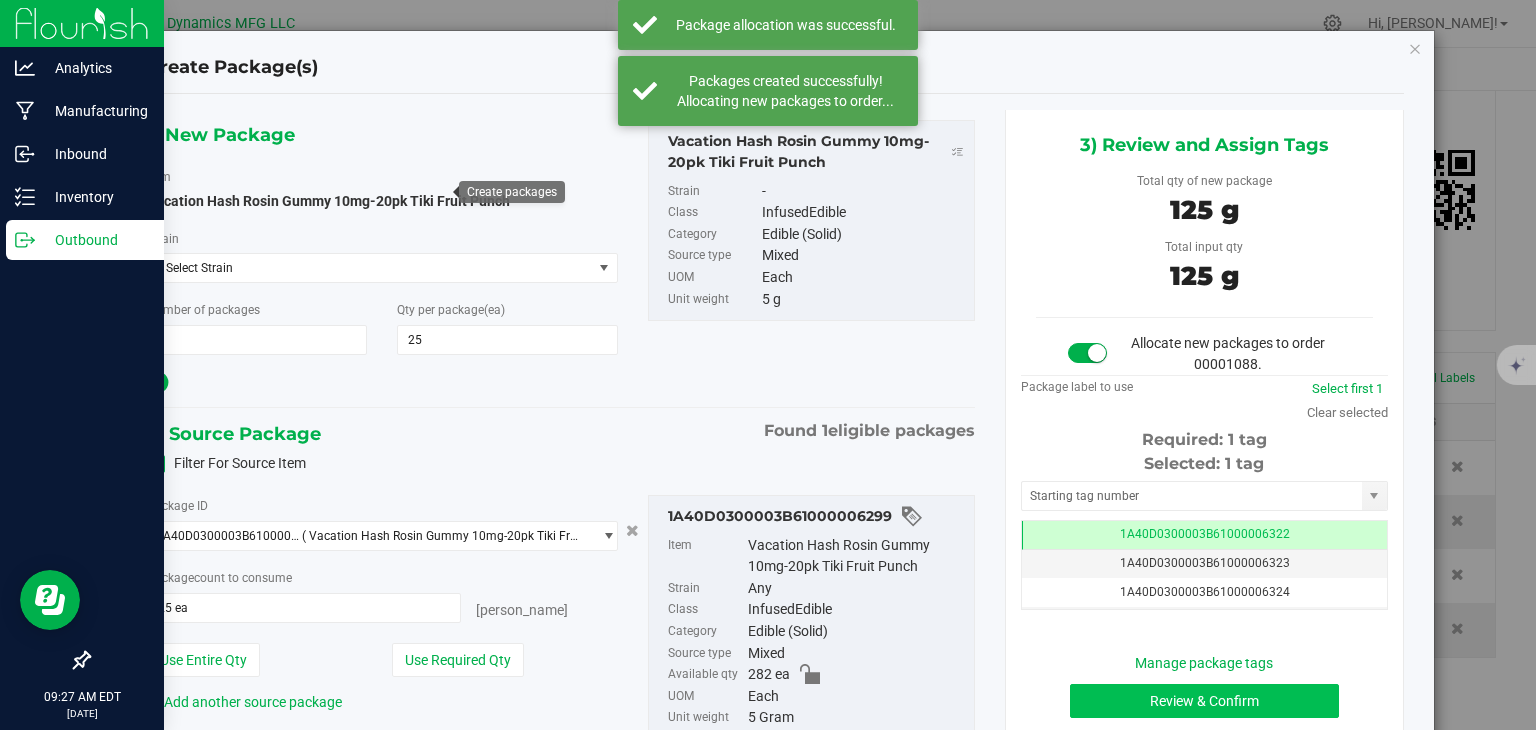 click on "Manage package tags
Review & Confirm
Cancel" at bounding box center [1204, 701] 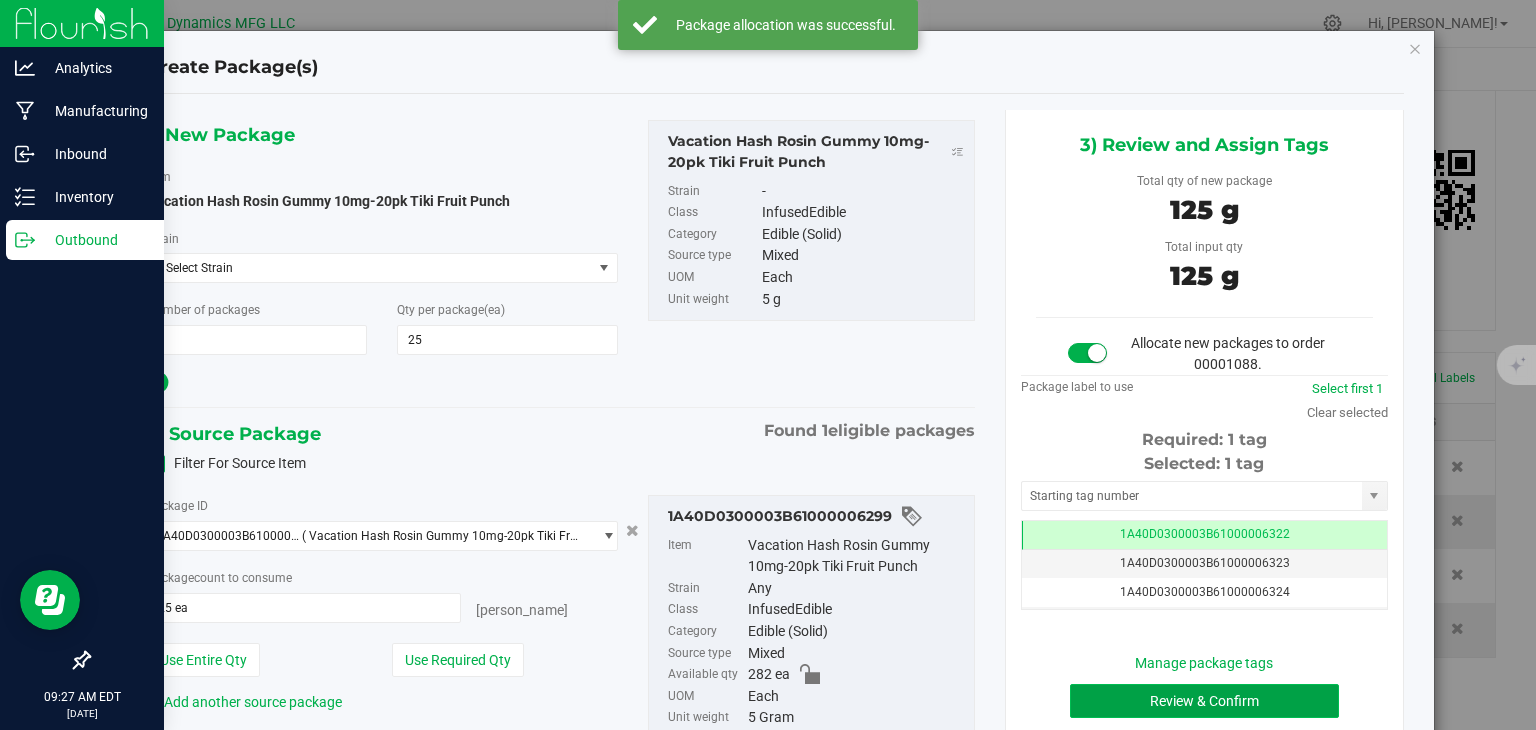 click on "Review & Confirm" at bounding box center (1204, 701) 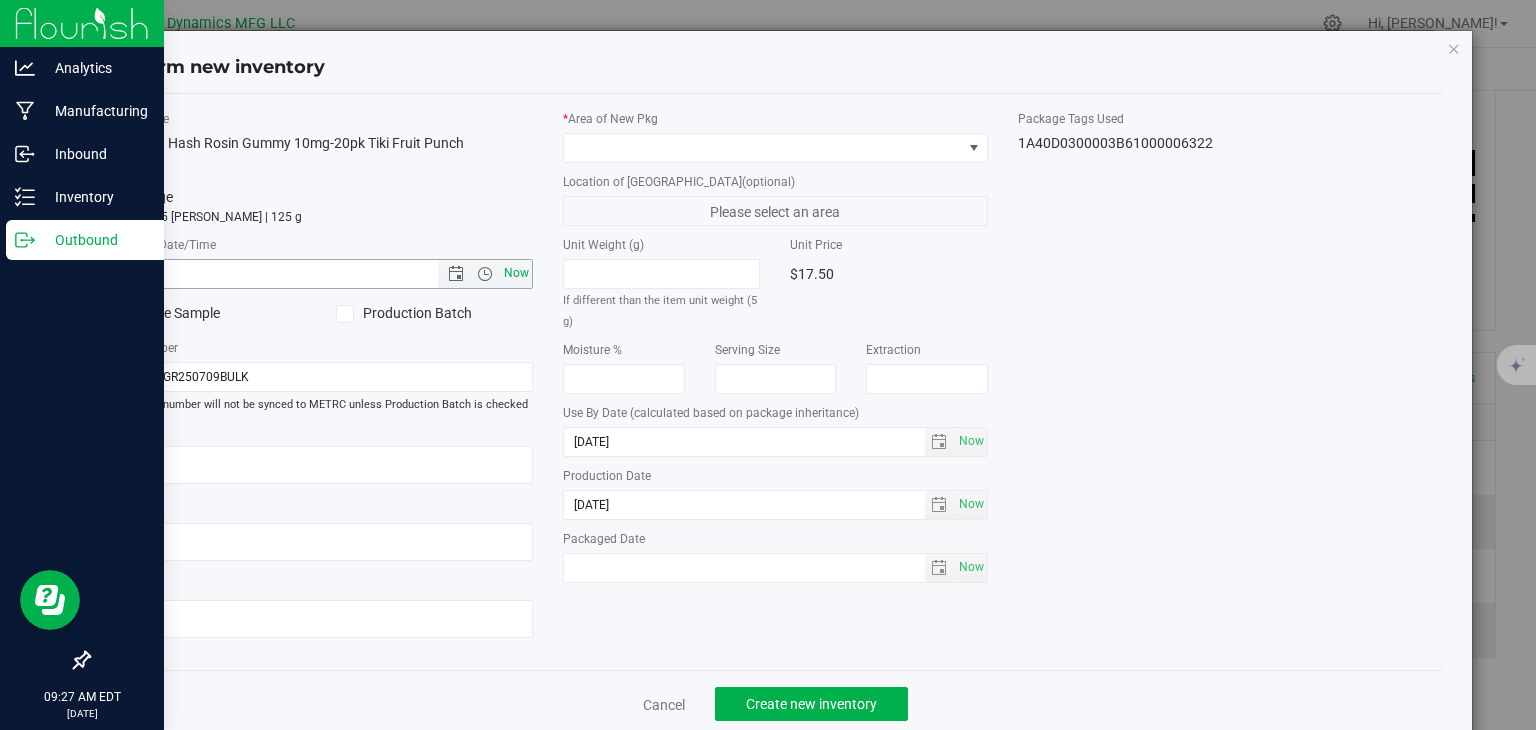 click on "Now" at bounding box center (517, 273) 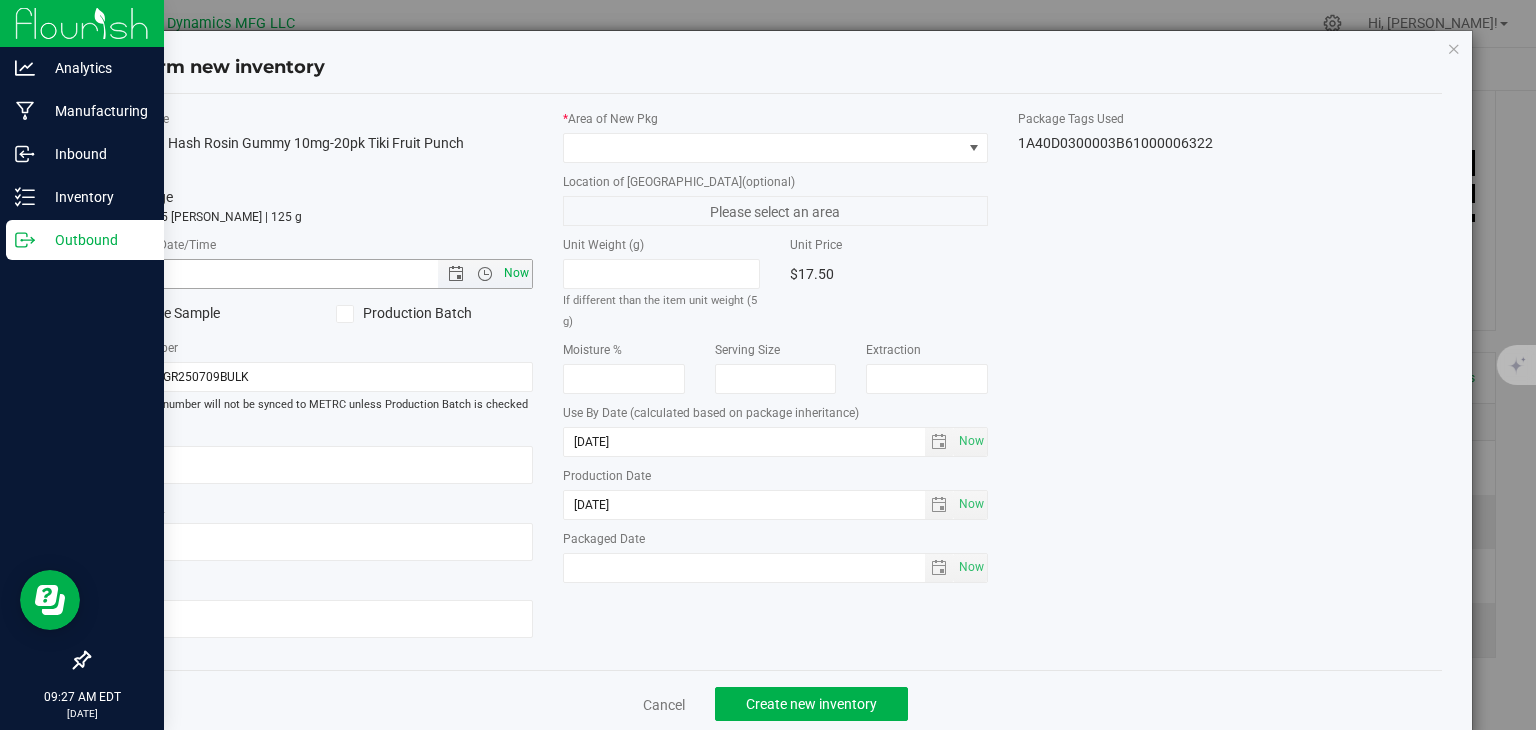 type on "[DATE] 9:27 AM" 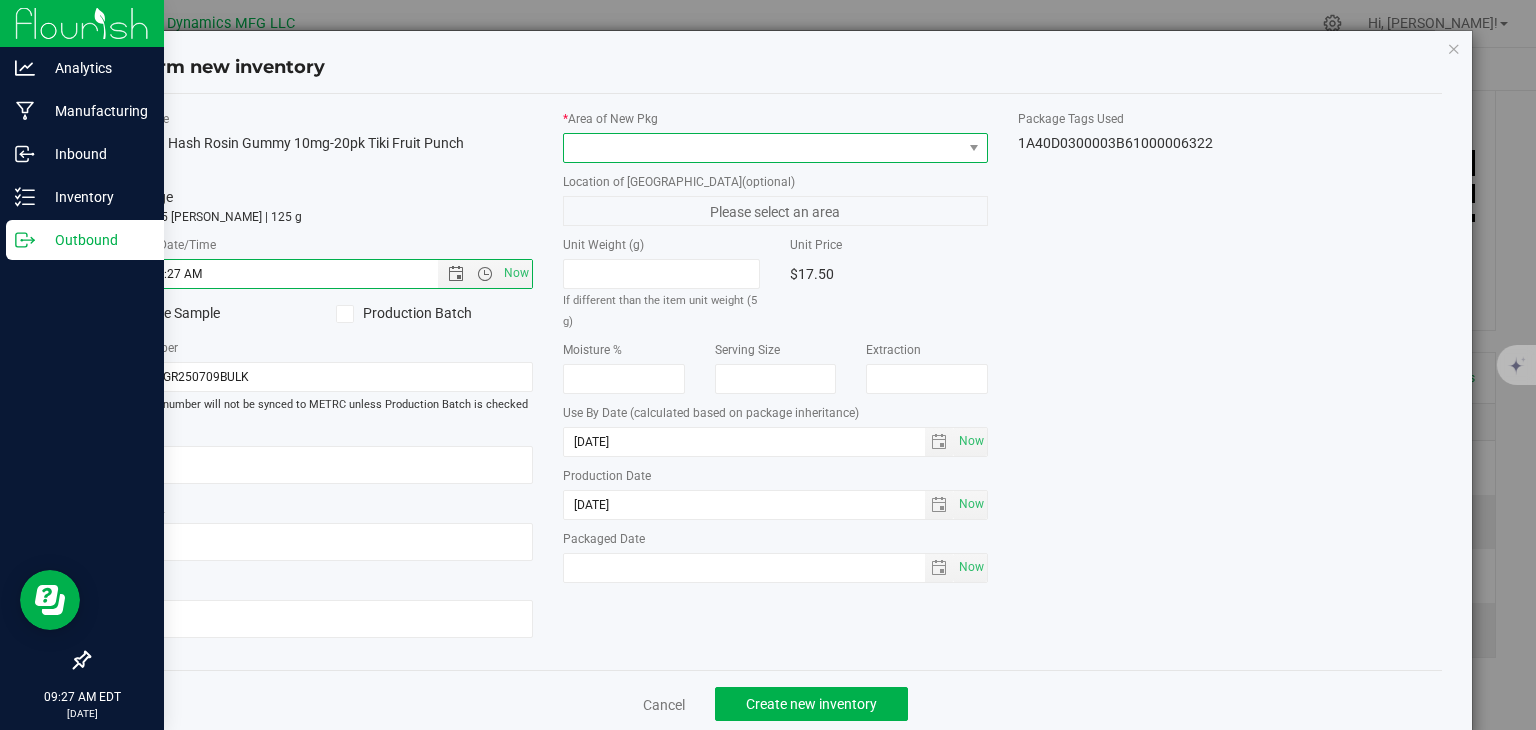 click at bounding box center (763, 148) 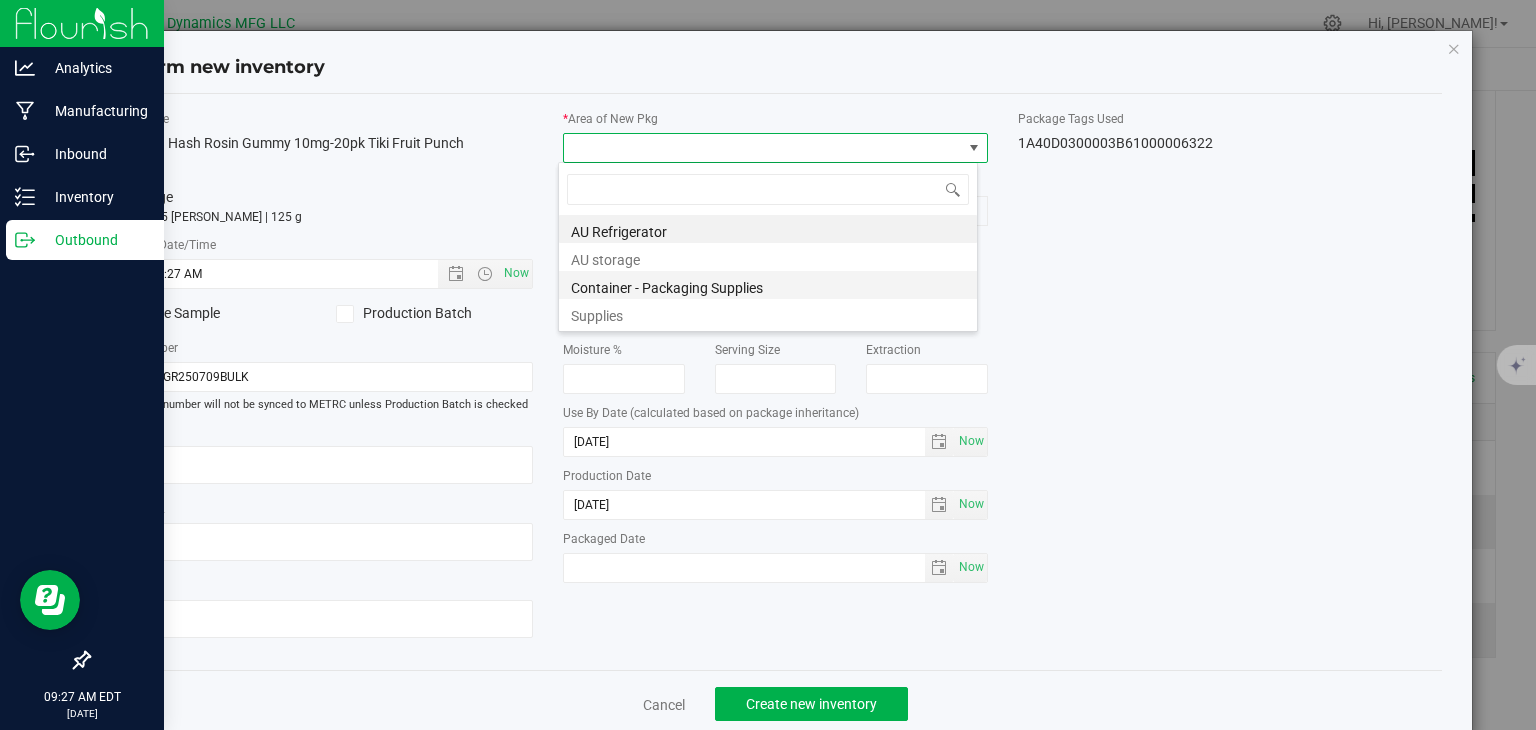click on "Container - Packaging Supplies" at bounding box center (768, 285) 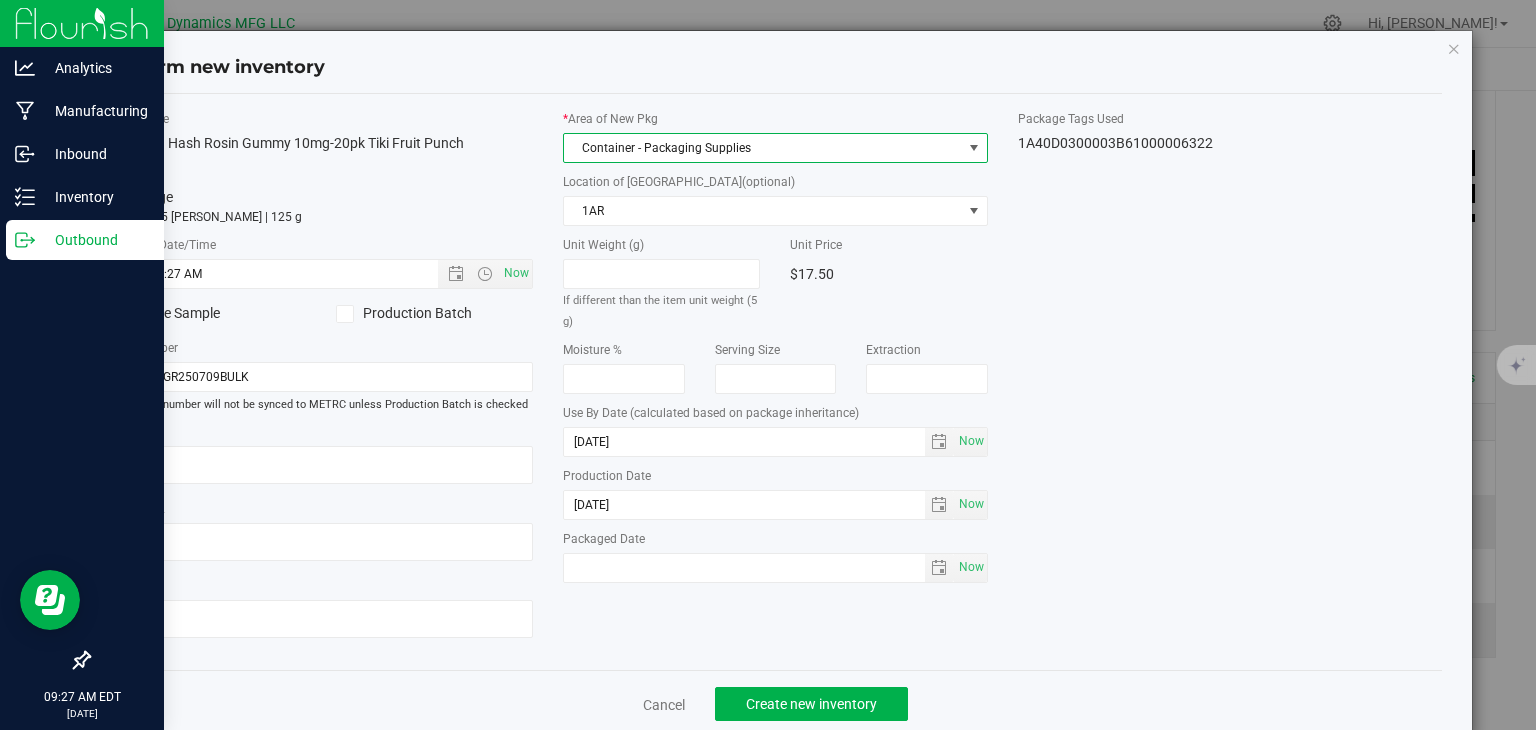 drag, startPoint x: 658, startPoint y: 146, endPoint x: 655, endPoint y: 157, distance: 11.401754 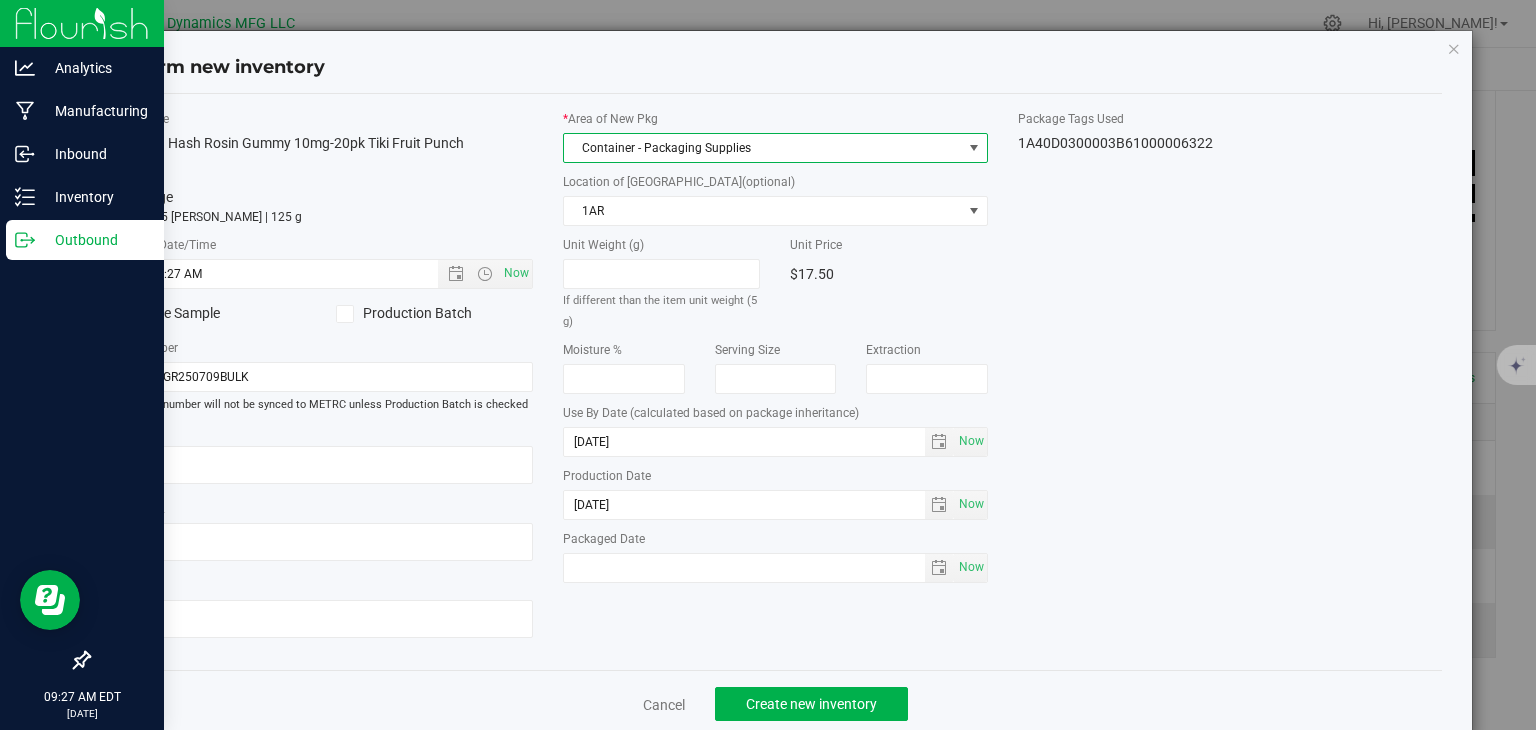 click on "Container - Packaging Supplies" at bounding box center [763, 148] 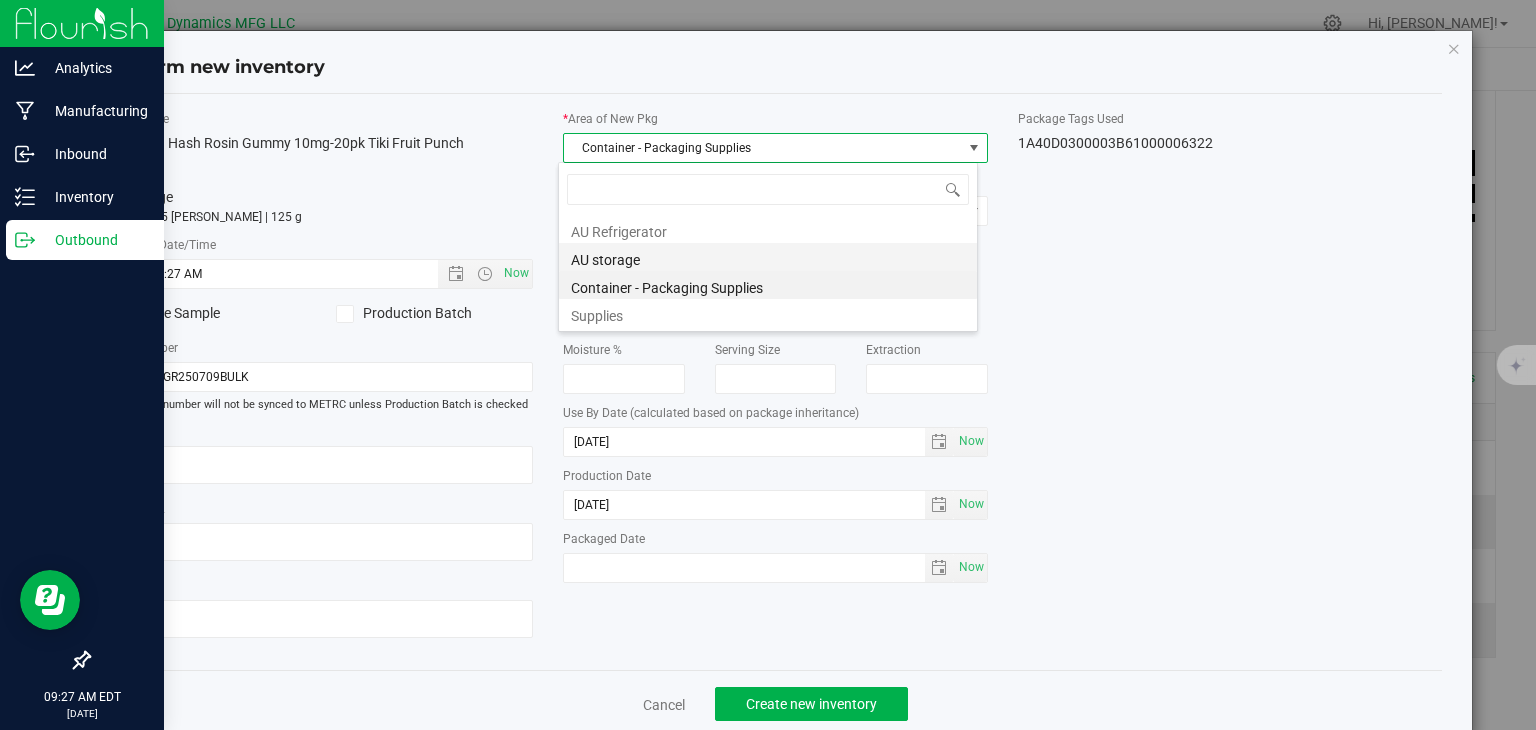 click on "AU storage" at bounding box center [768, 257] 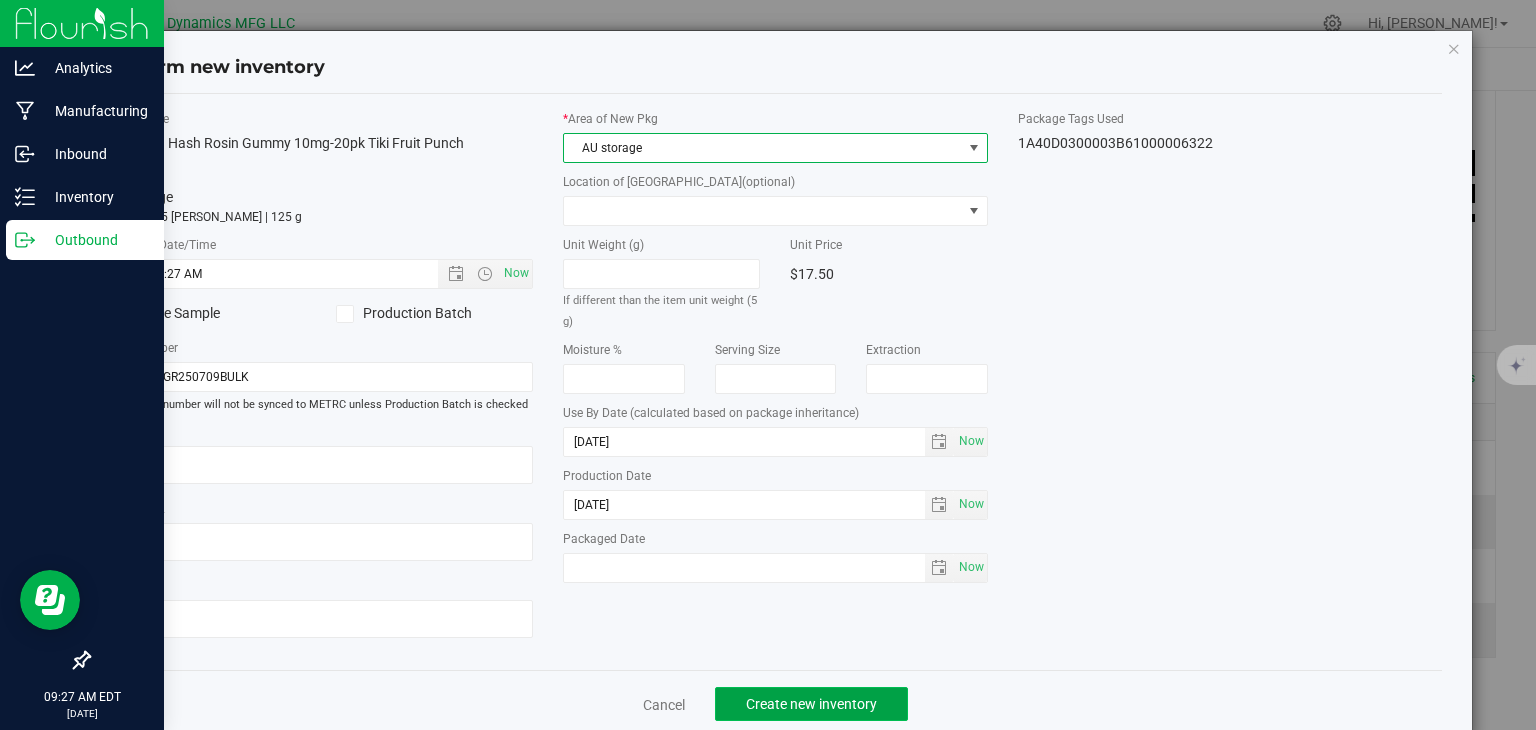click on "Create new inventory" 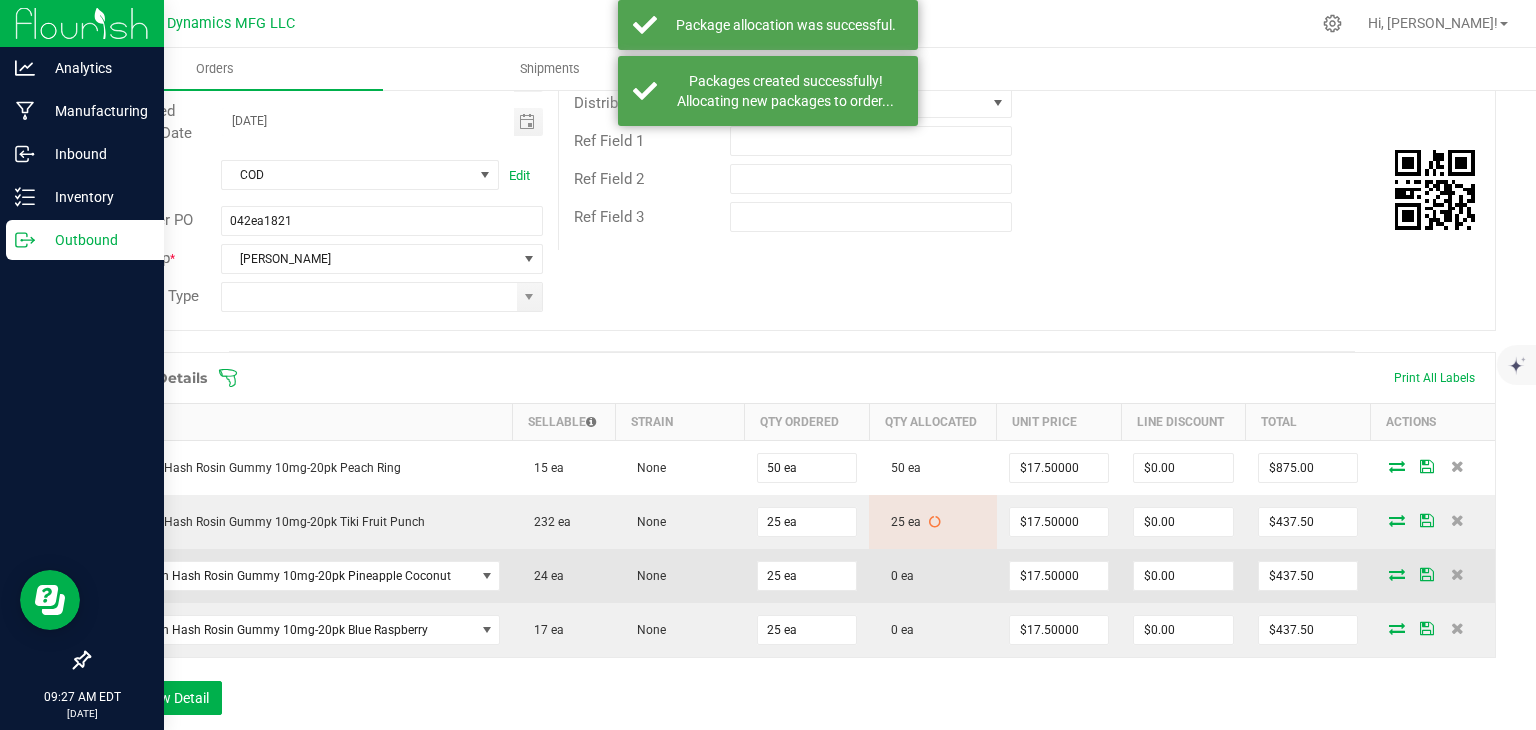 click at bounding box center [1397, 574] 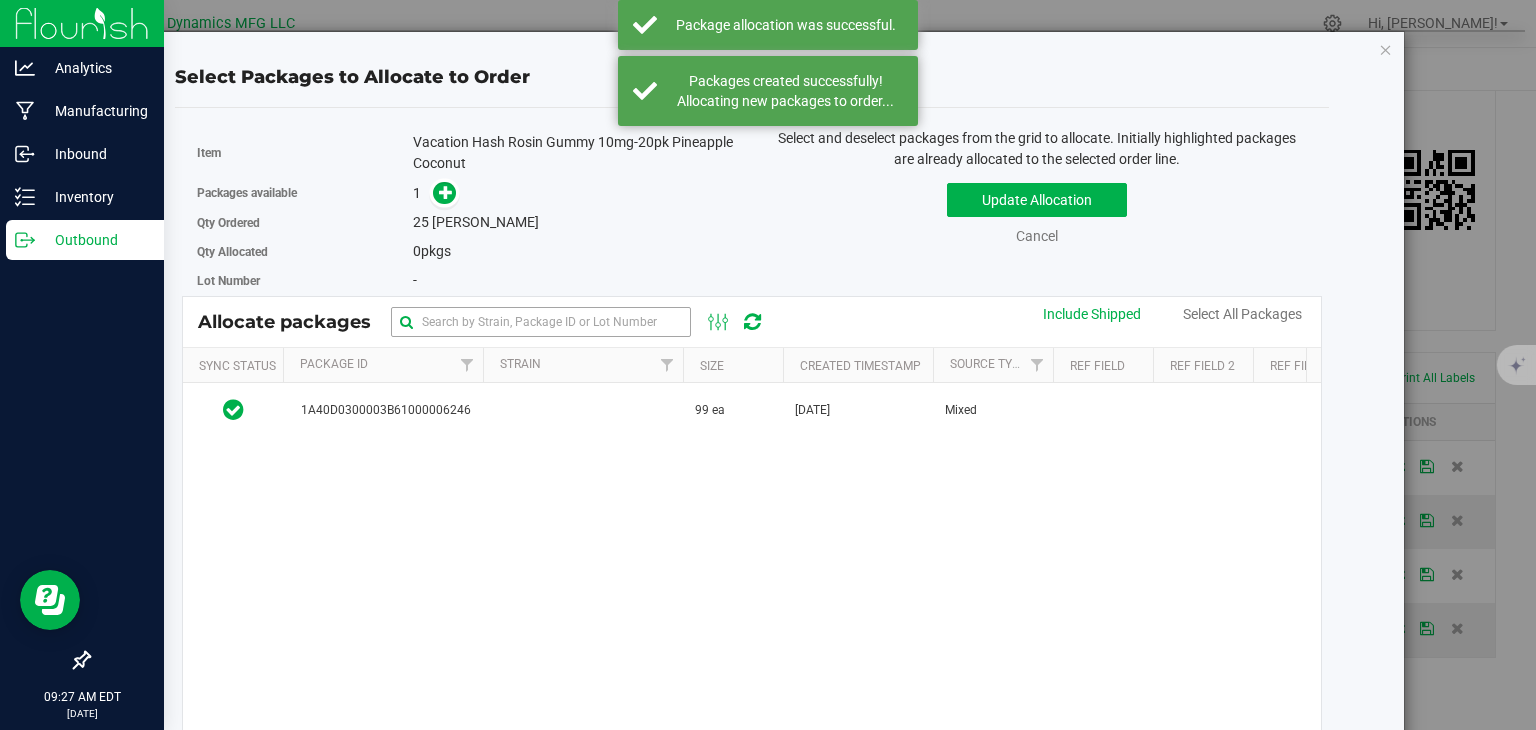 drag, startPoint x: 539, startPoint y: 421, endPoint x: 508, endPoint y: 335, distance: 91.416626 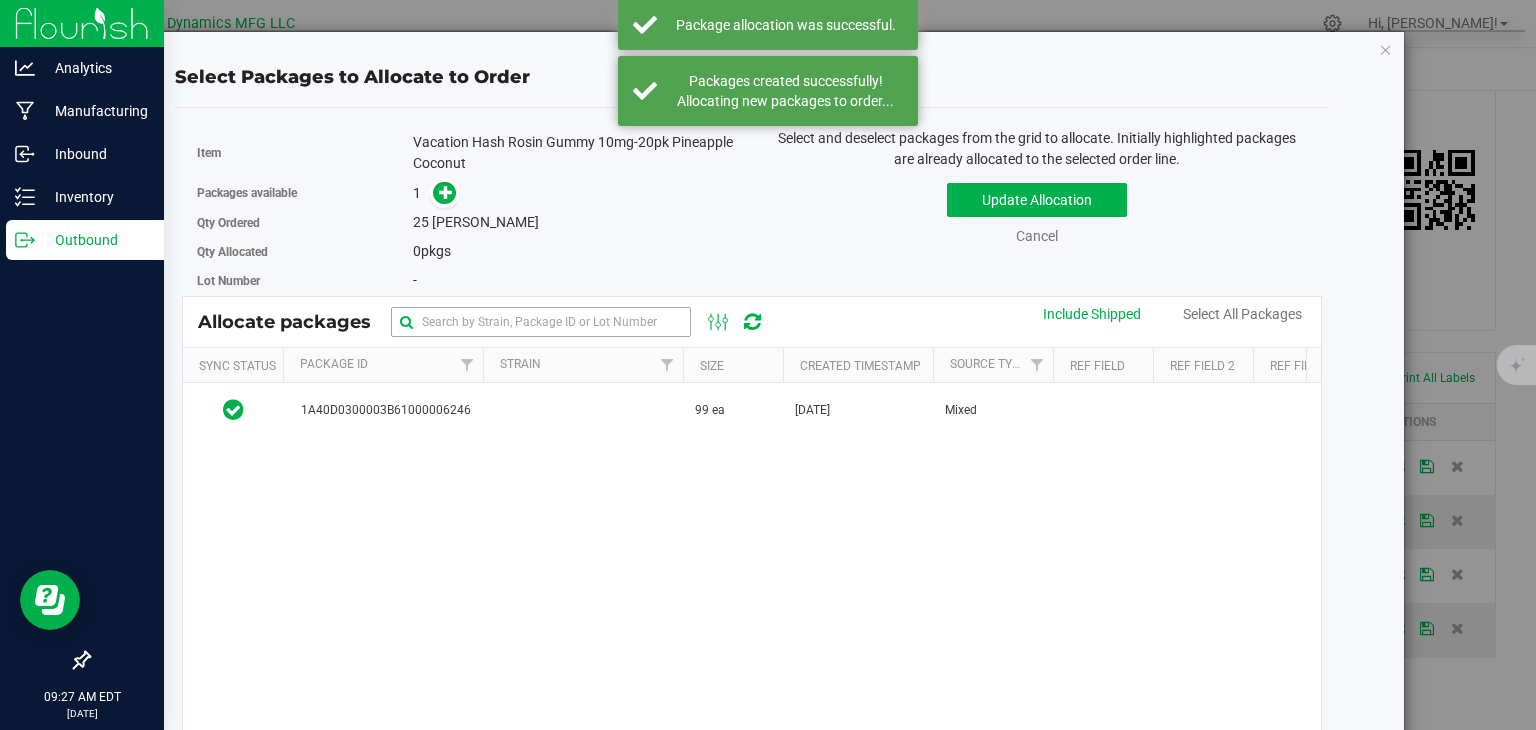 click at bounding box center [583, 410] 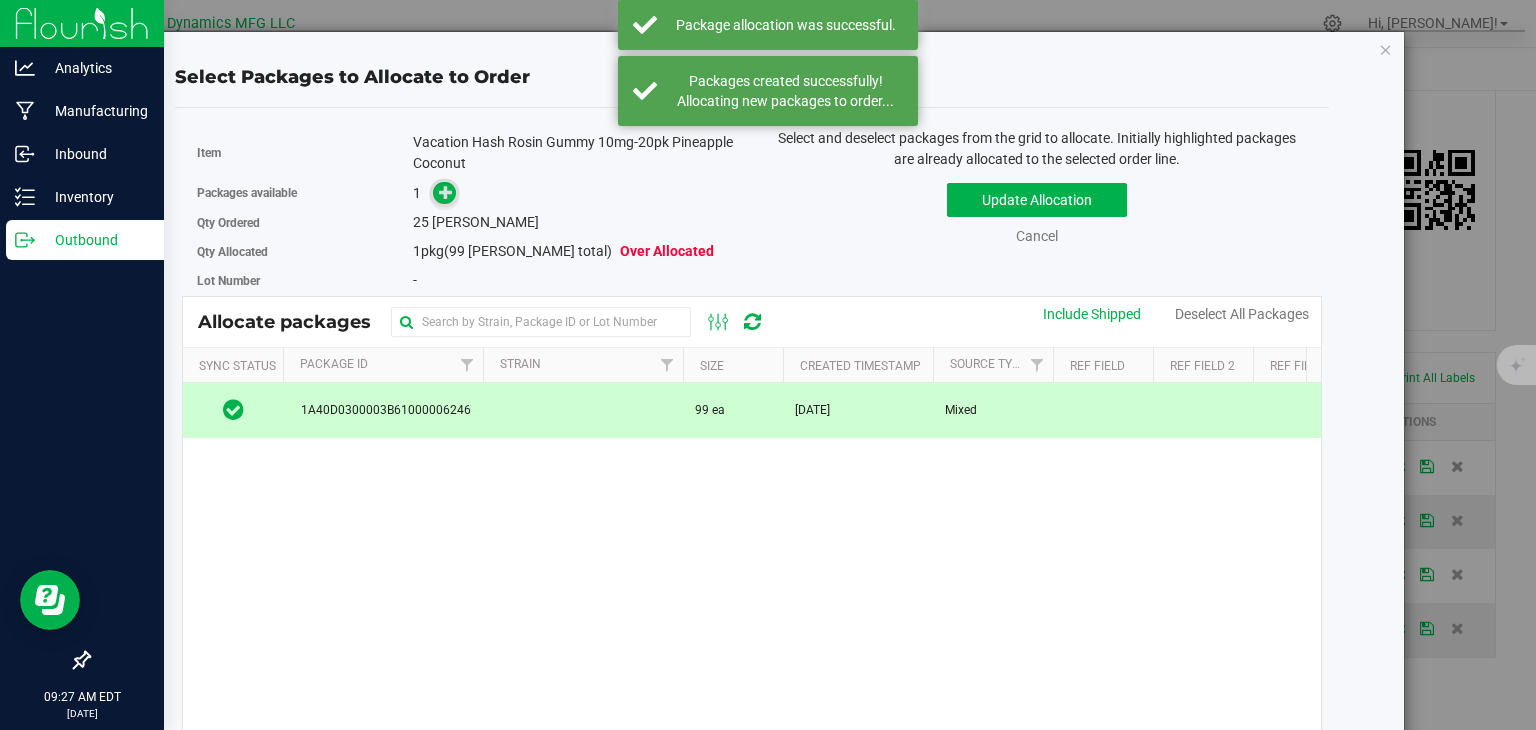 click at bounding box center (446, 192) 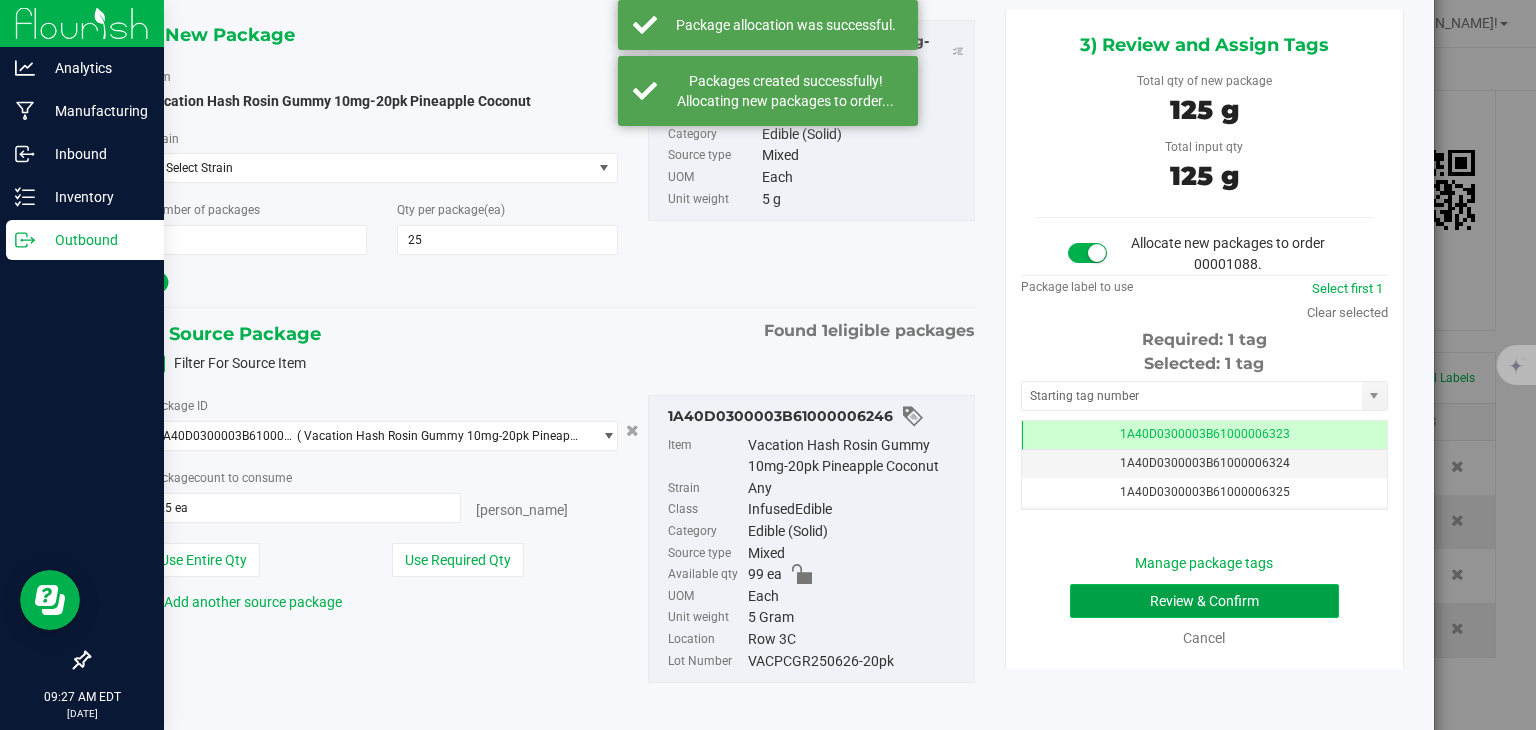 click on "Review & Confirm" at bounding box center [1204, 601] 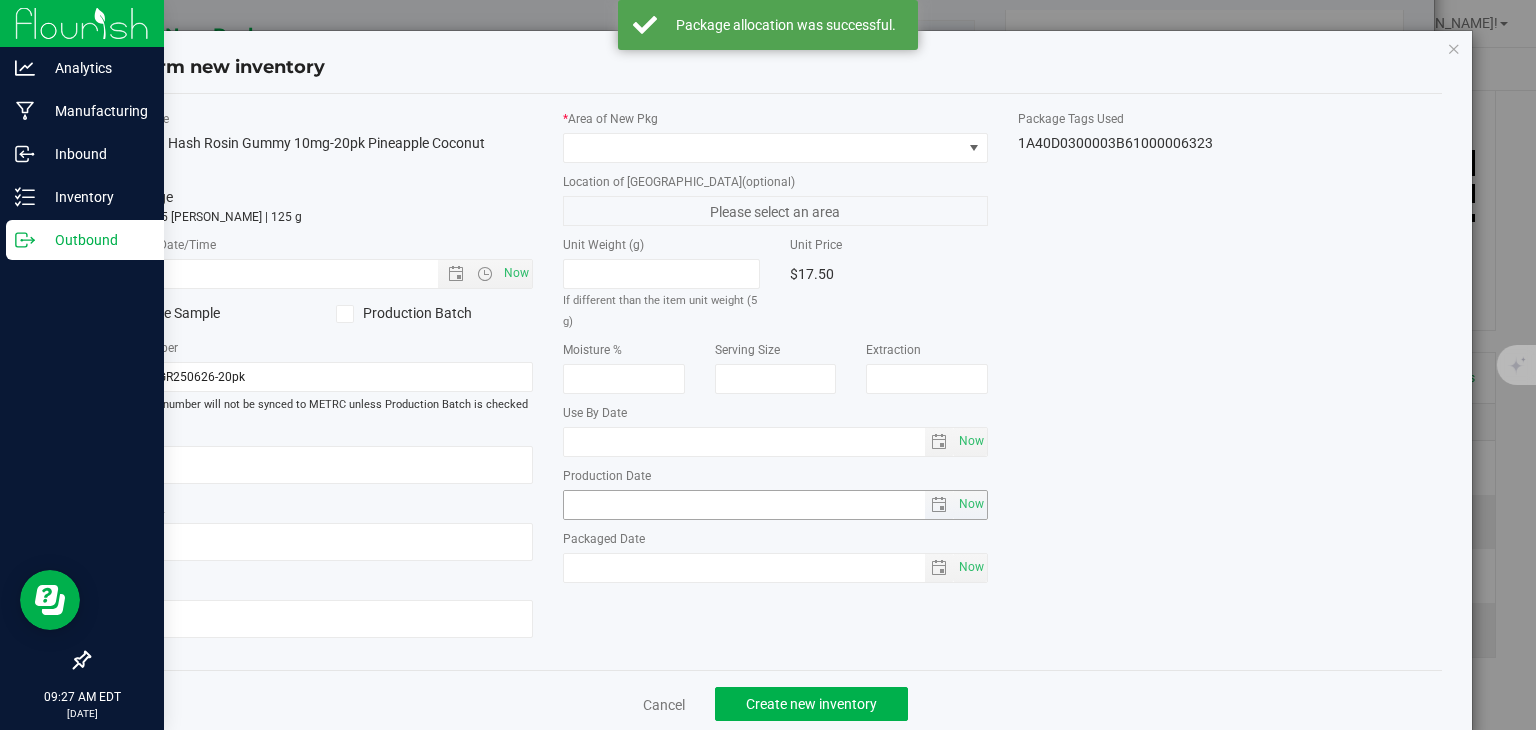 type on "[DATE]" 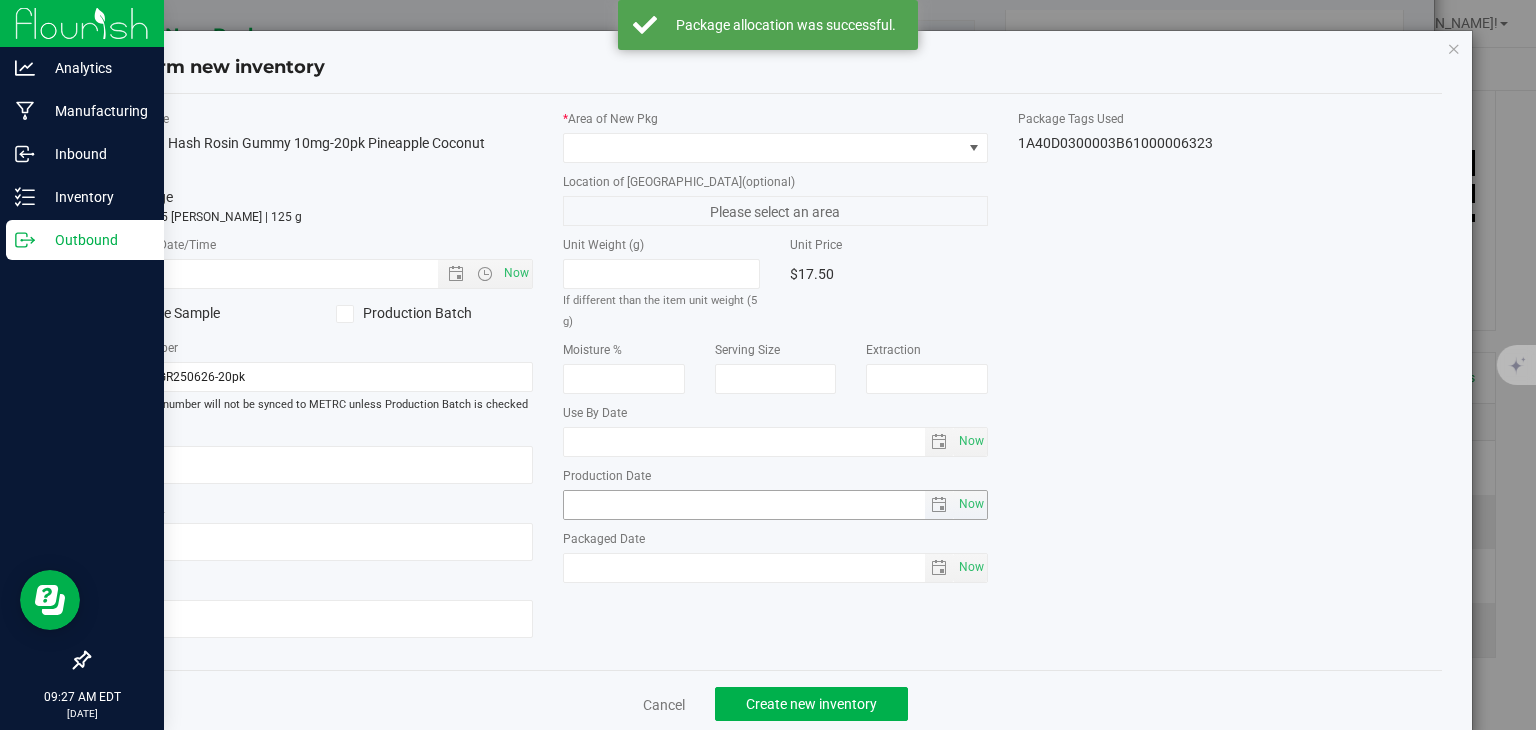 type on "[DATE]" 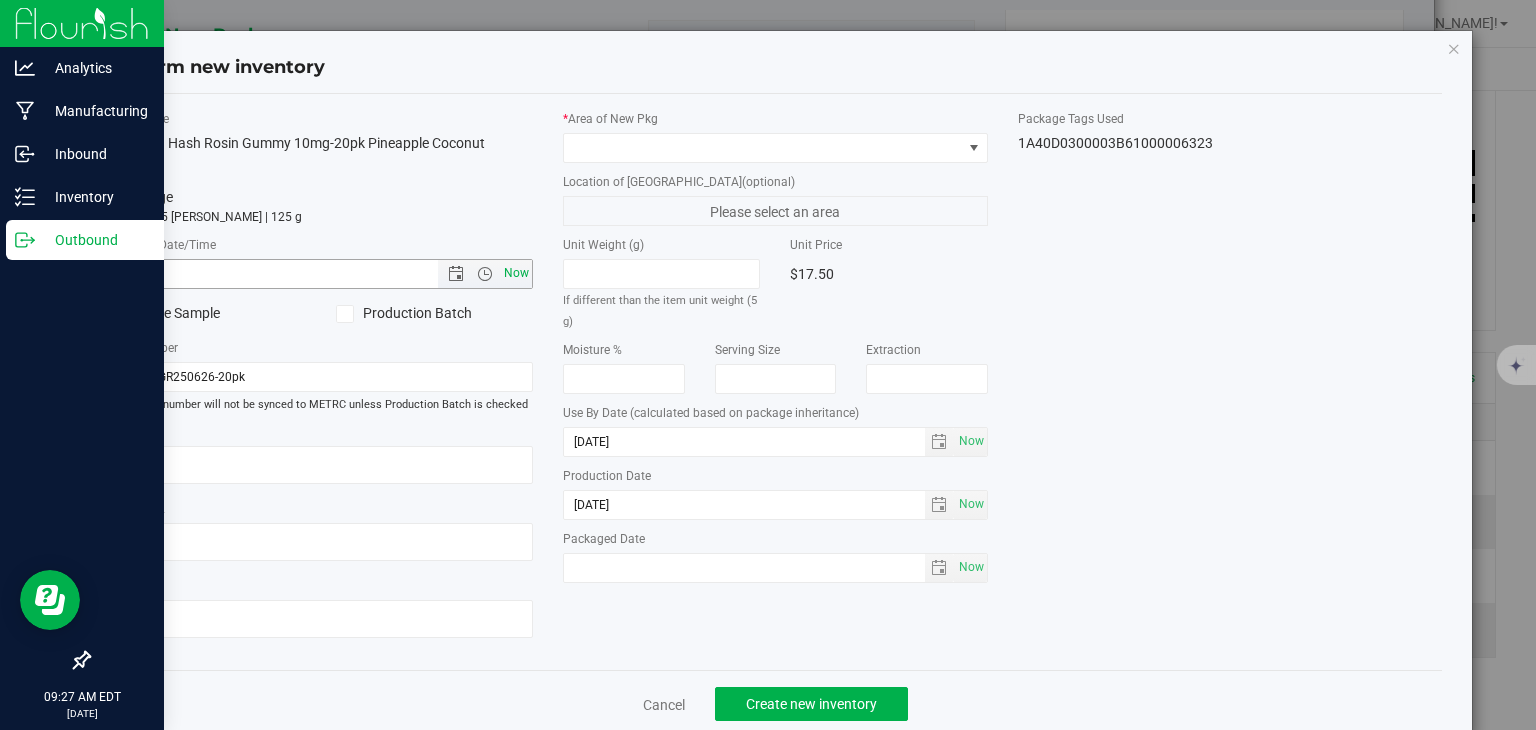 click on "Now" at bounding box center [517, 273] 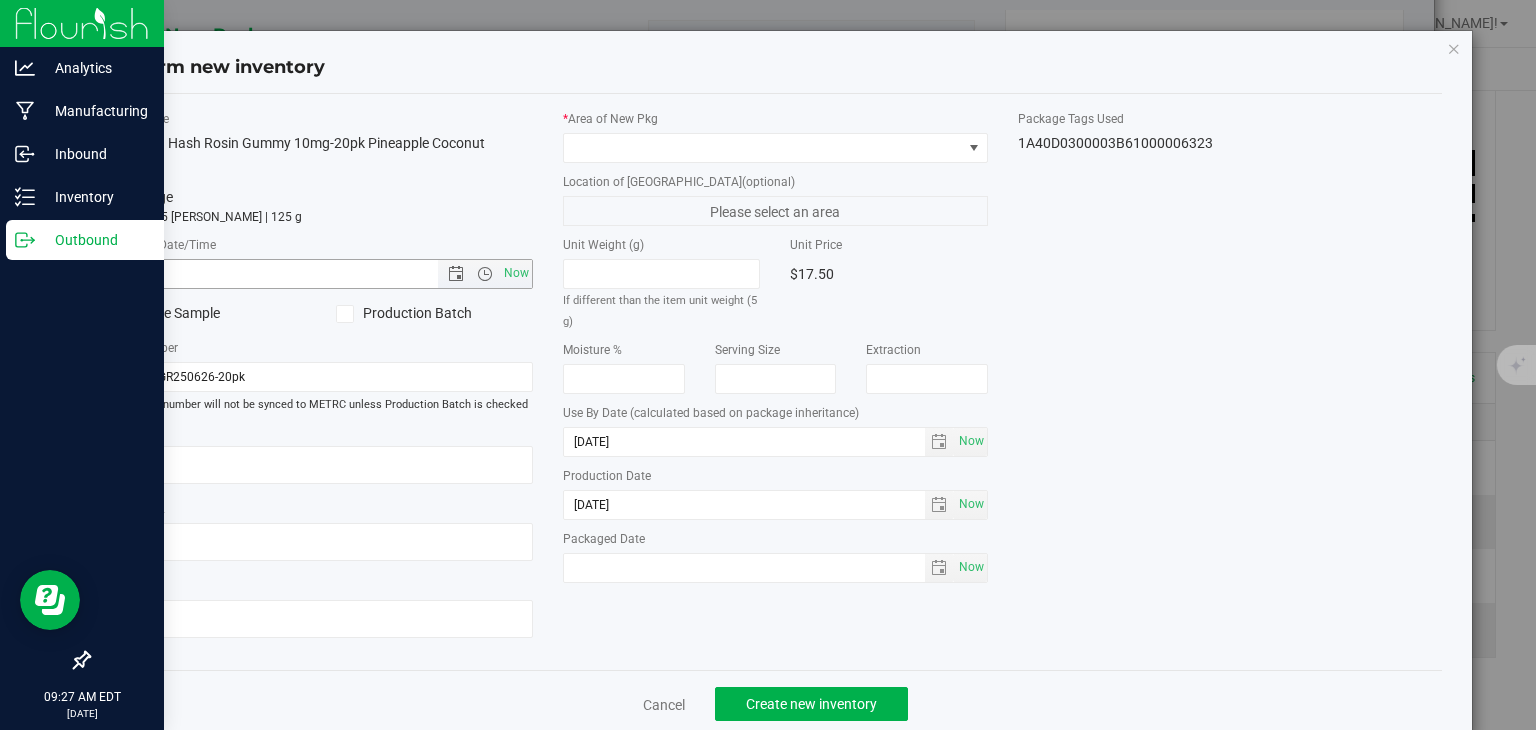 type on "[DATE] 9:27 AM" 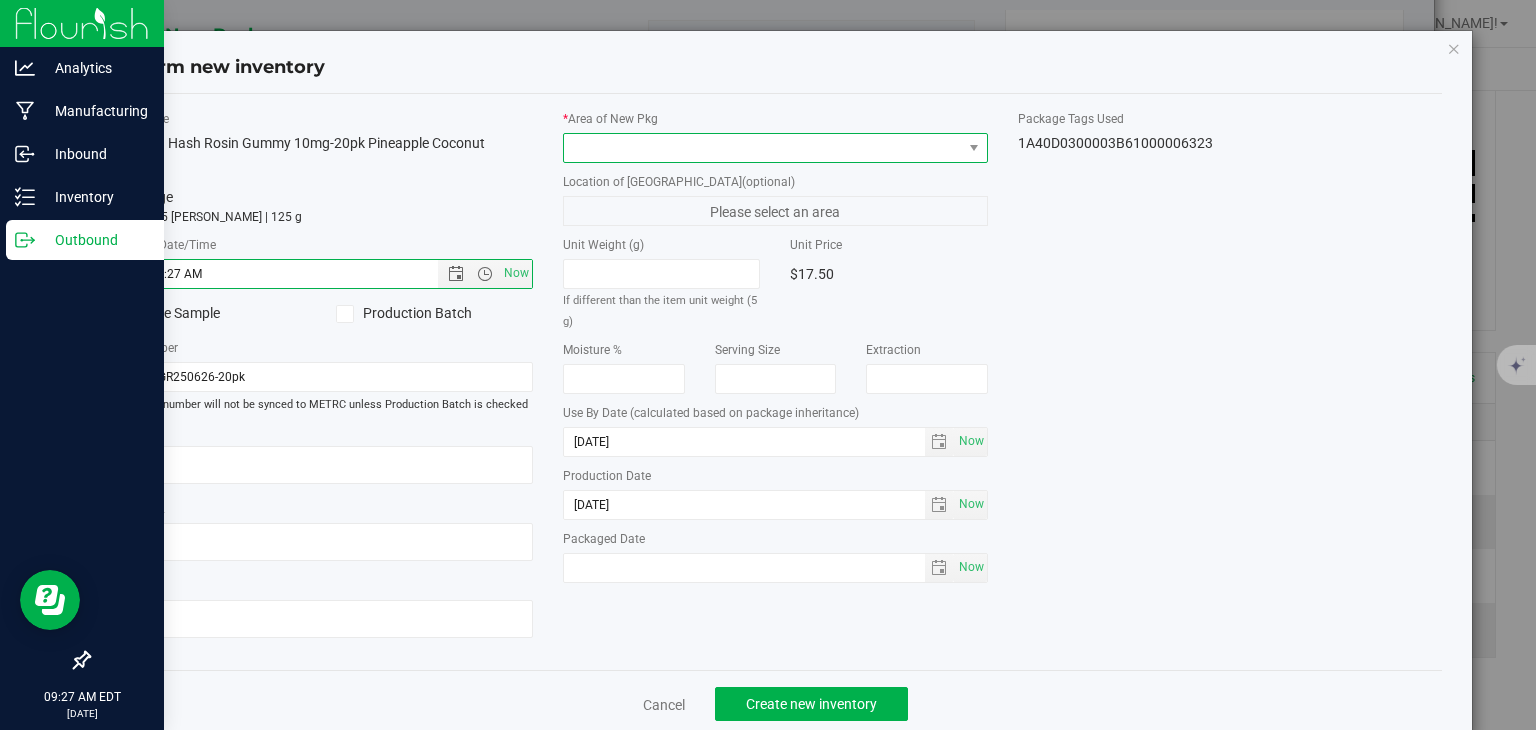 click at bounding box center [763, 148] 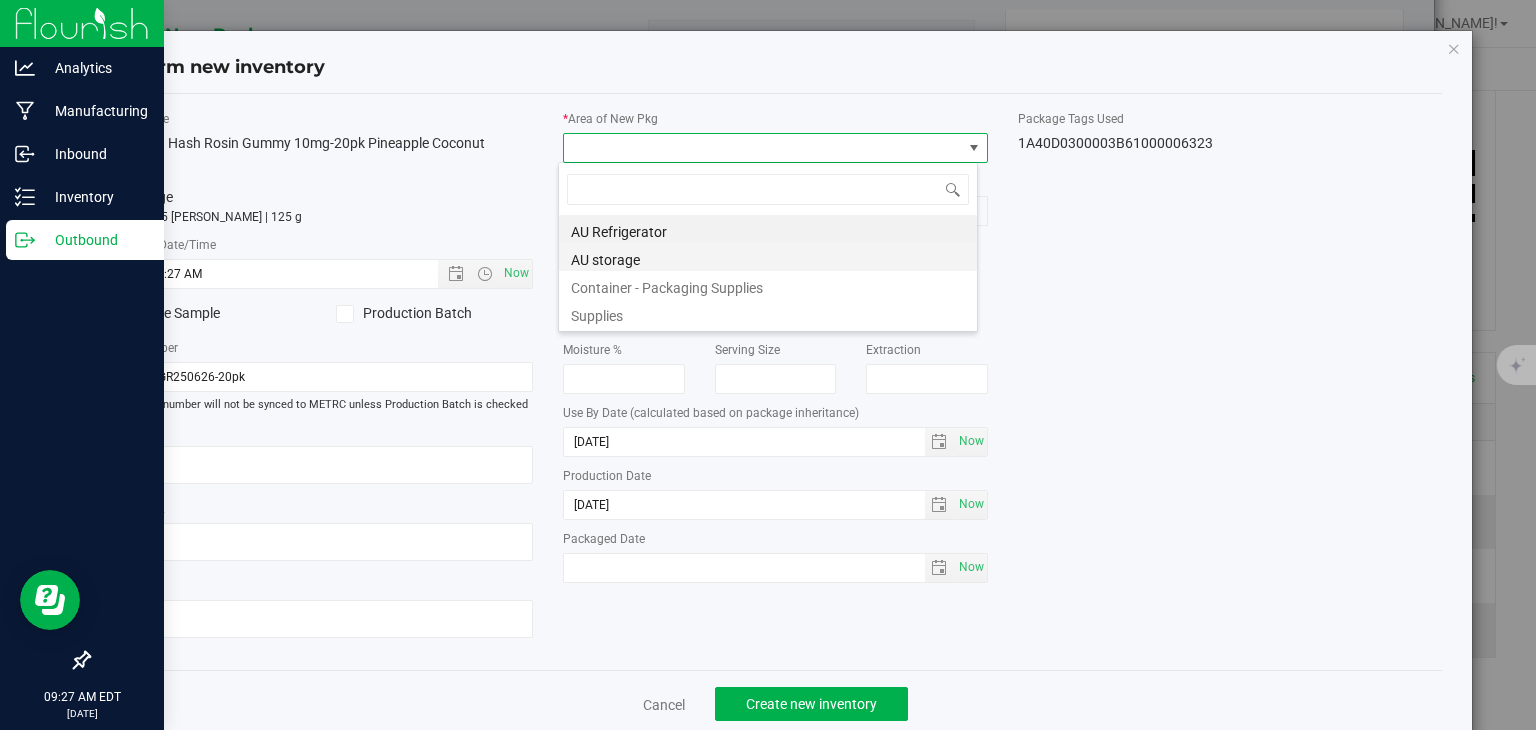 click on "AU storage" at bounding box center [768, 257] 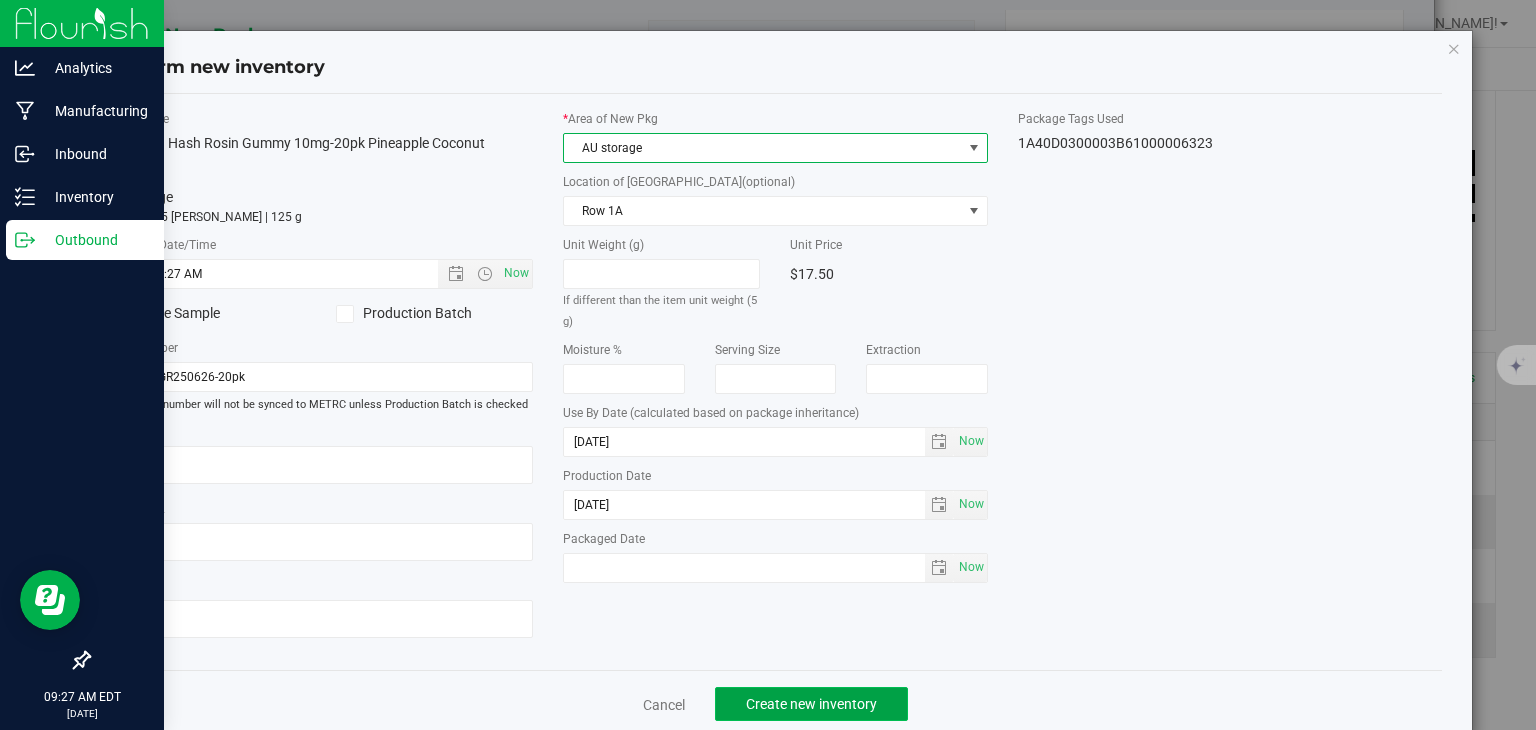click on "Create new inventory" 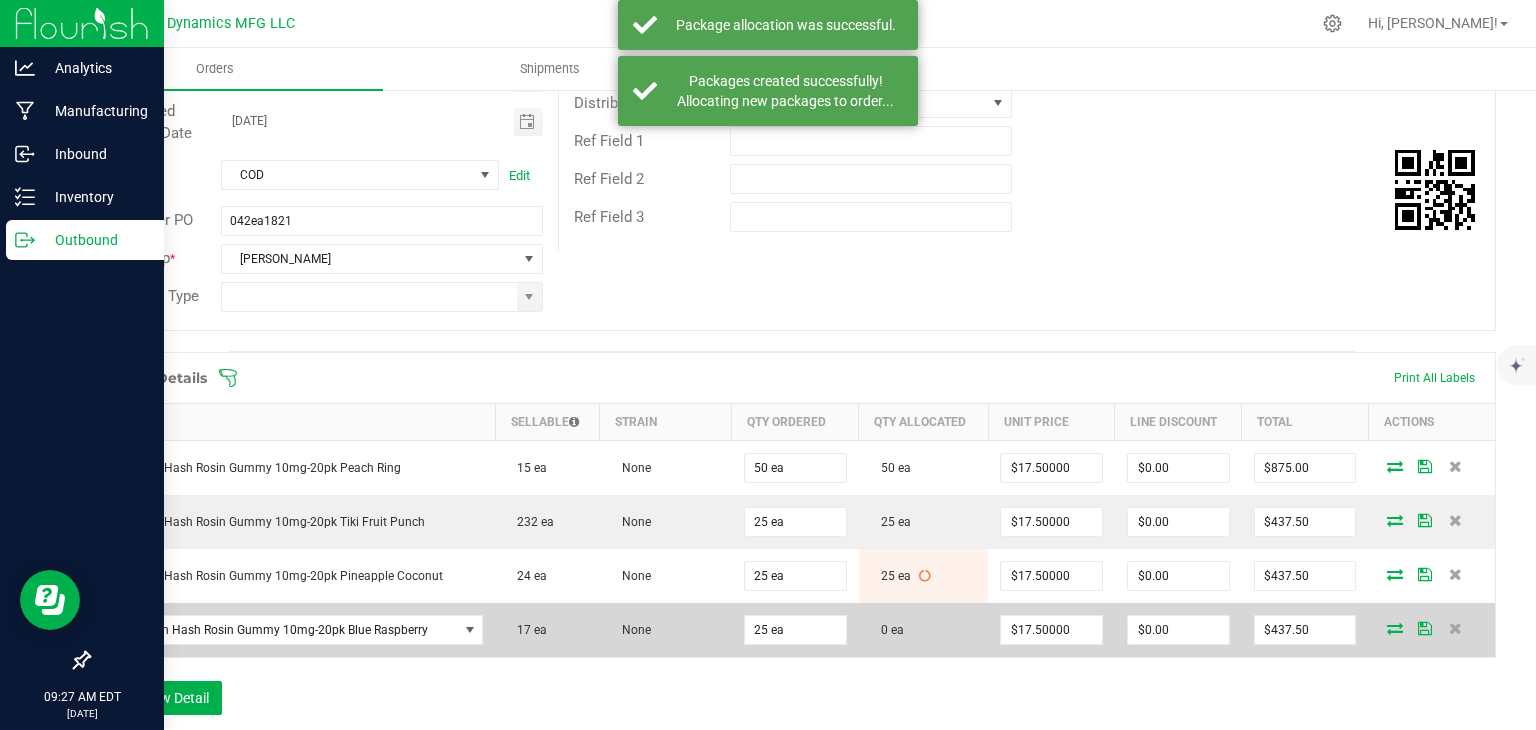click at bounding box center (1395, 628) 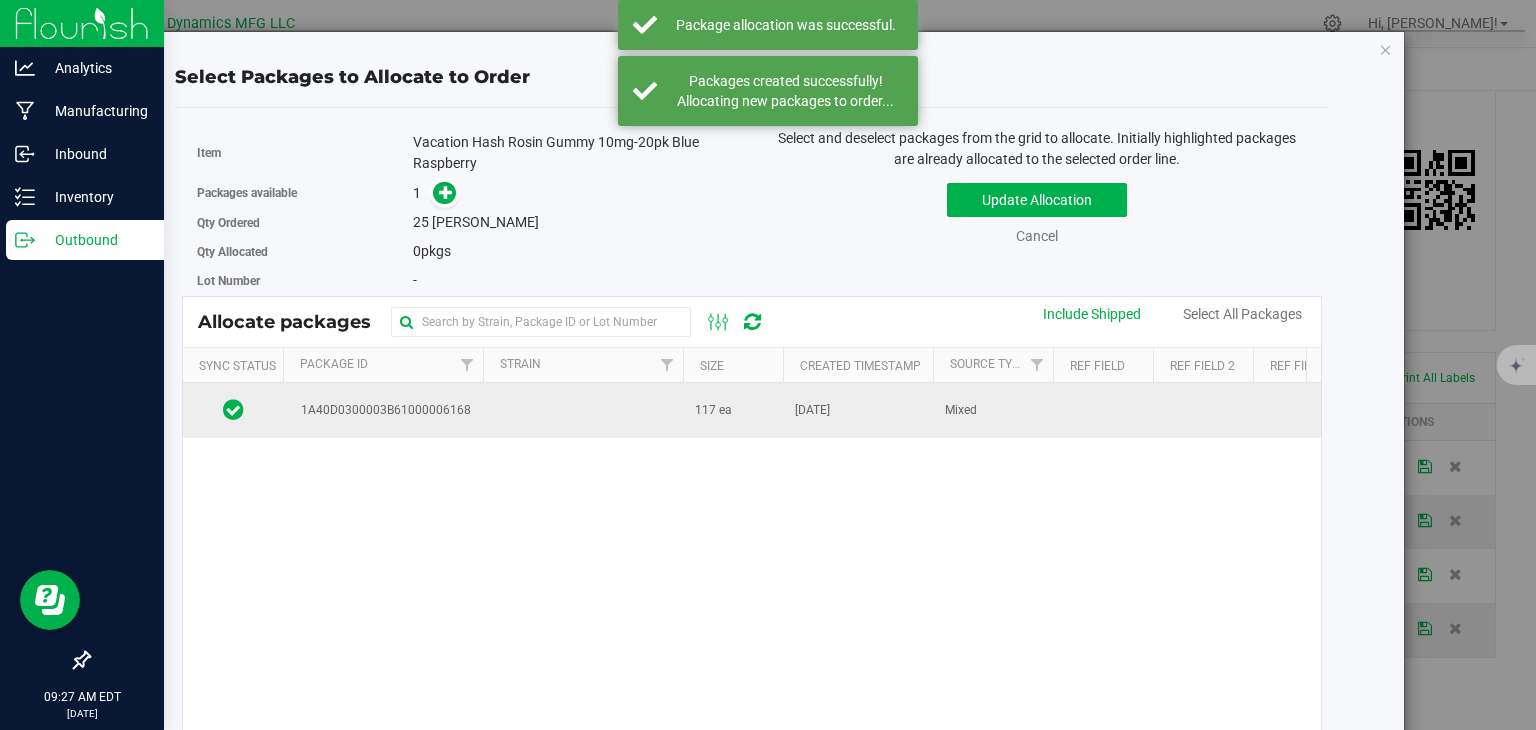 click on "1A40D0300003B61000006168" at bounding box center [382, 410] 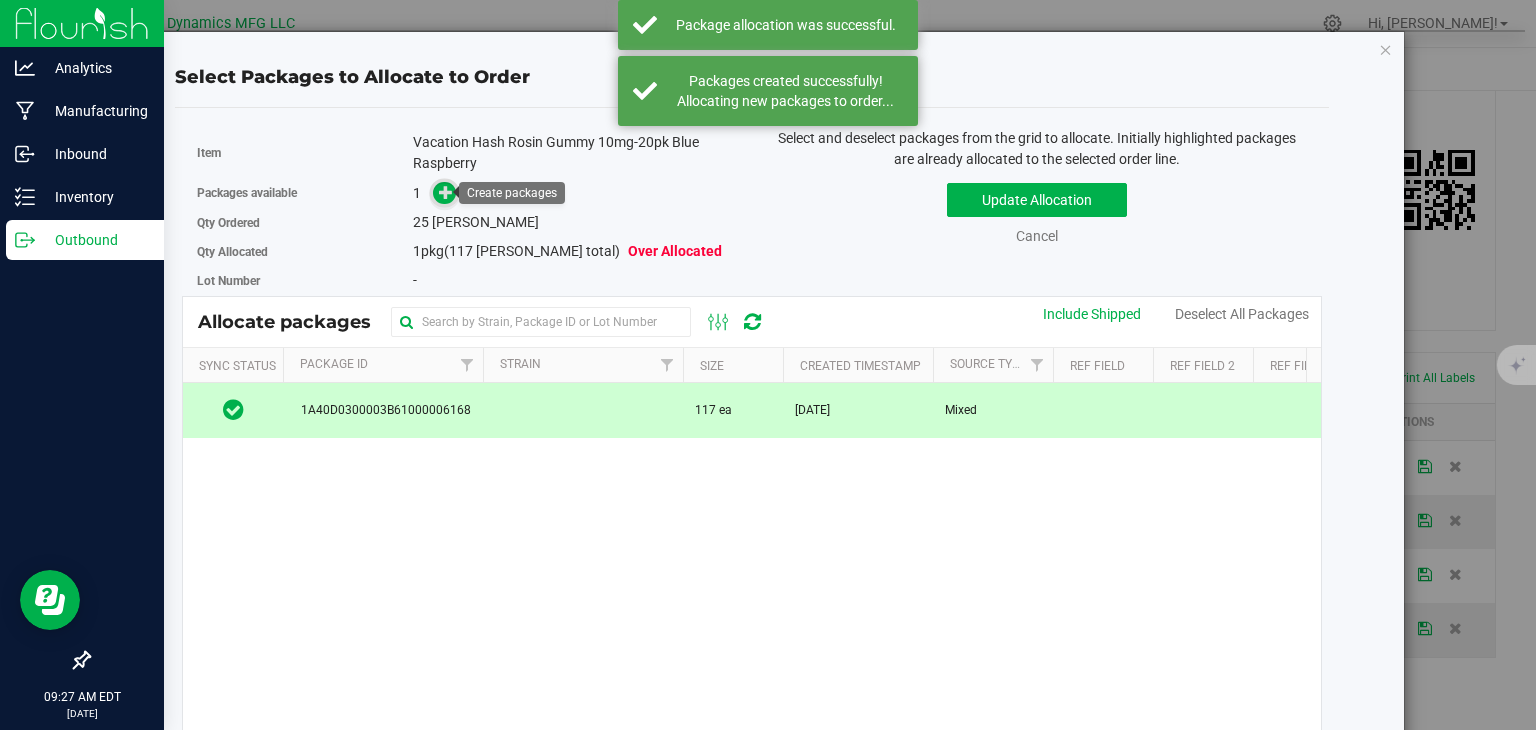 click at bounding box center (446, 192) 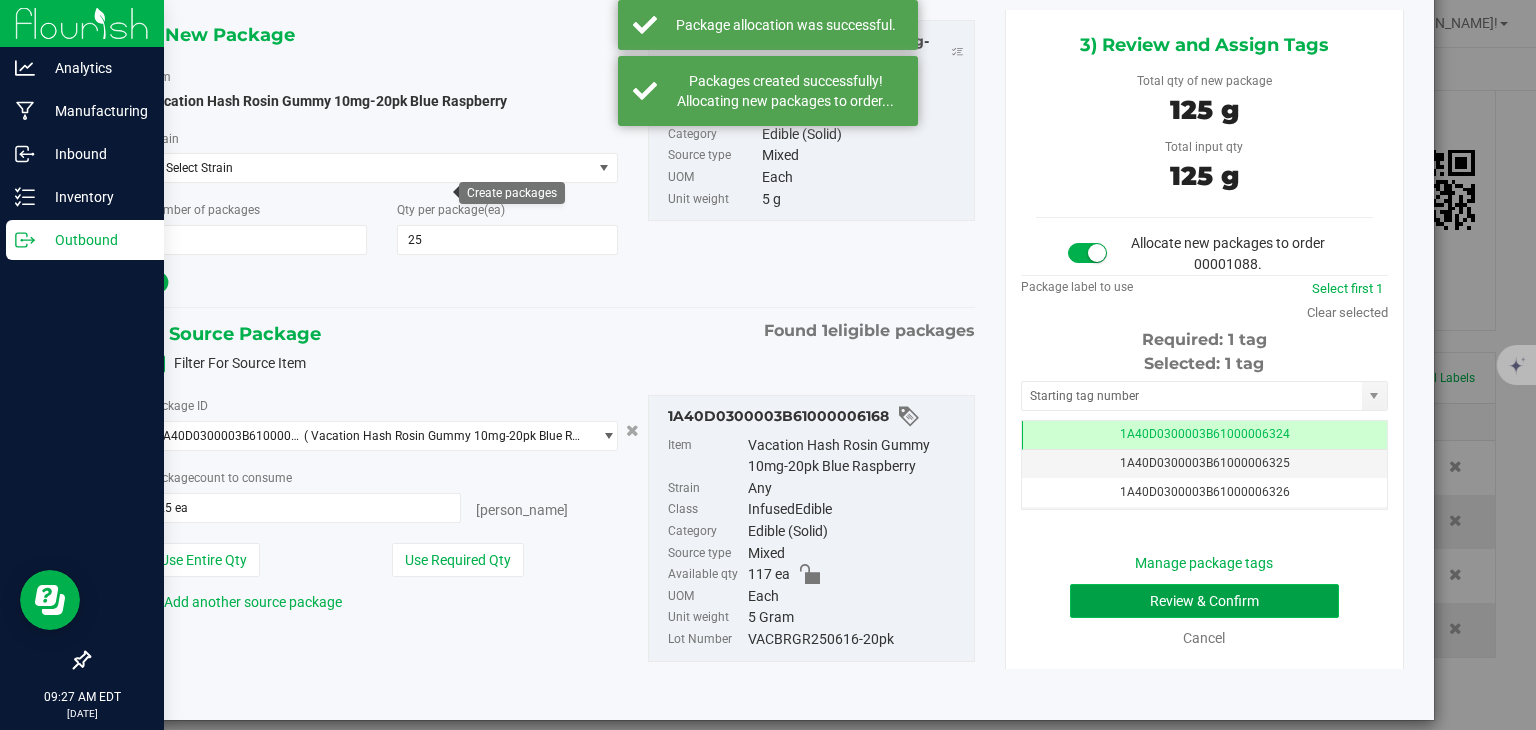 click on "Review & Confirm" at bounding box center [1204, 601] 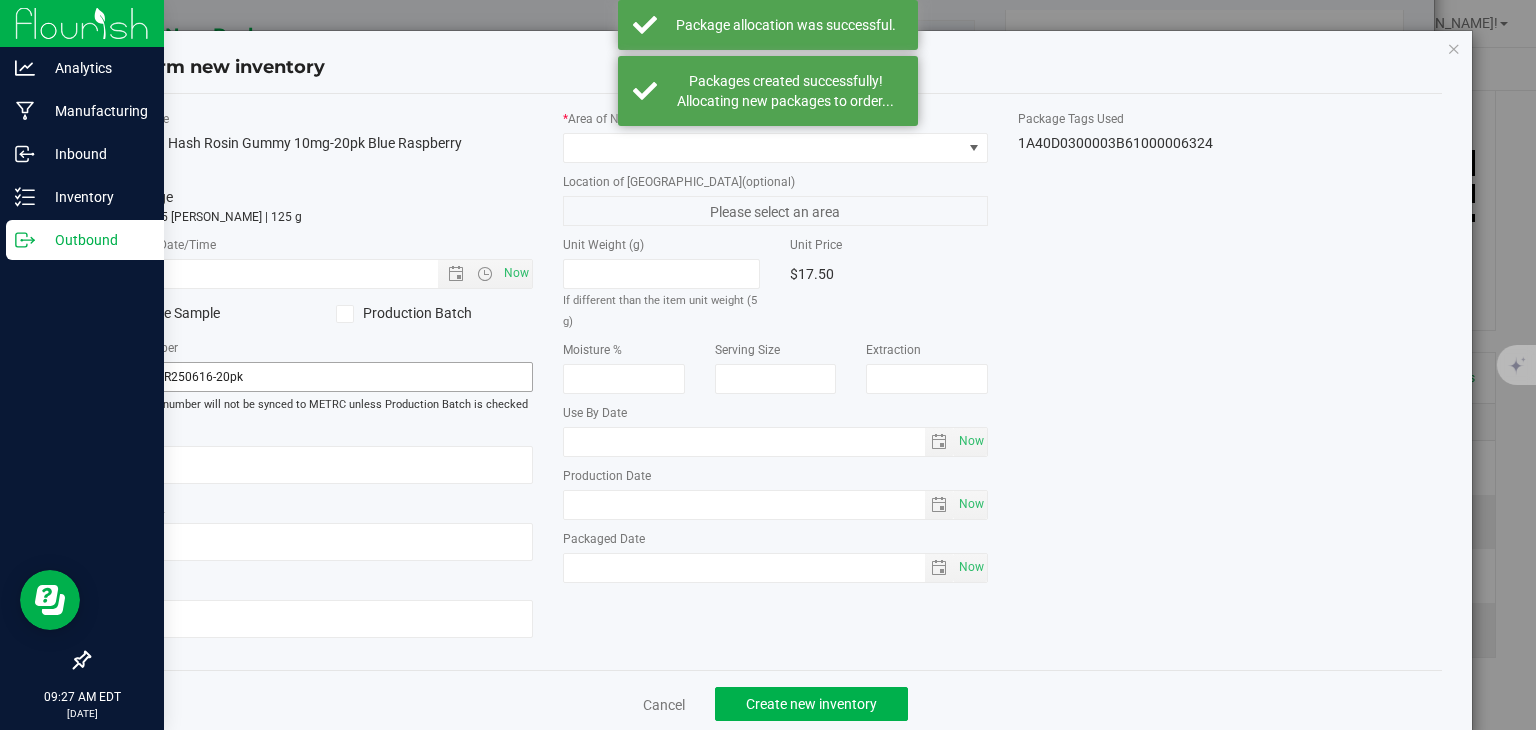 type on "[DATE]" 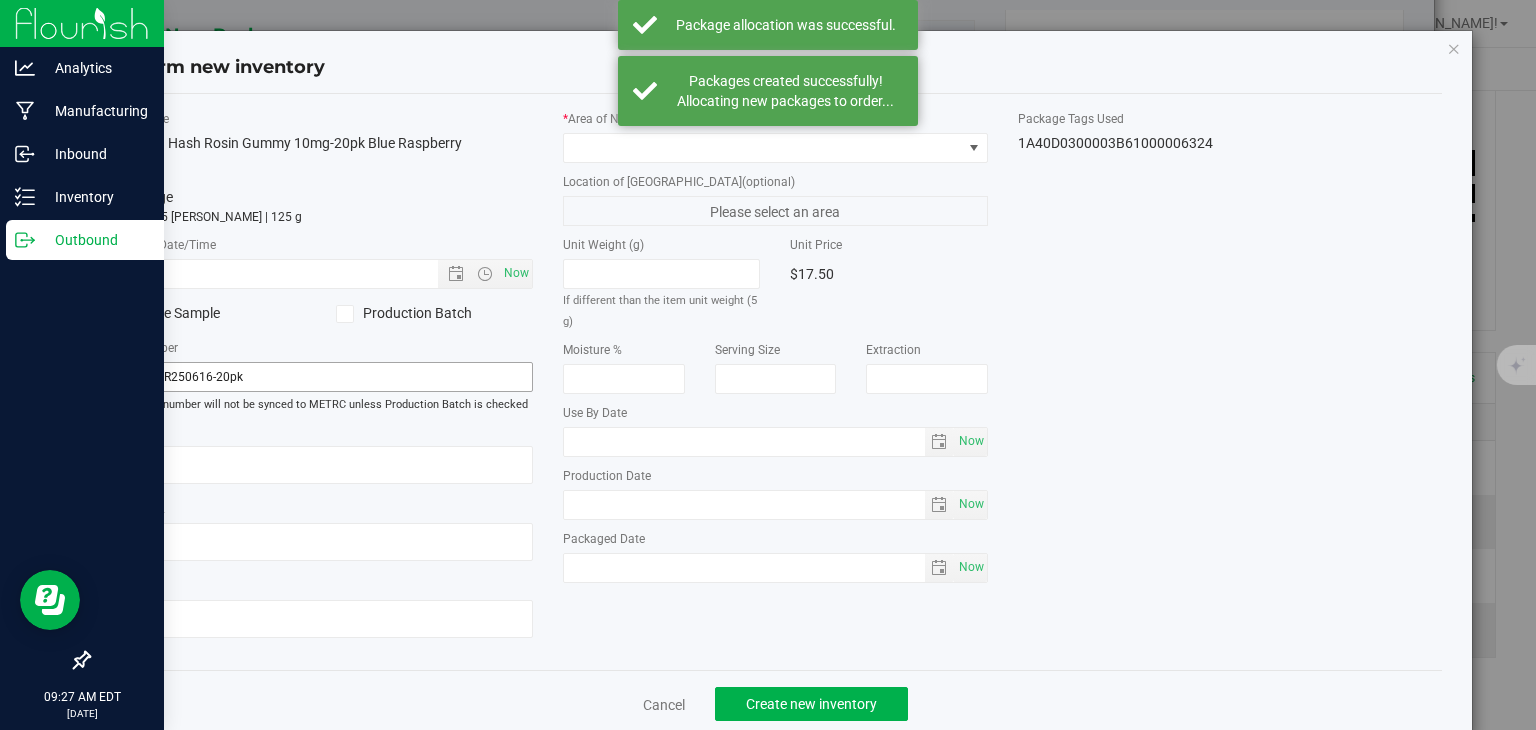 type on "[DATE]" 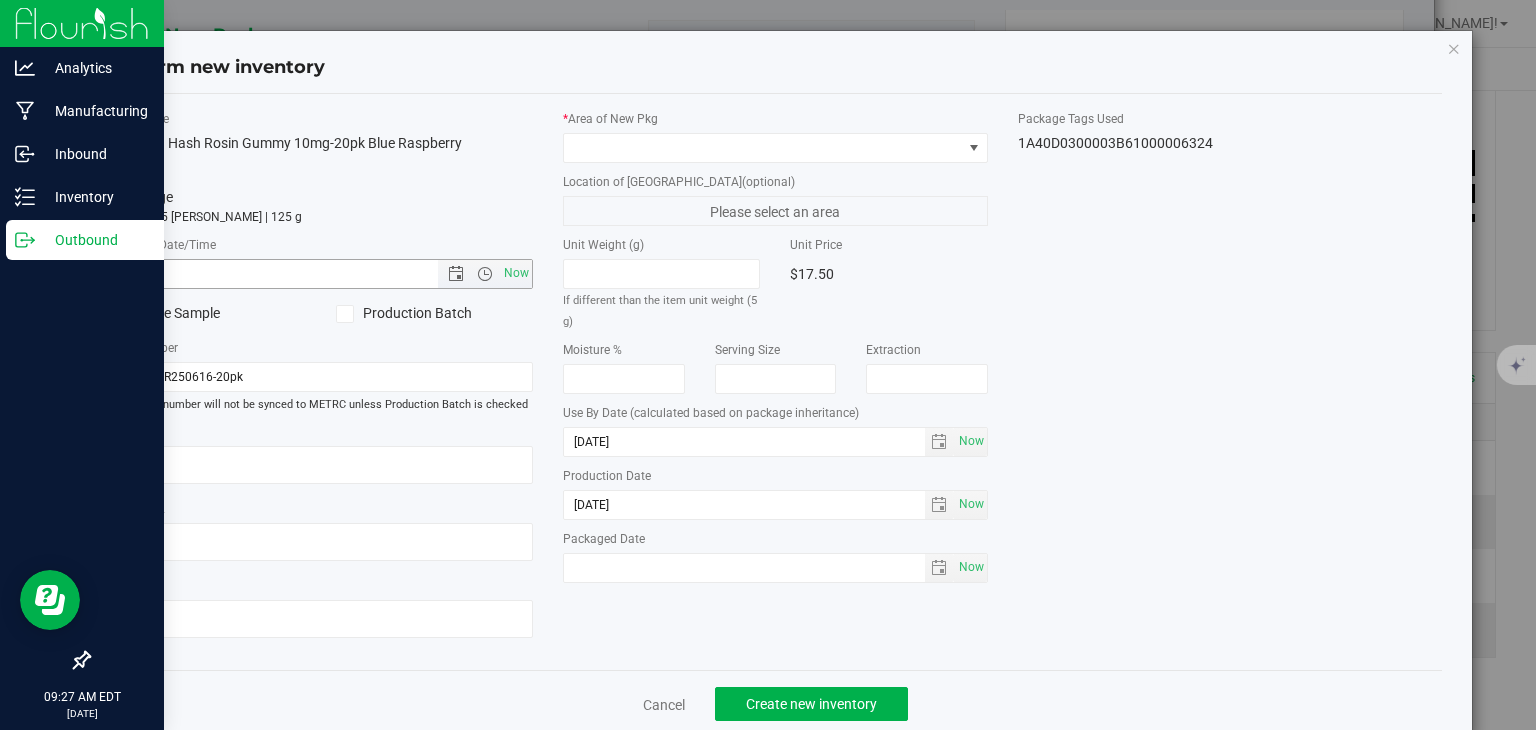 drag, startPoint x: 518, startPoint y: 267, endPoint x: 531, endPoint y: 257, distance: 16.40122 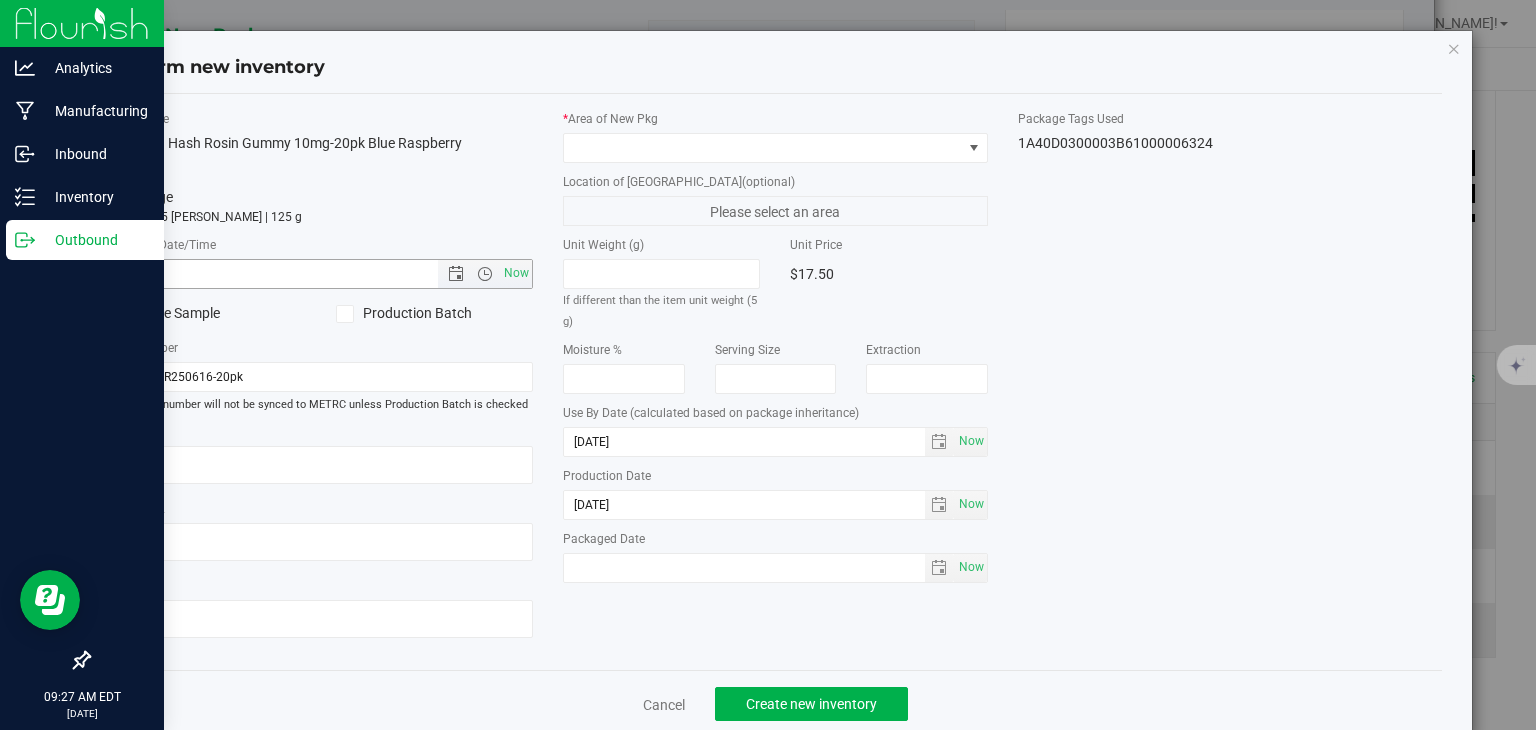 click on "Now" at bounding box center [517, 273] 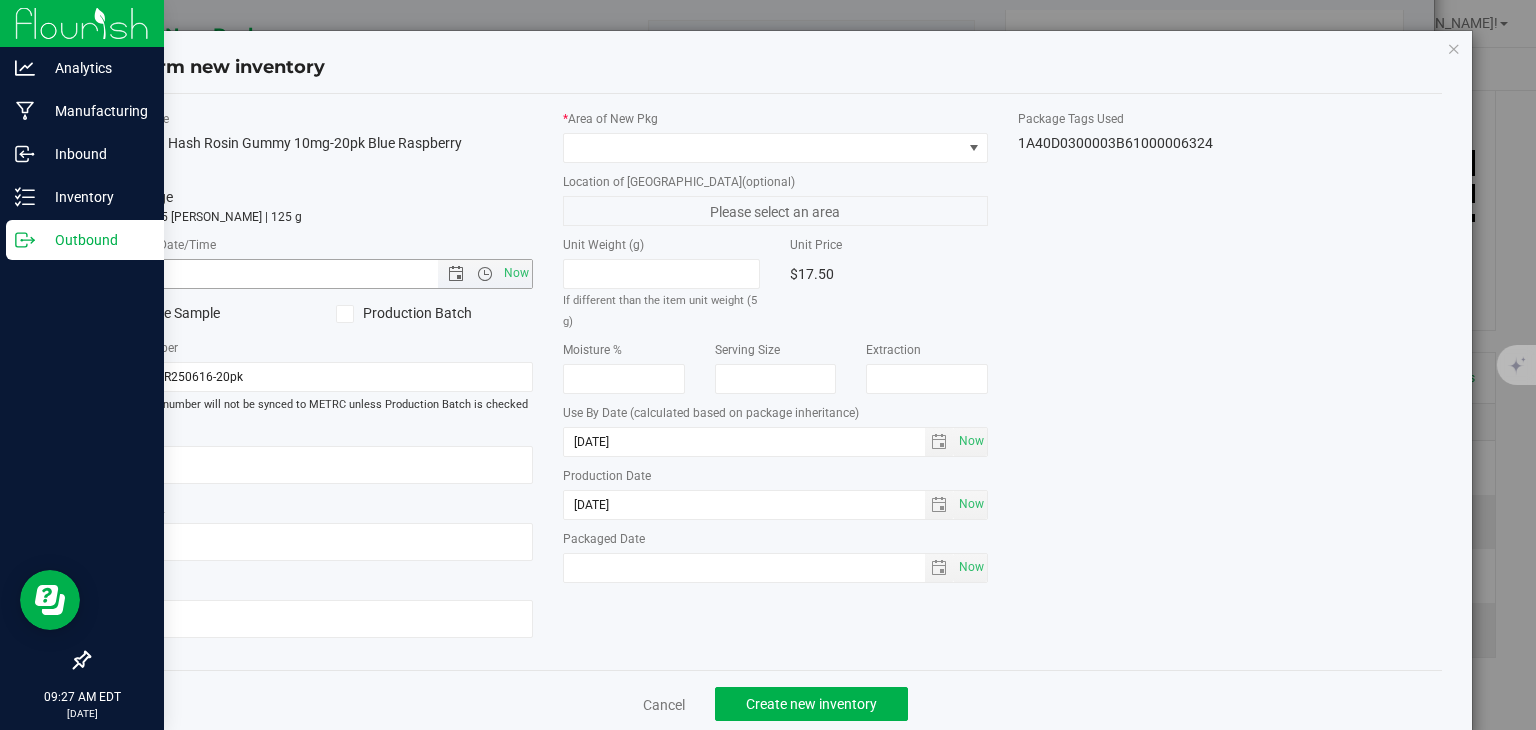 type on "[DATE] 9:27 AM" 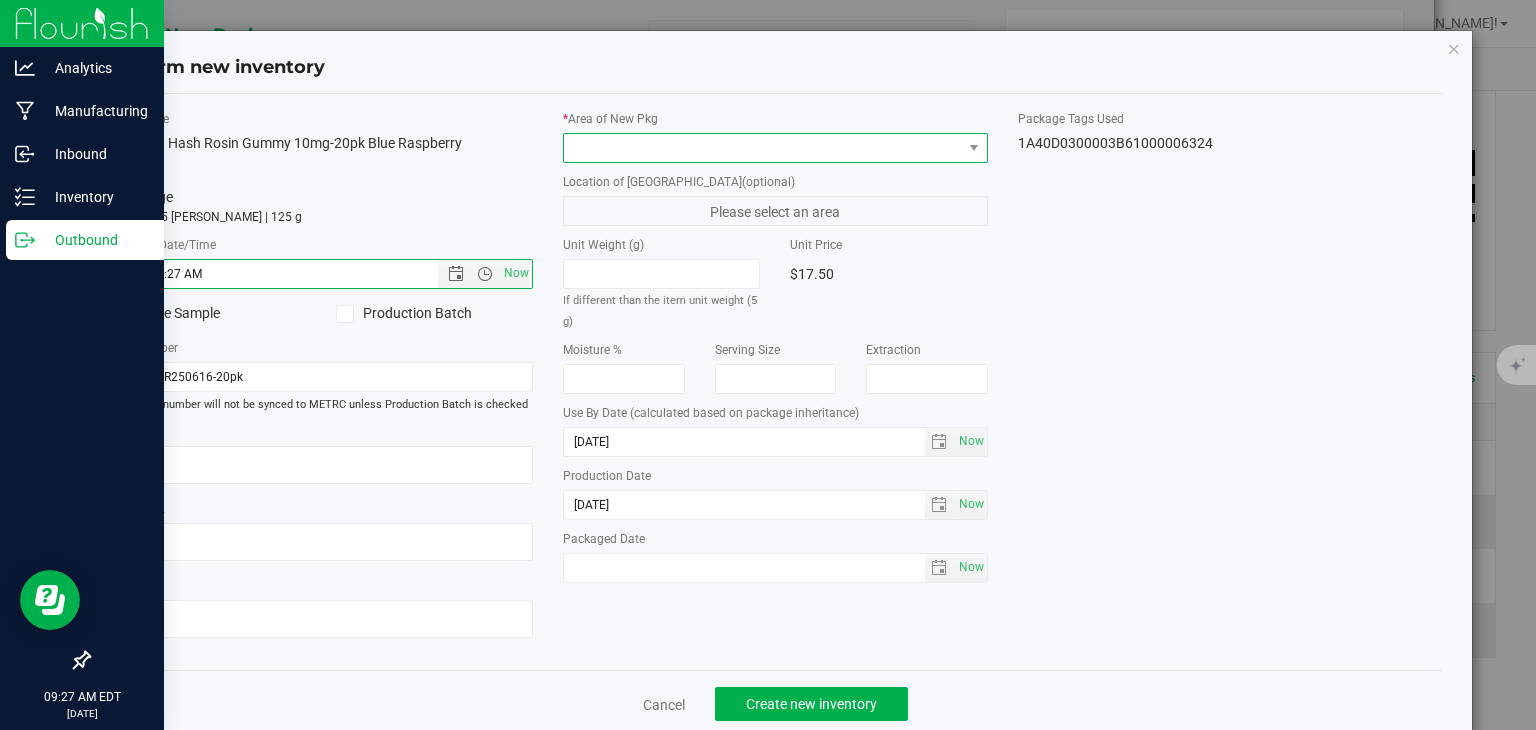 click at bounding box center [763, 148] 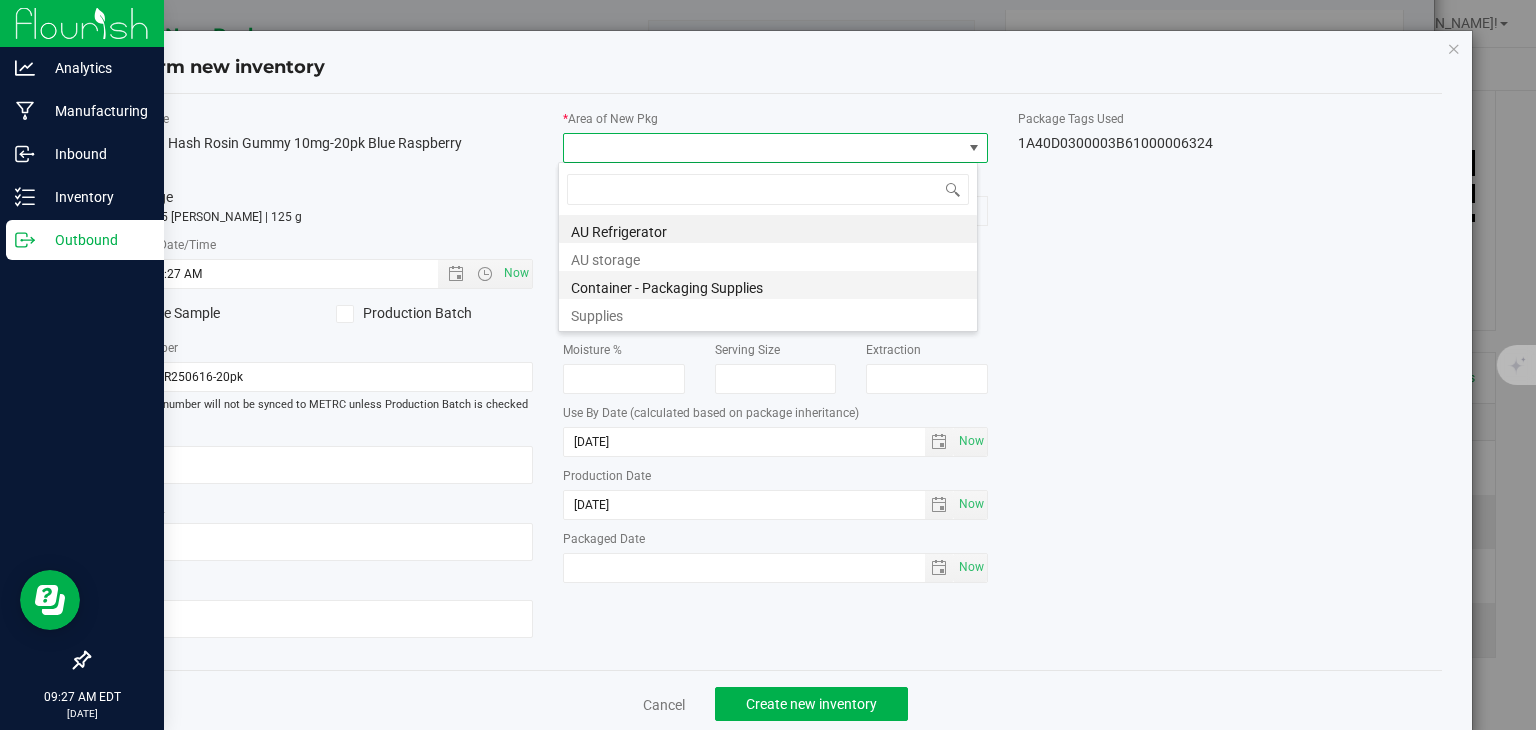 click on "Container - Packaging Supplies" at bounding box center [768, 285] 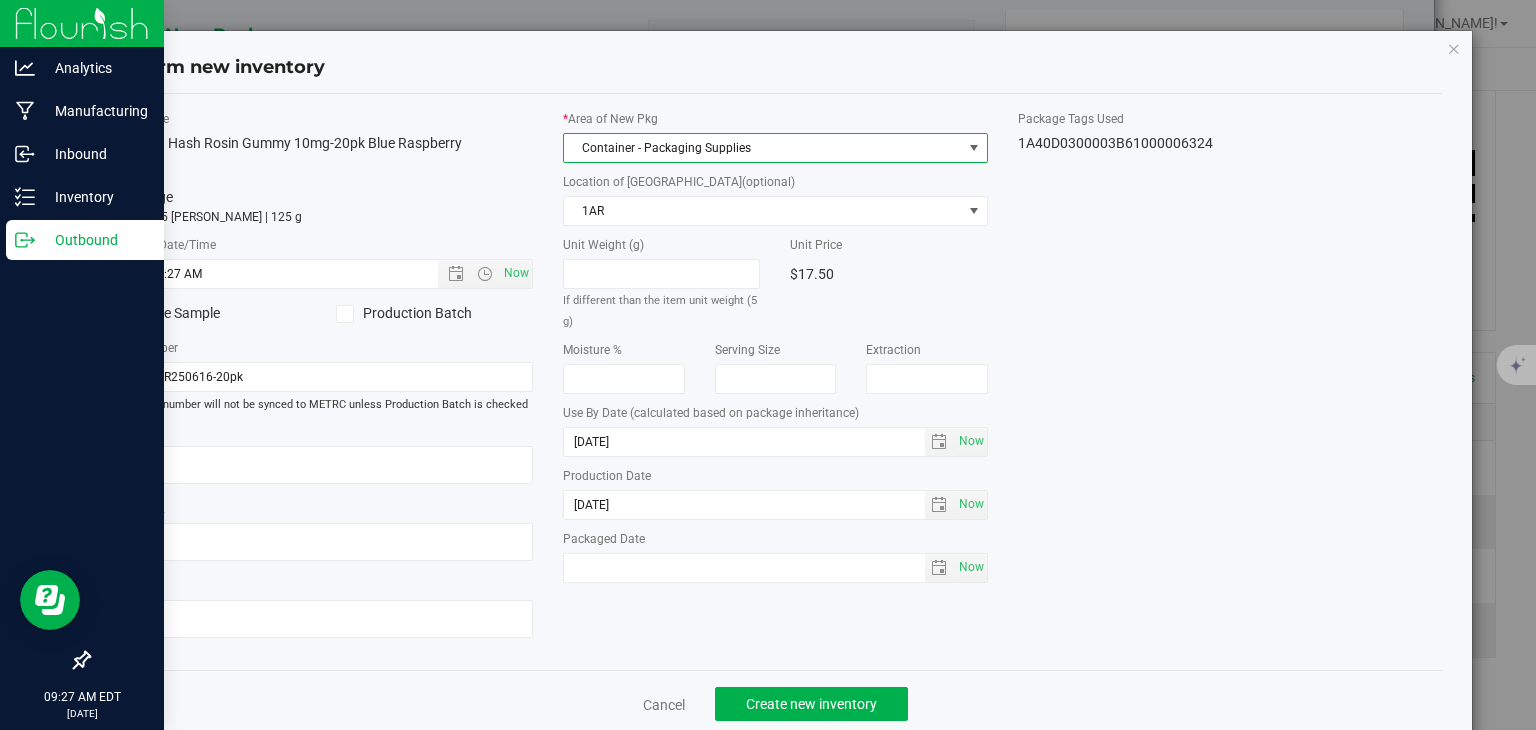 click on "Container - Packaging Supplies" at bounding box center [763, 148] 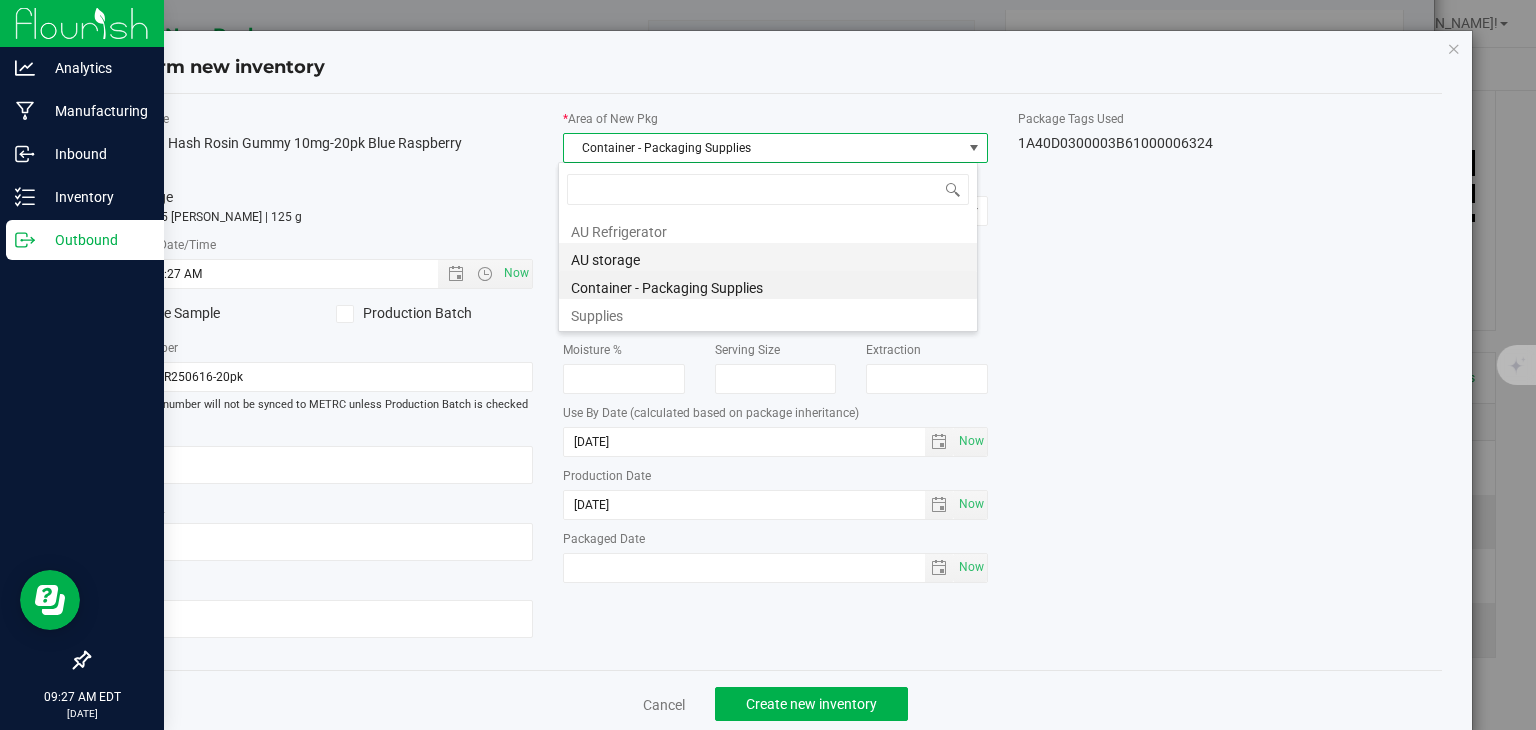 click on "AU storage" at bounding box center (768, 257) 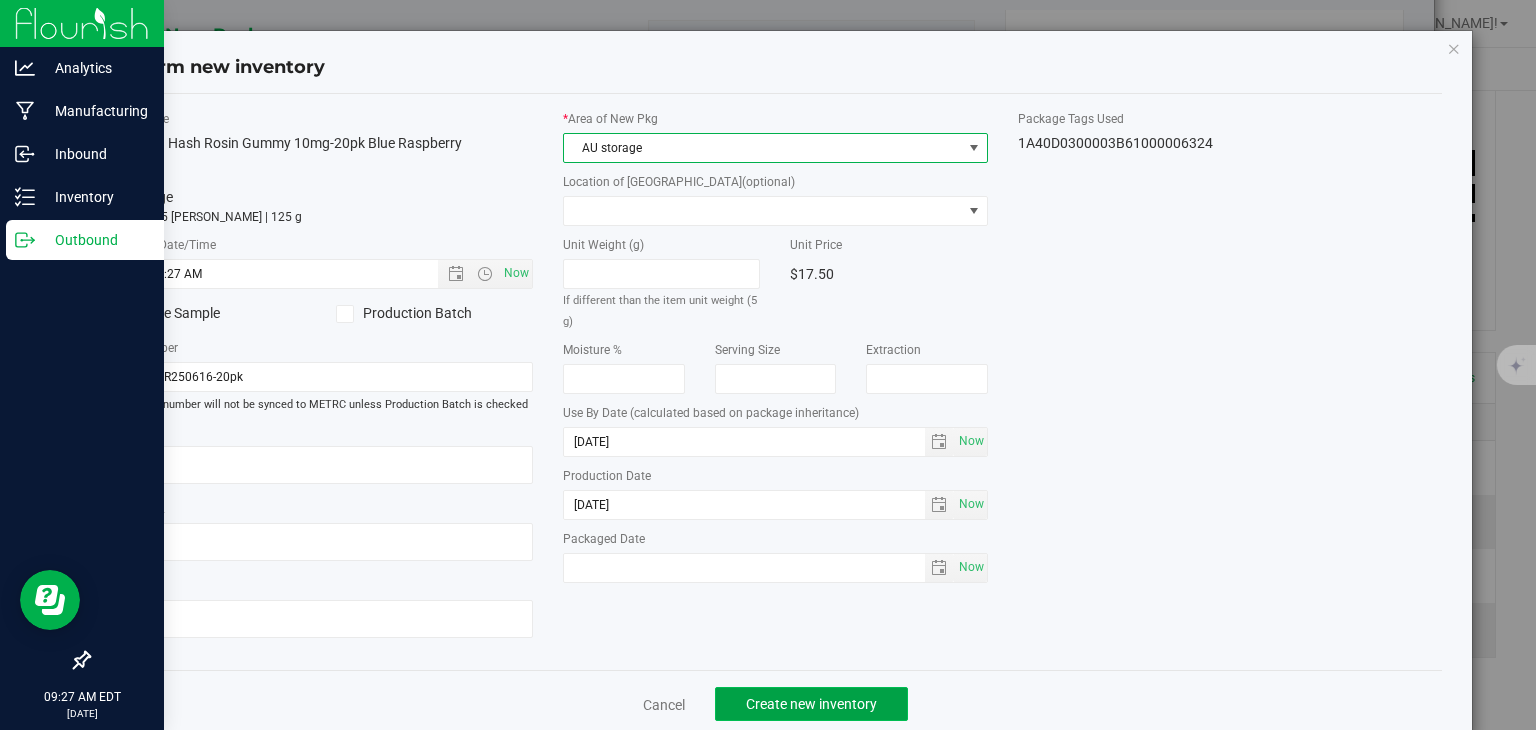 click on "Create new inventory" 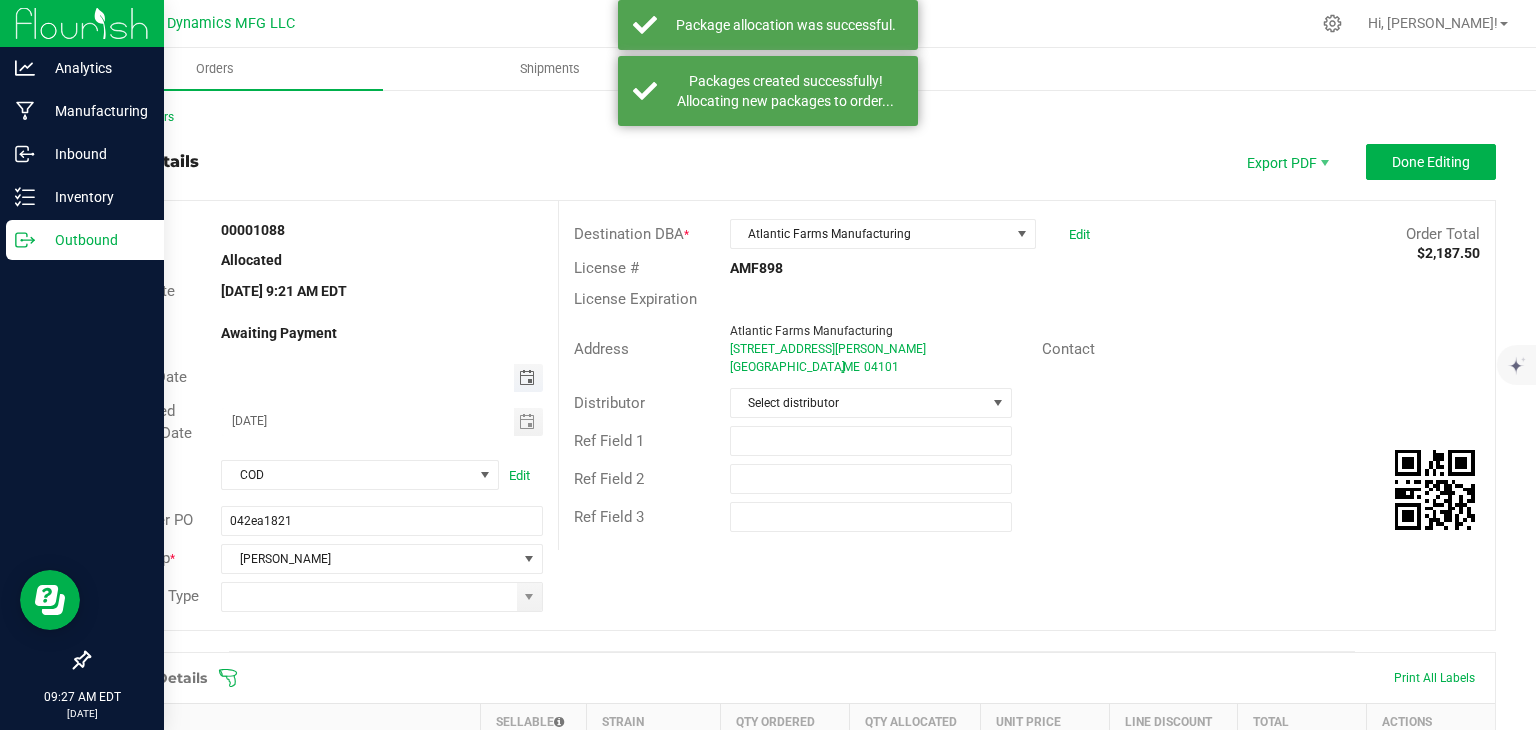 click at bounding box center [527, 378] 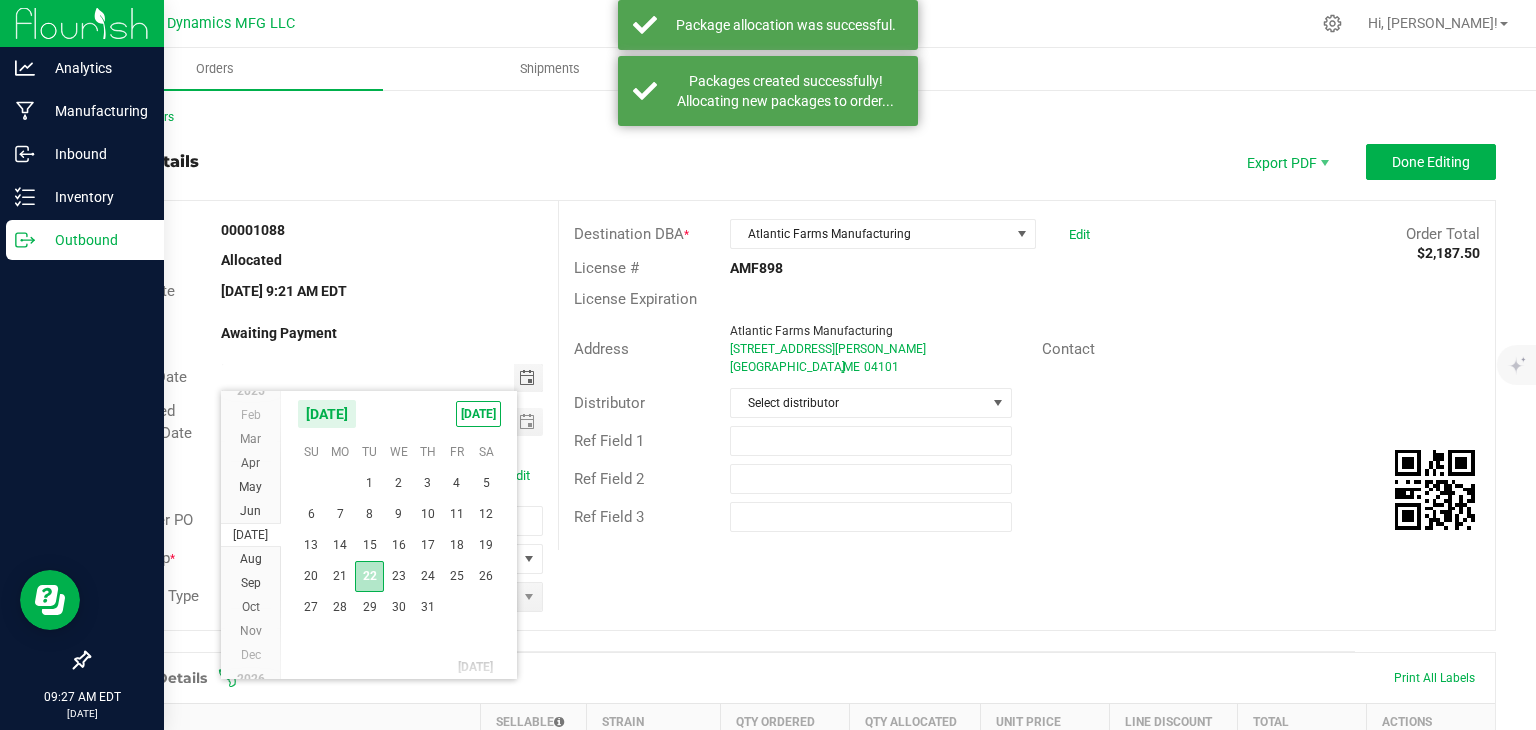 click on "22" at bounding box center (369, 576) 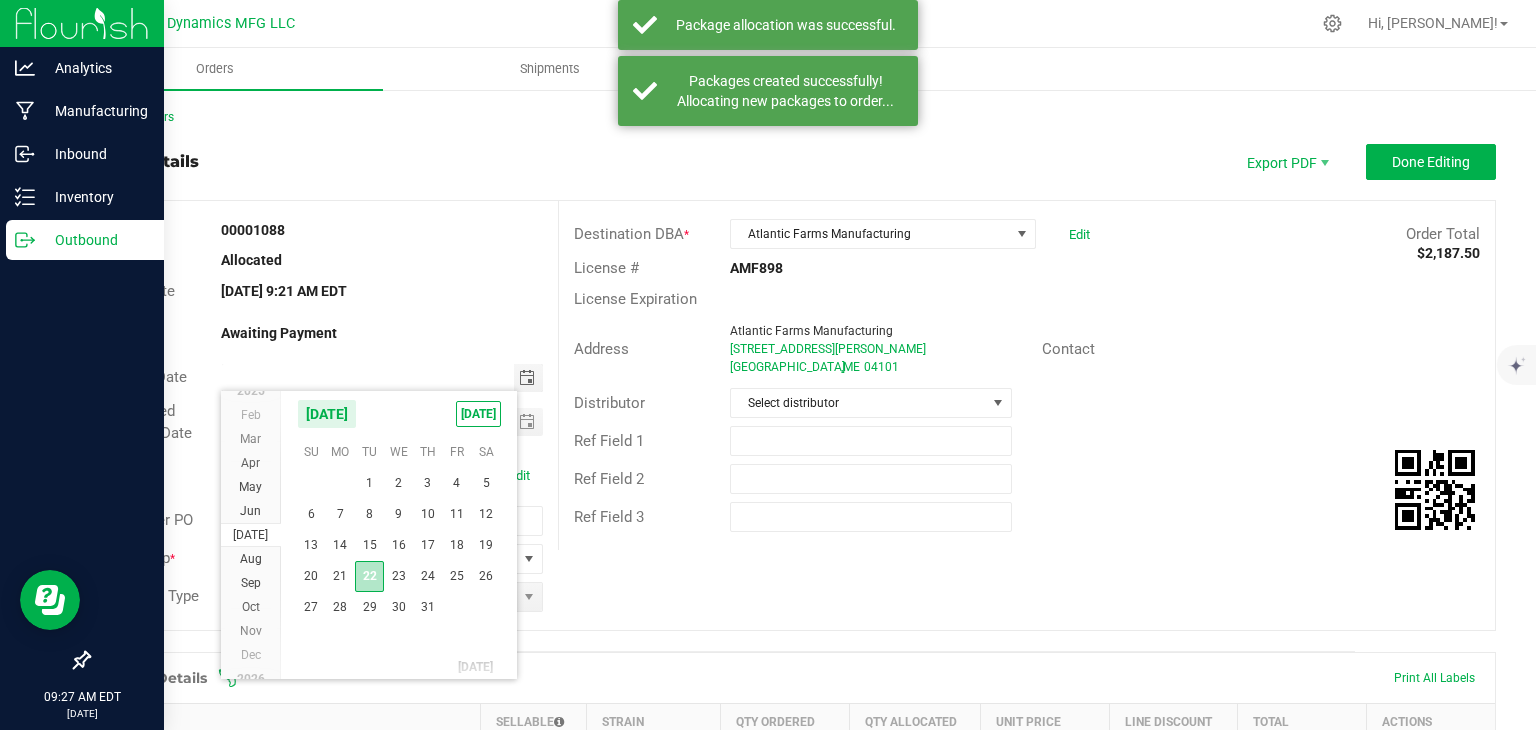type on "[DATE]" 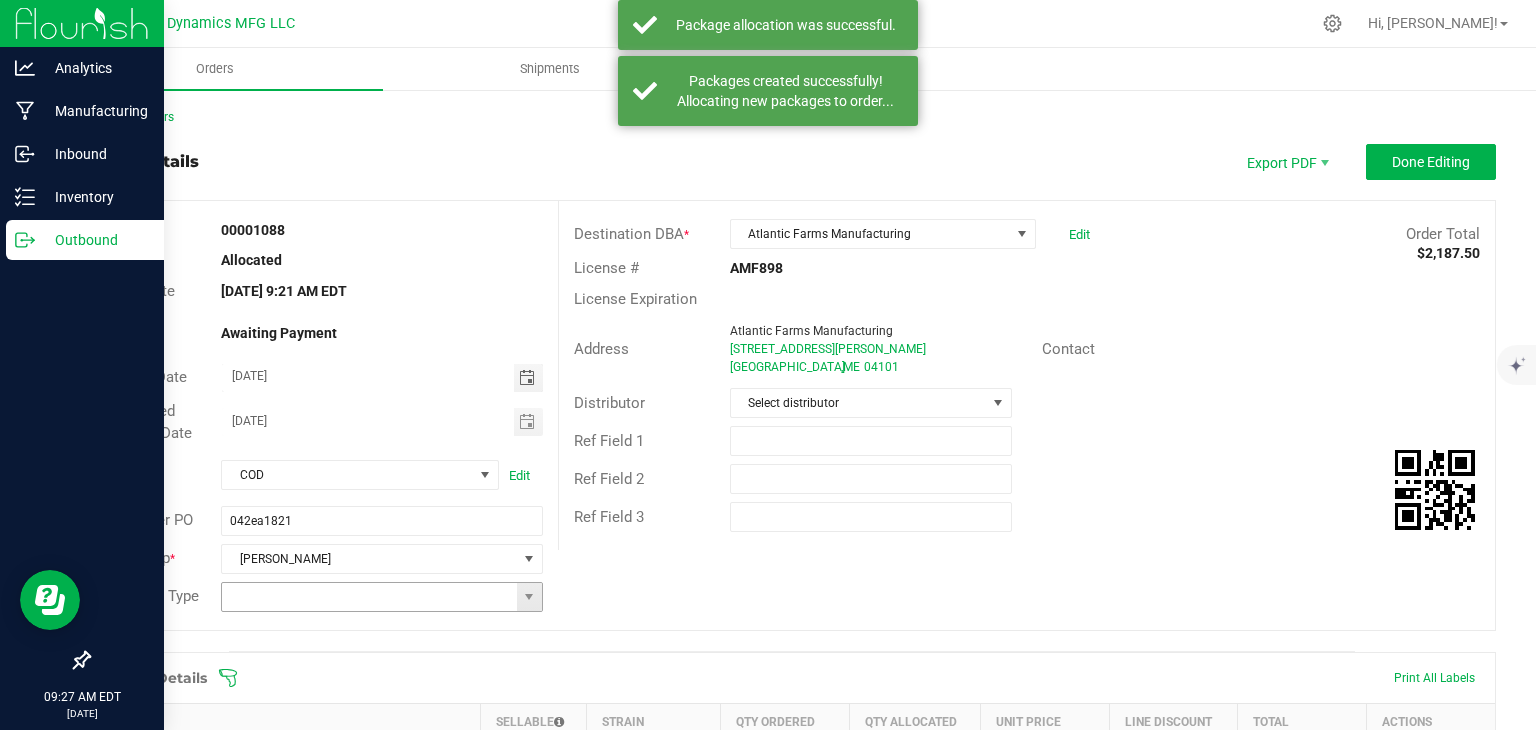 click at bounding box center [529, 597] 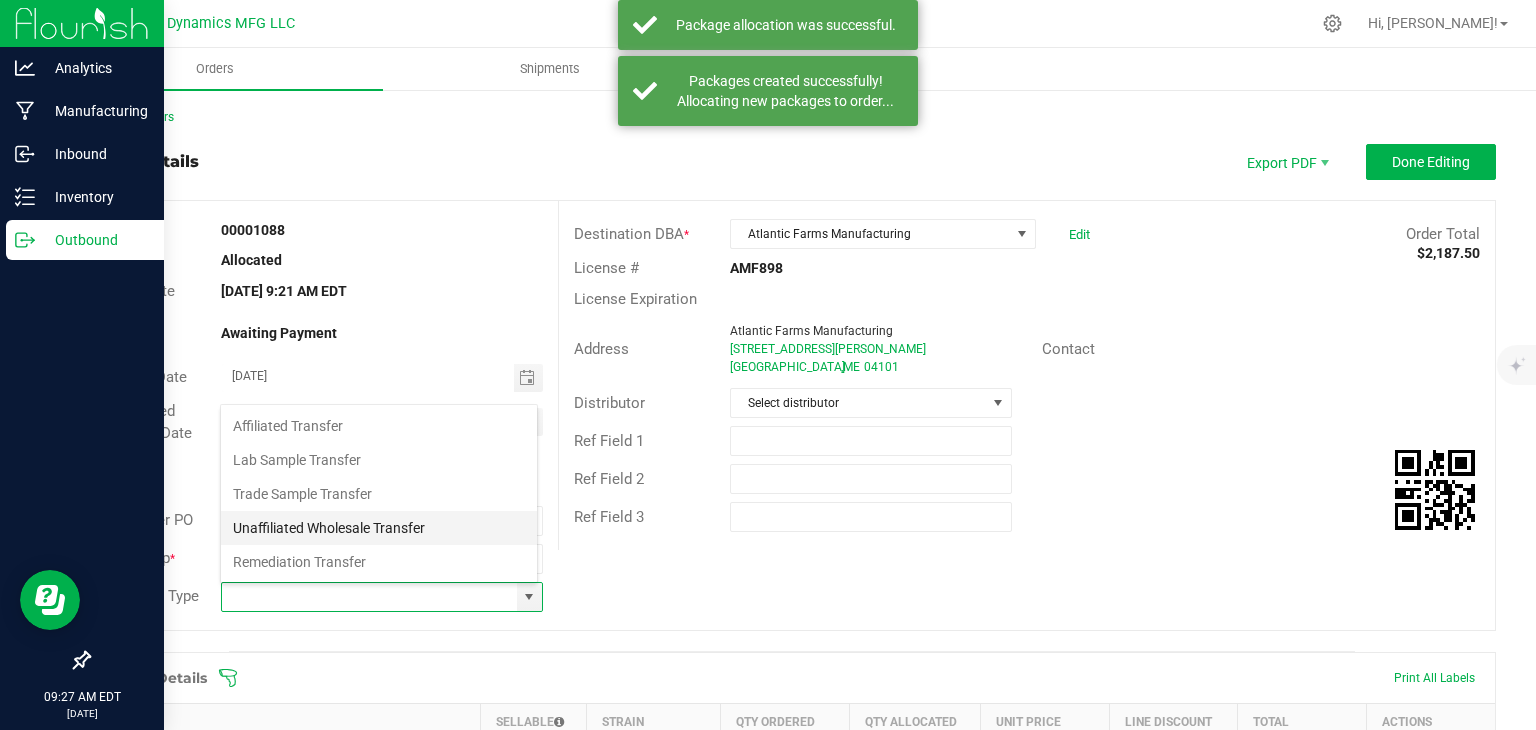 click on "Unaffiliated Wholesale Transfer" at bounding box center [379, 528] 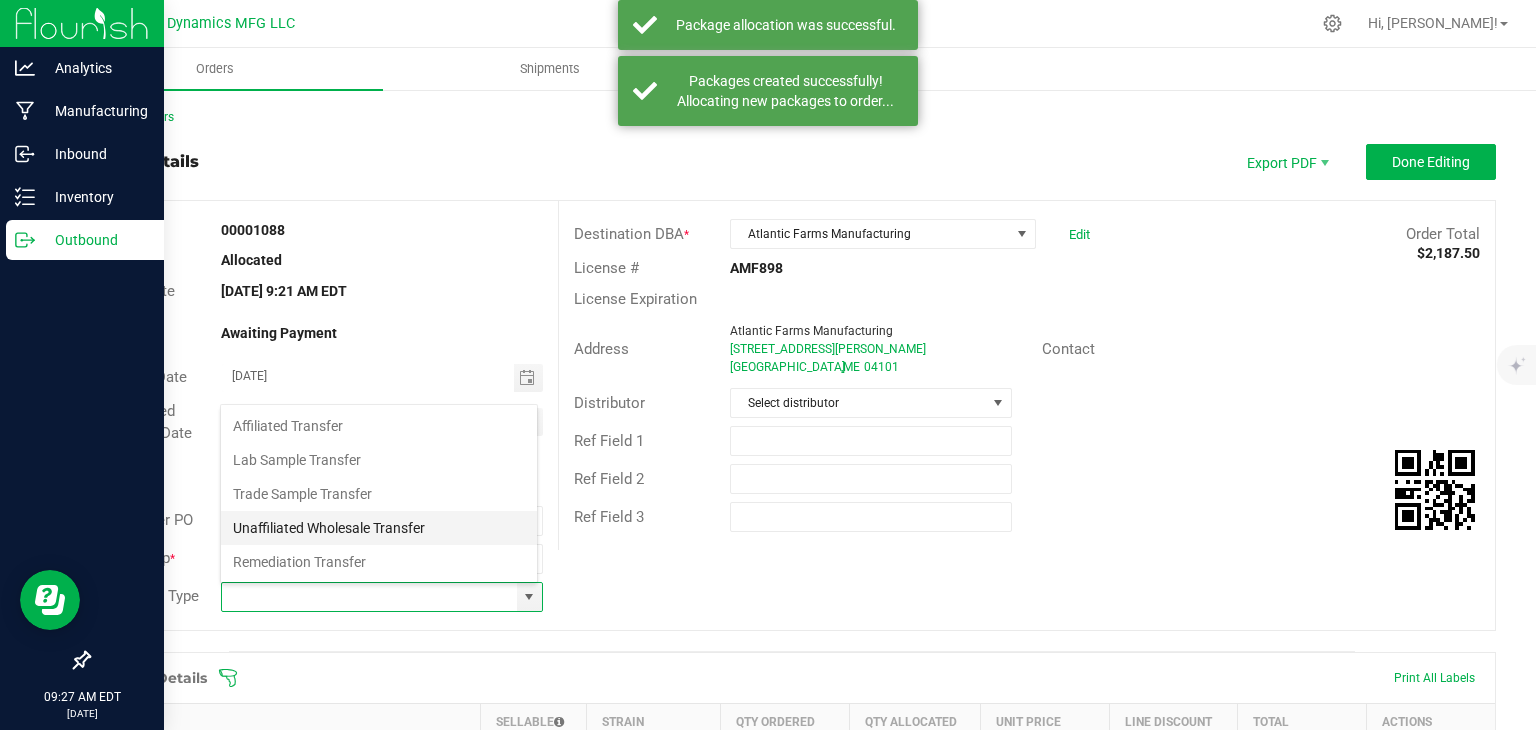 type on "Unaffiliated Wholesale Transfer" 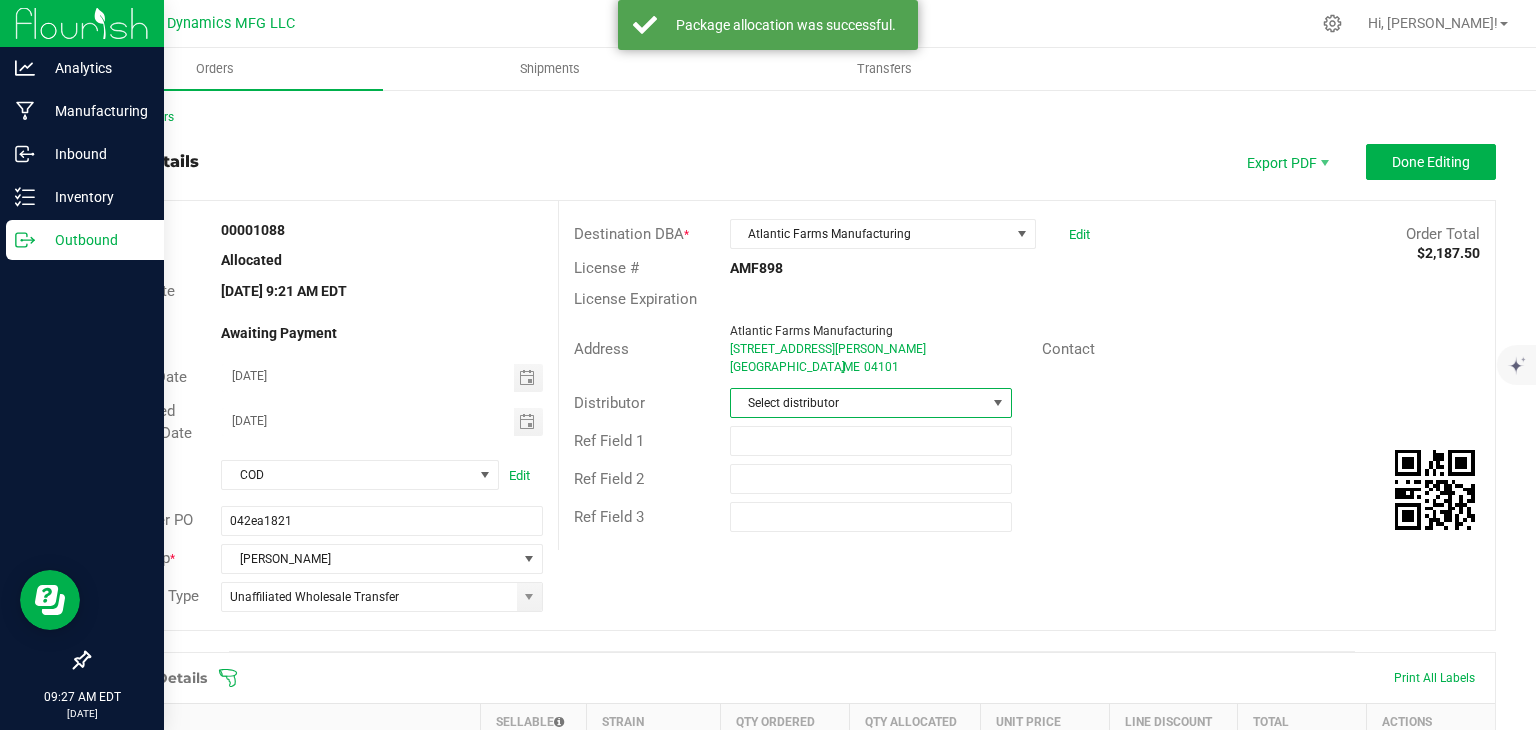 click on "Select distributor" at bounding box center [858, 403] 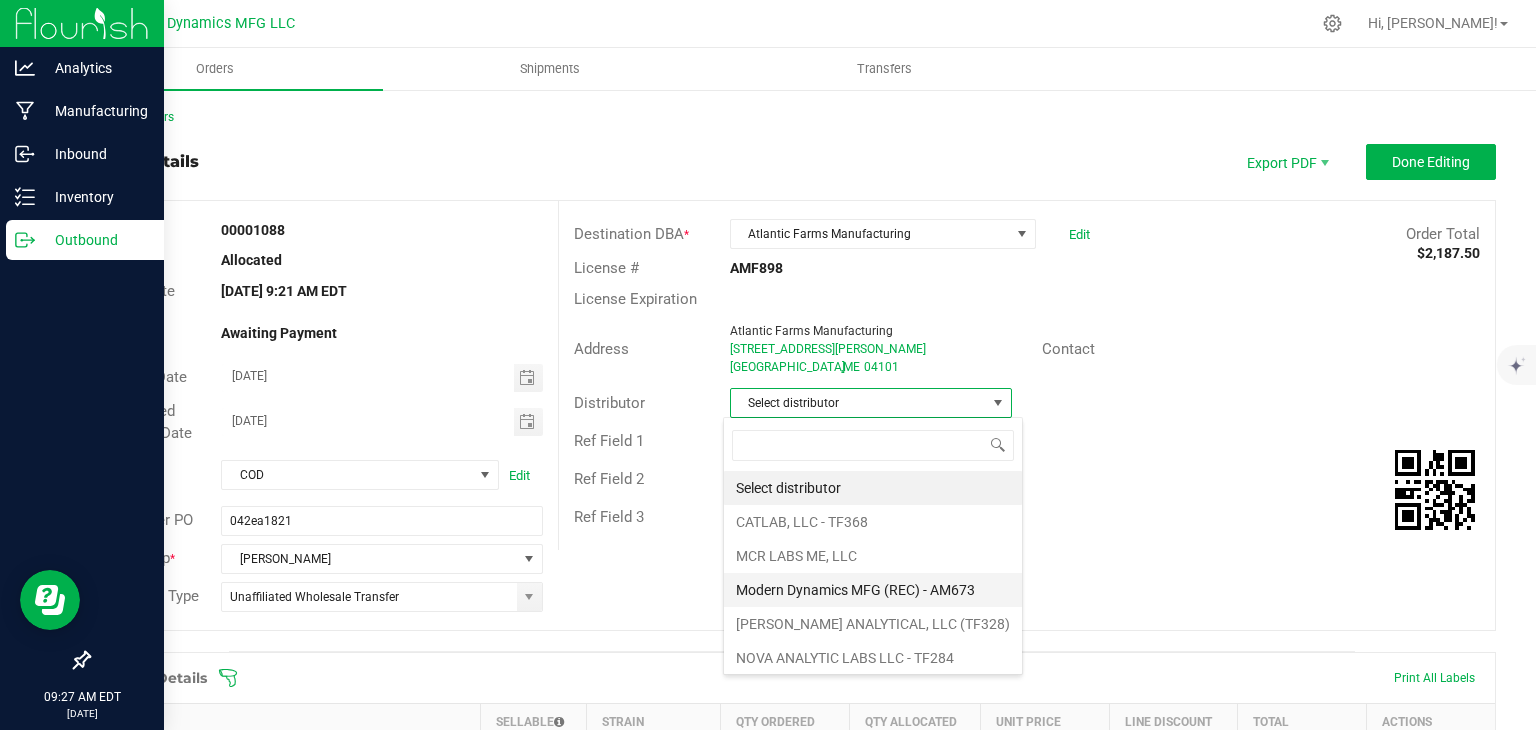 click on "Modern Dynamics MFG (REC) - AM673" at bounding box center [873, 590] 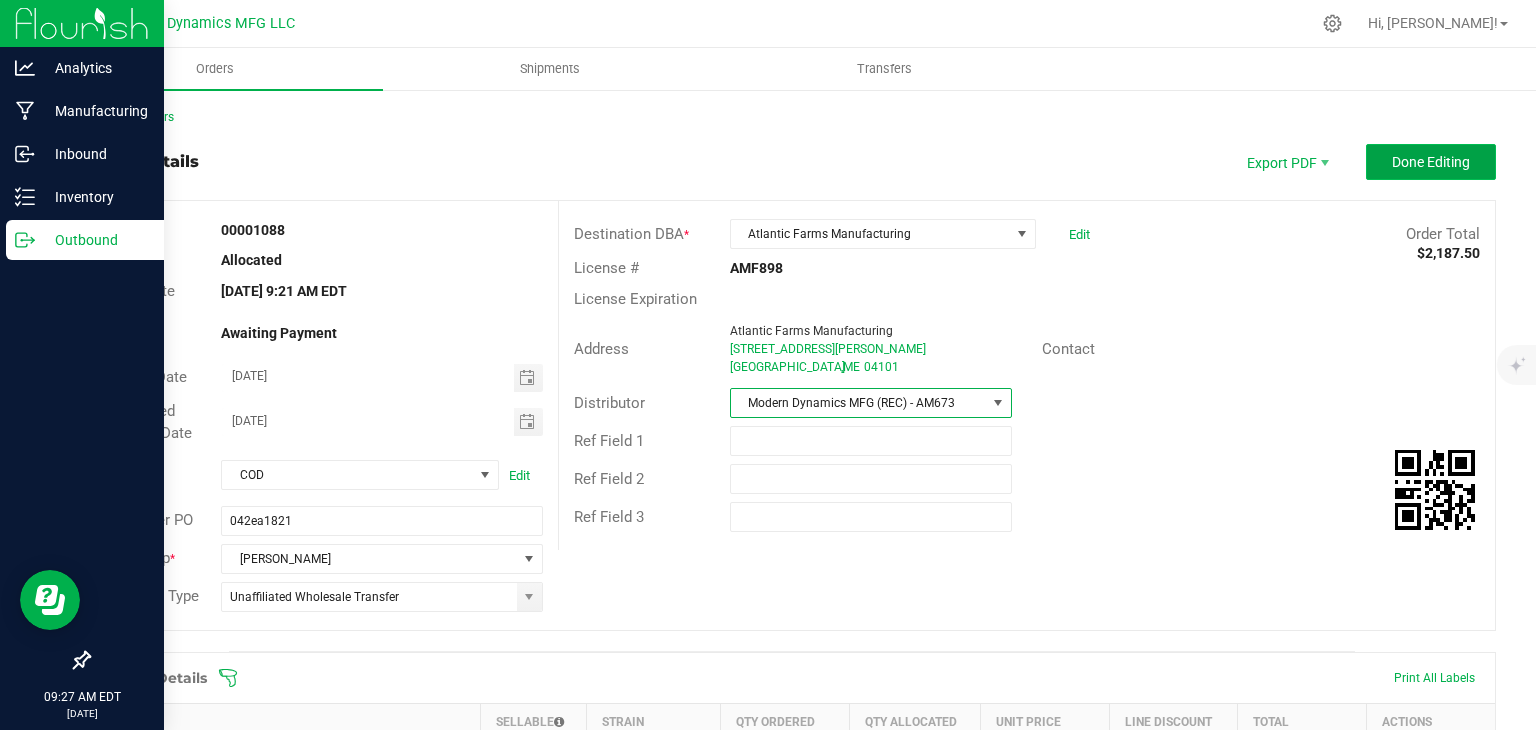 click on "Done Editing" at bounding box center (1431, 162) 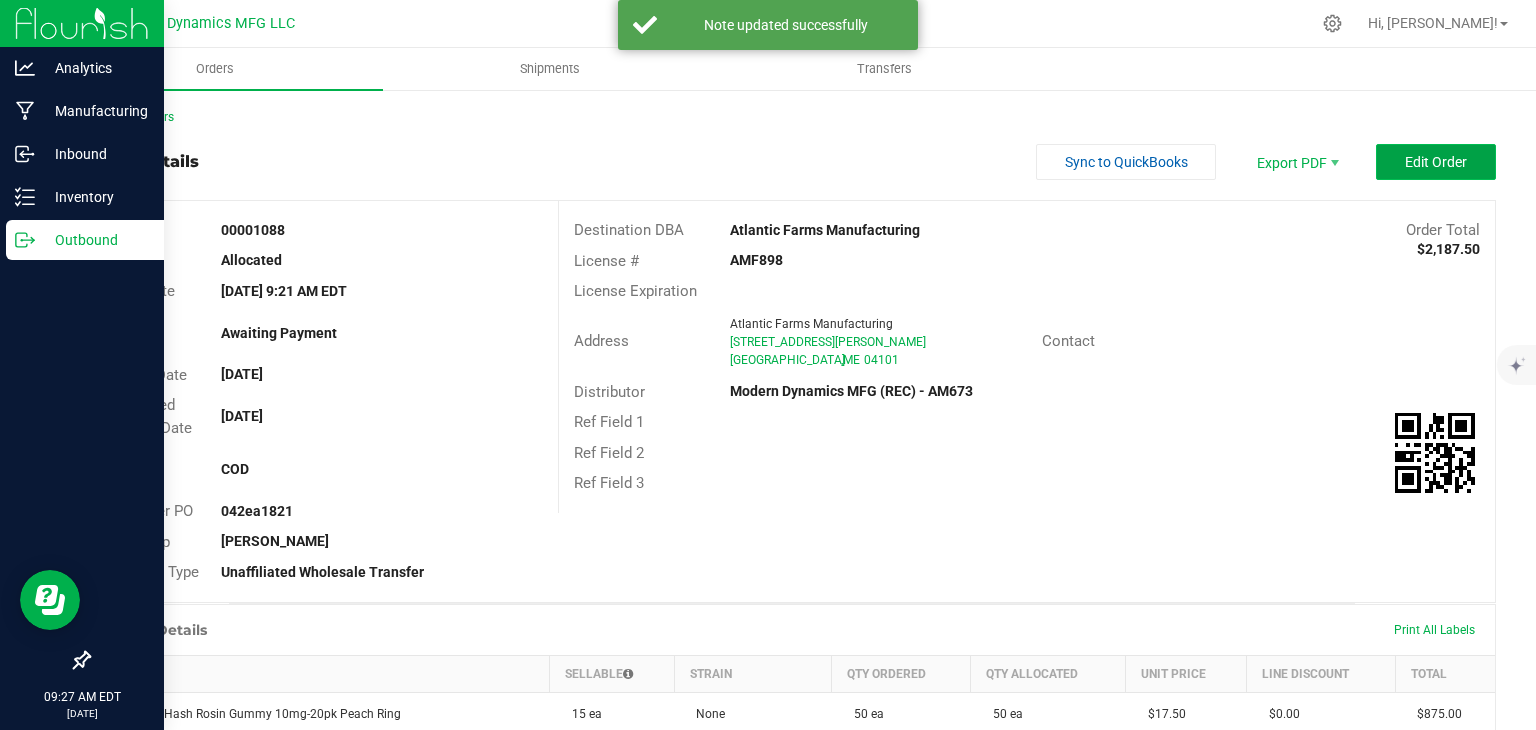 click on "Edit Order" at bounding box center (1436, 162) 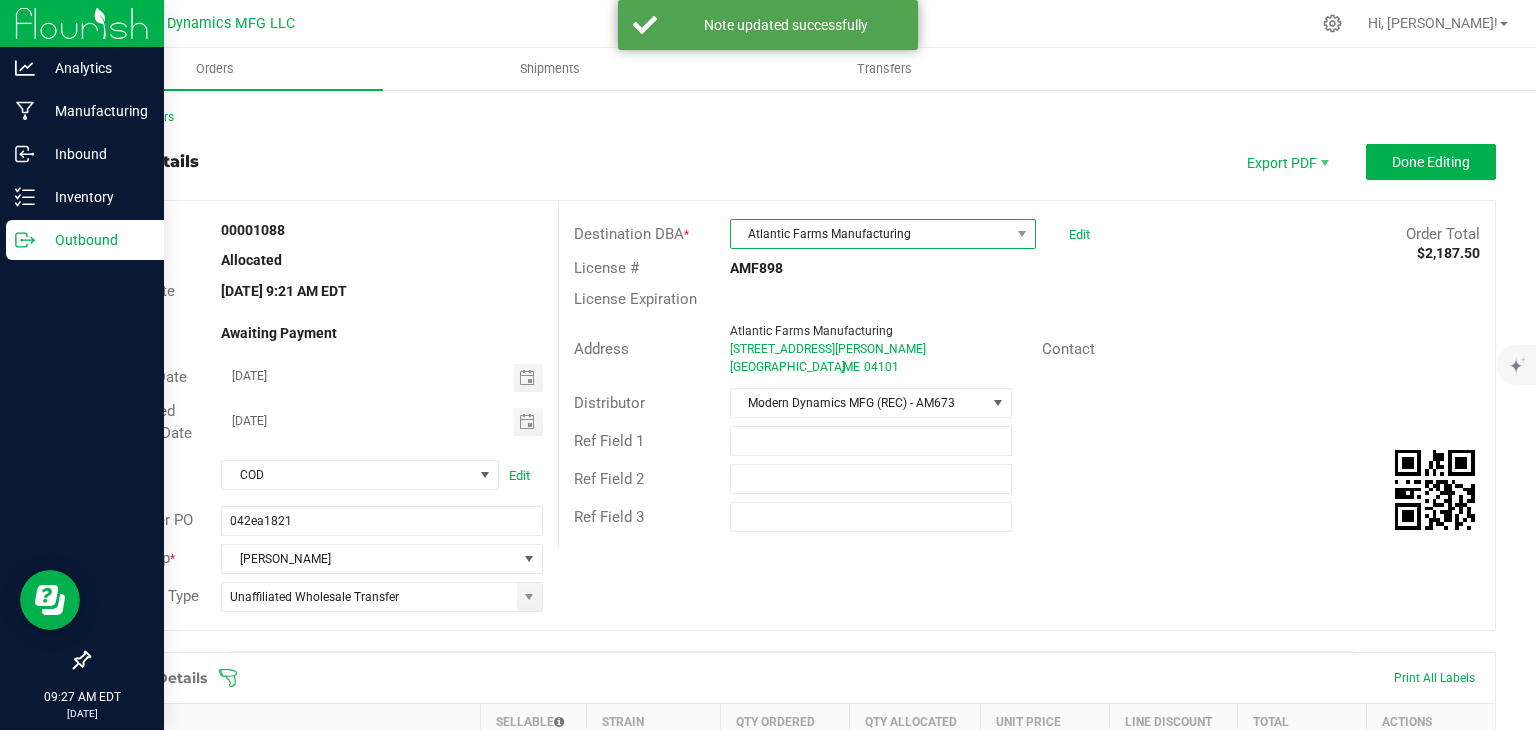 click on "Atlantic Farms Manufacturing" at bounding box center [870, 234] 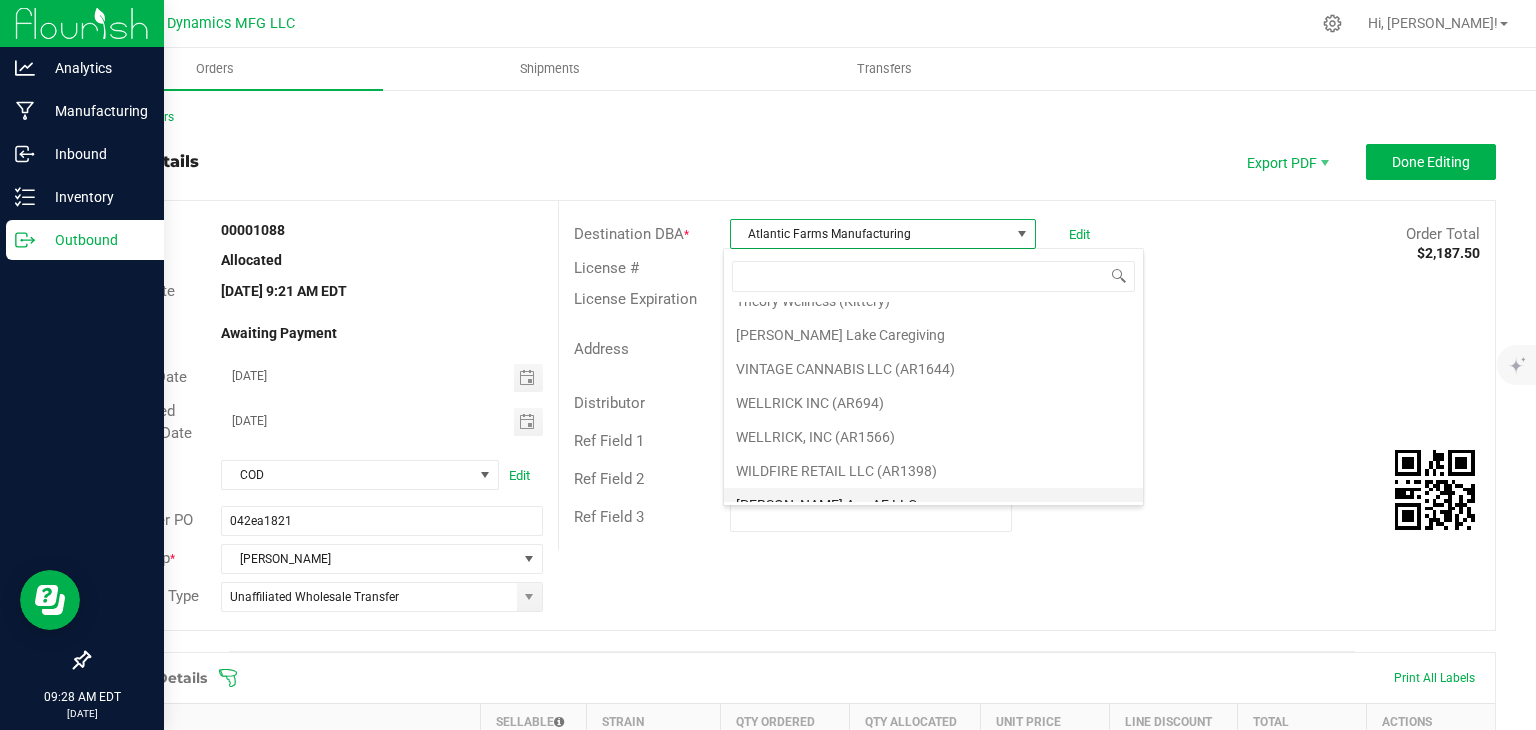 click on "[PERSON_NAME] Ave AF LLC" at bounding box center (933, 505) 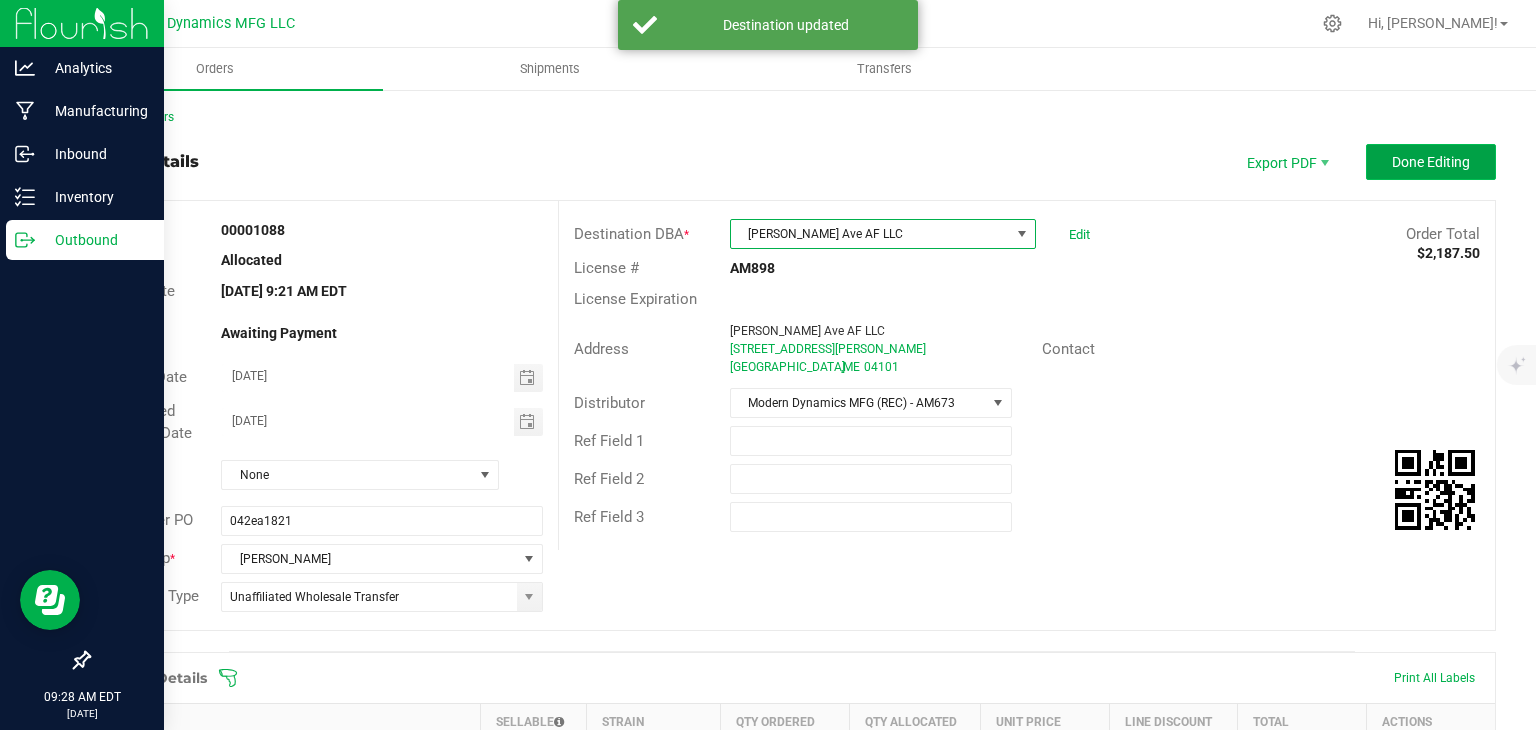 click on "Done Editing" at bounding box center [1431, 162] 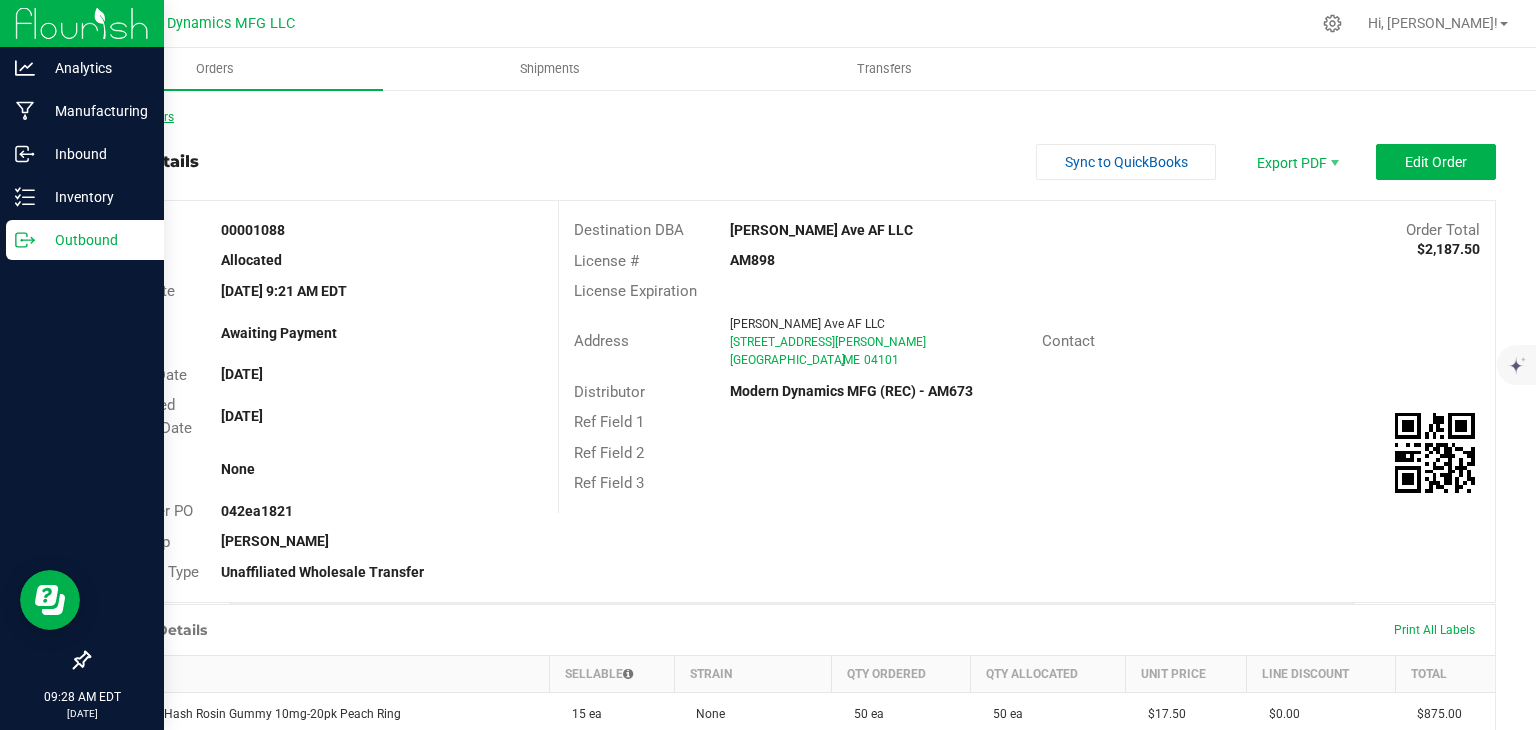 click on "Back to Orders" at bounding box center [131, 117] 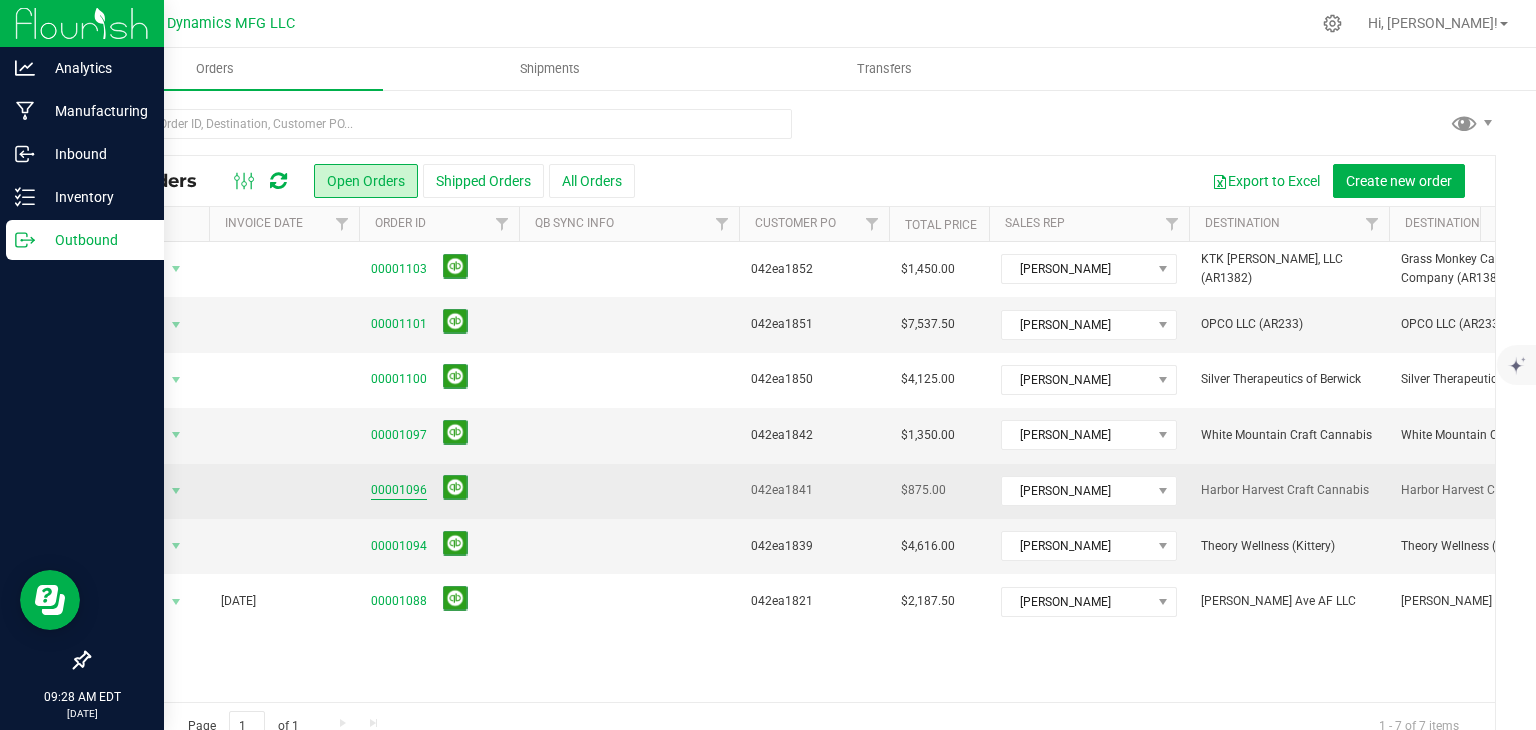 click on "00001096" at bounding box center (399, 490) 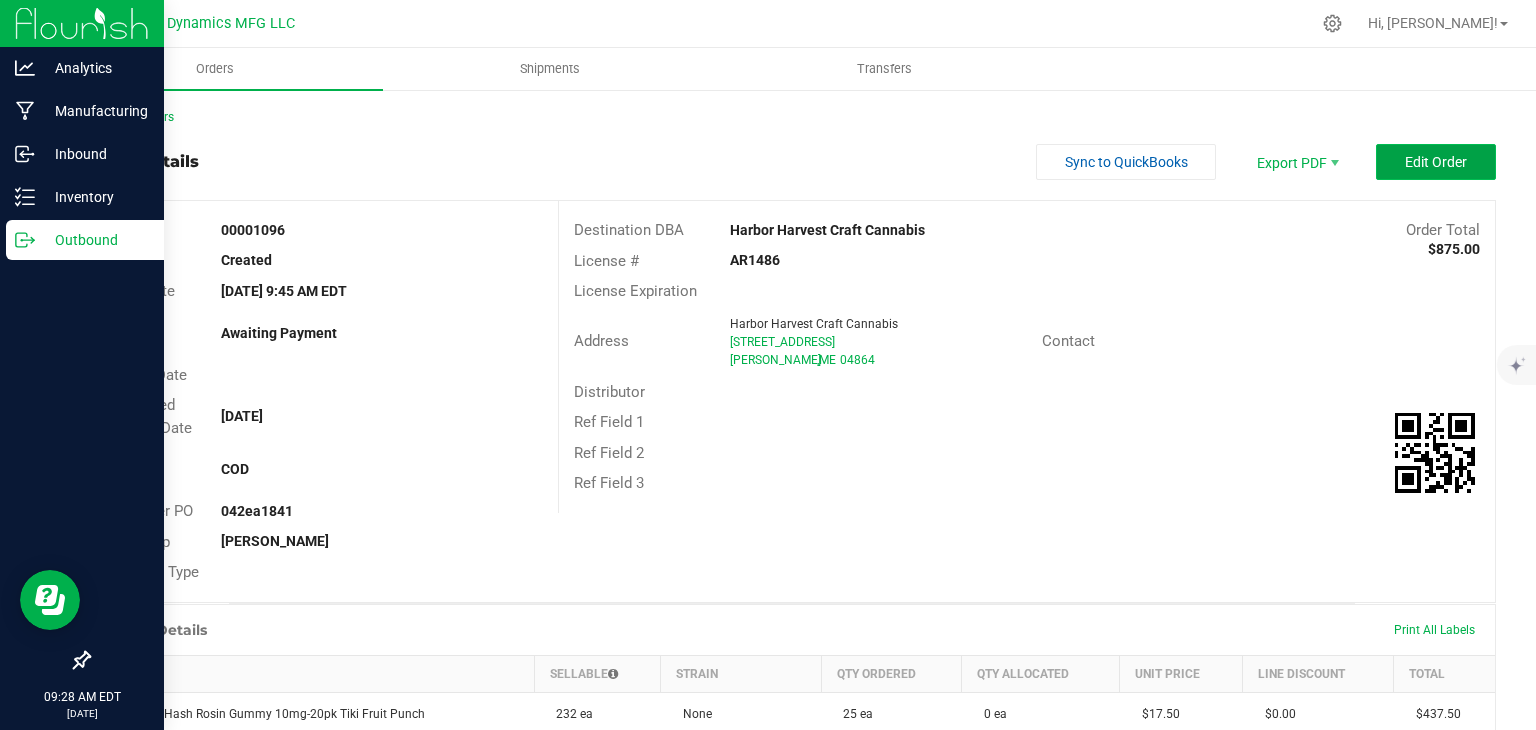 click on "Edit Order" at bounding box center (1436, 162) 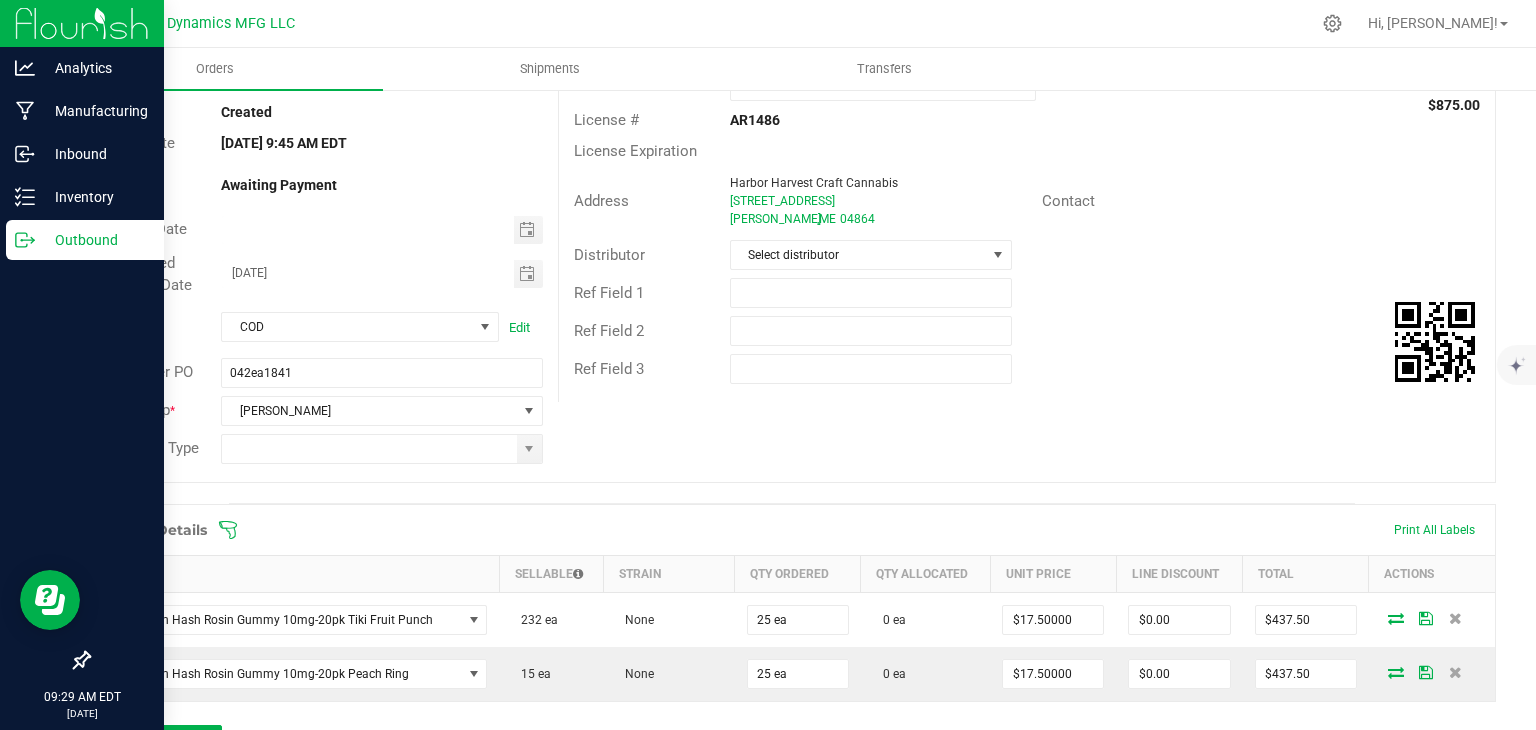 scroll, scrollTop: 500, scrollLeft: 0, axis: vertical 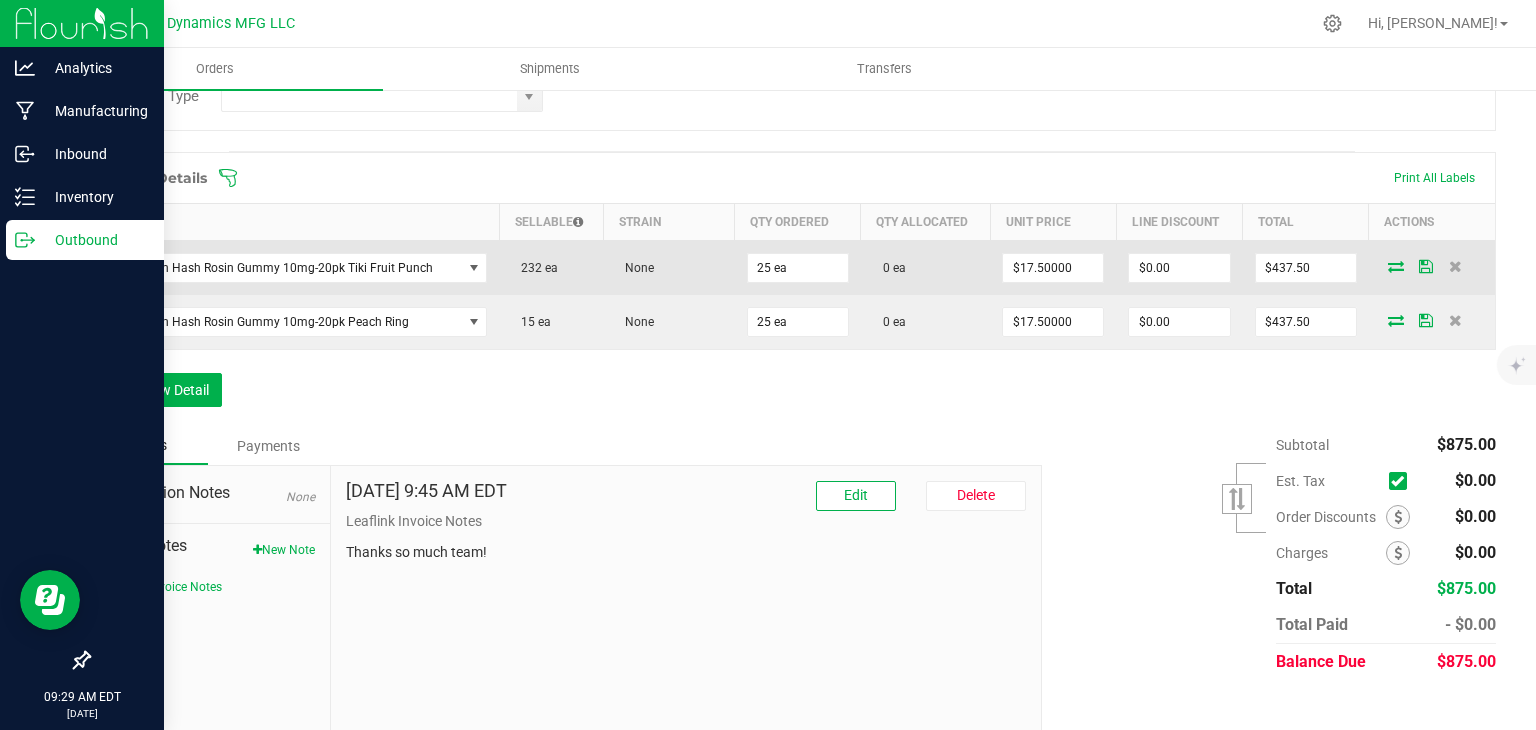 click at bounding box center (1396, 266) 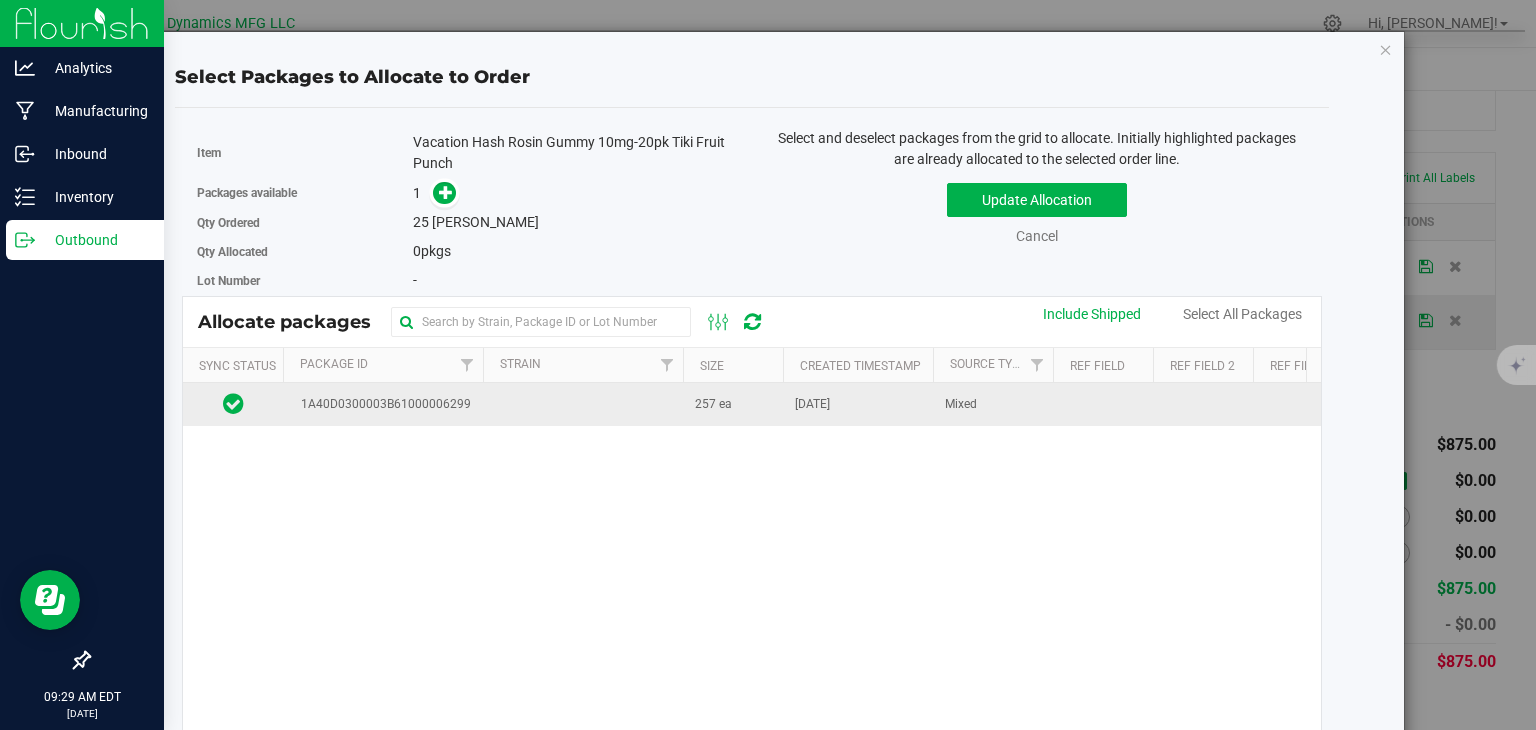 click at bounding box center [583, 404] 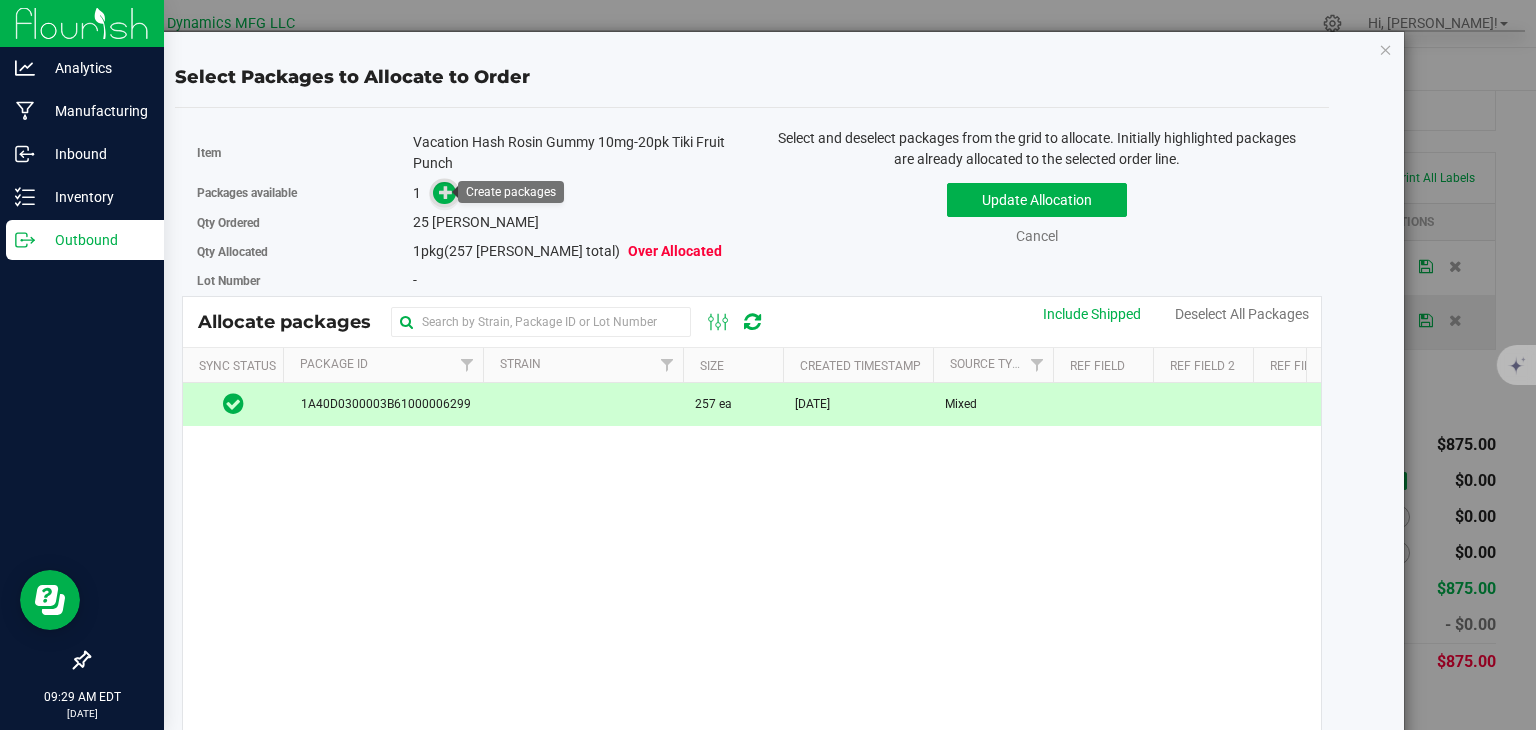 click at bounding box center (444, 193) 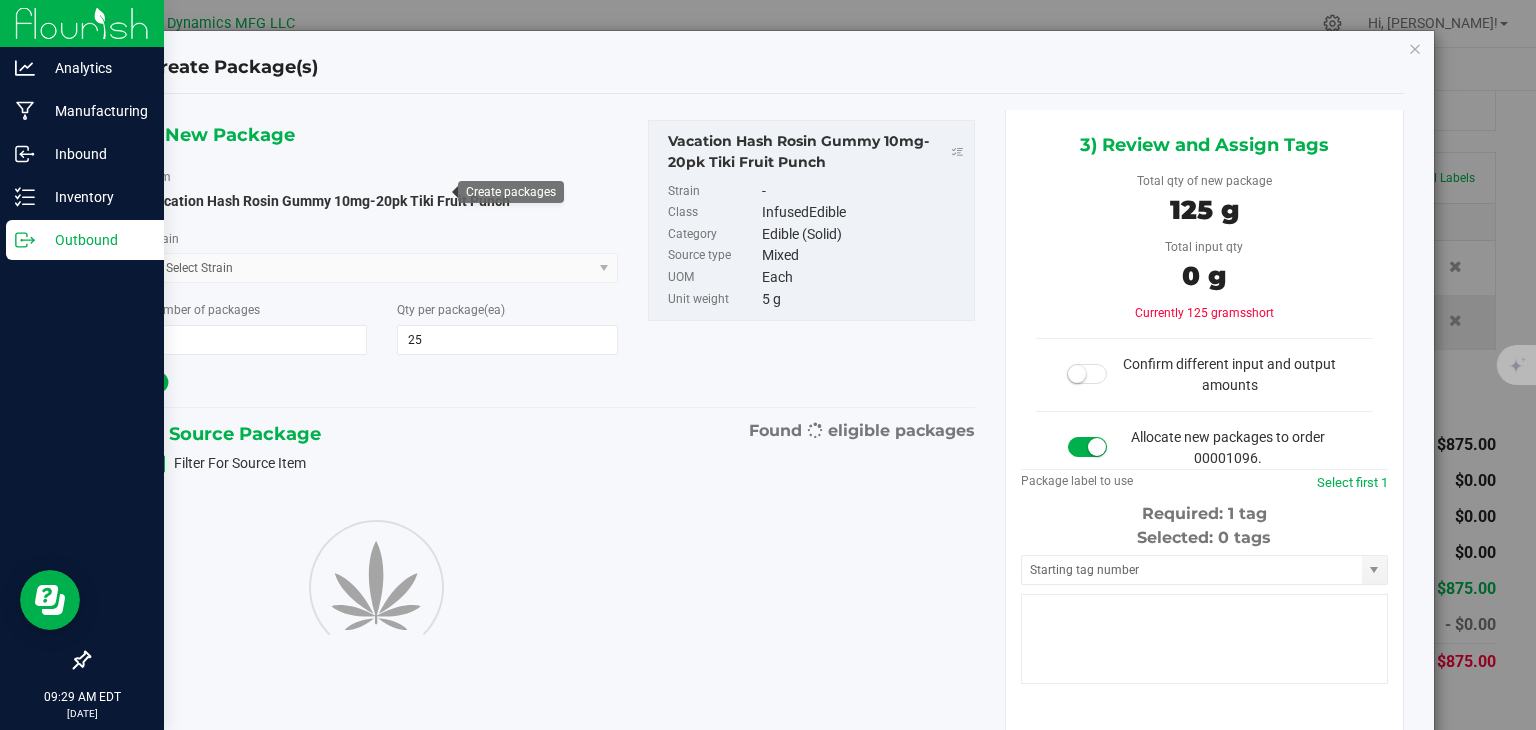 type on "25" 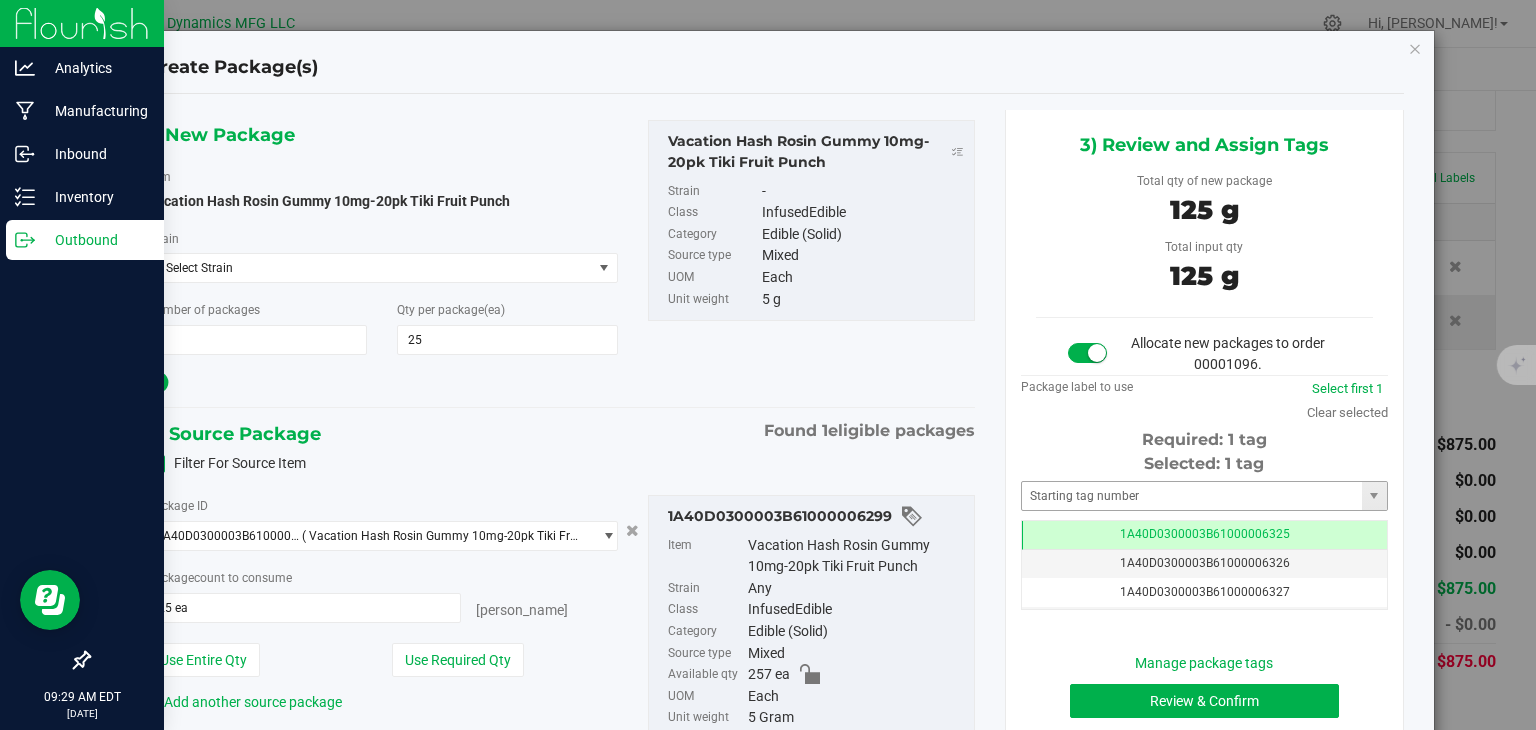 scroll, scrollTop: 72, scrollLeft: 0, axis: vertical 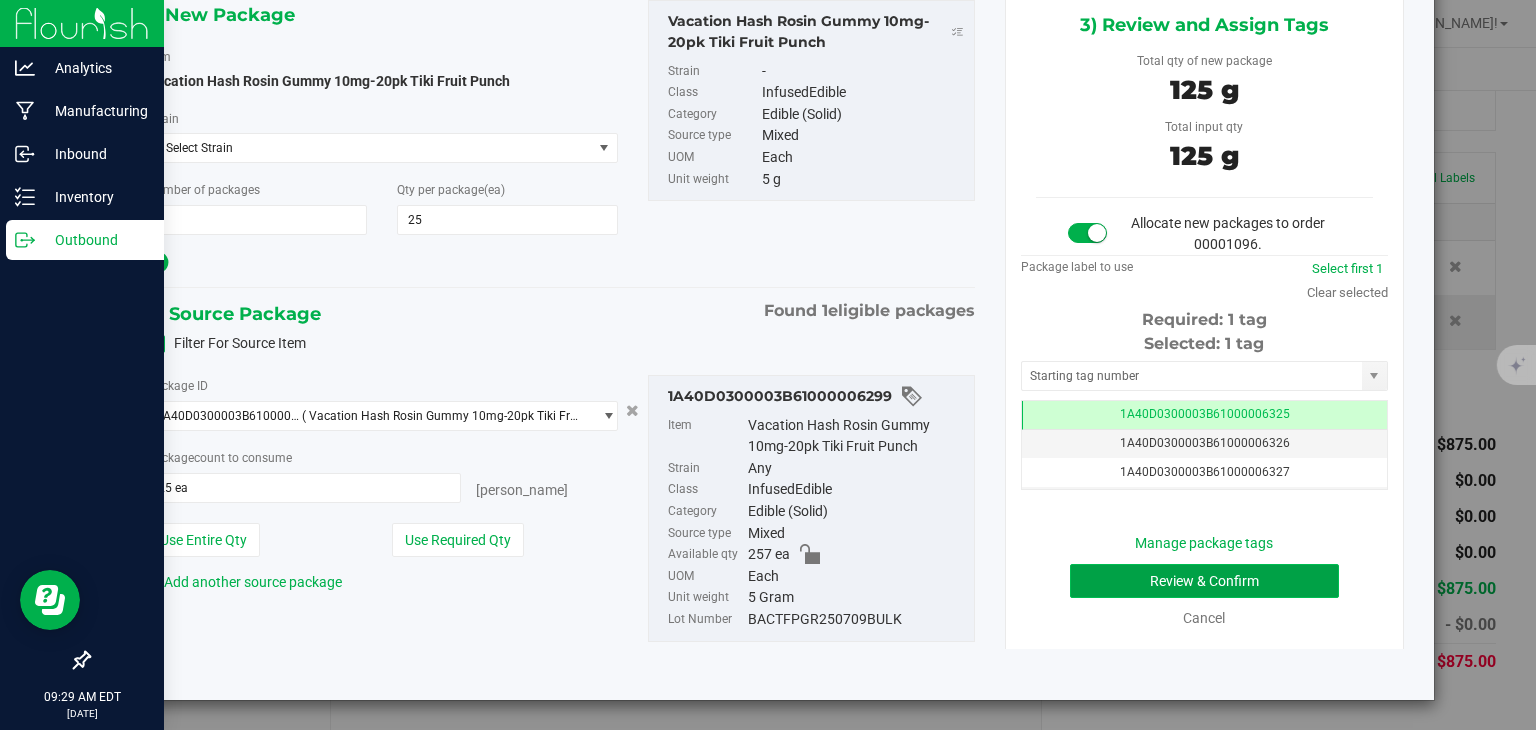 click on "Review & Confirm" at bounding box center (1204, 581) 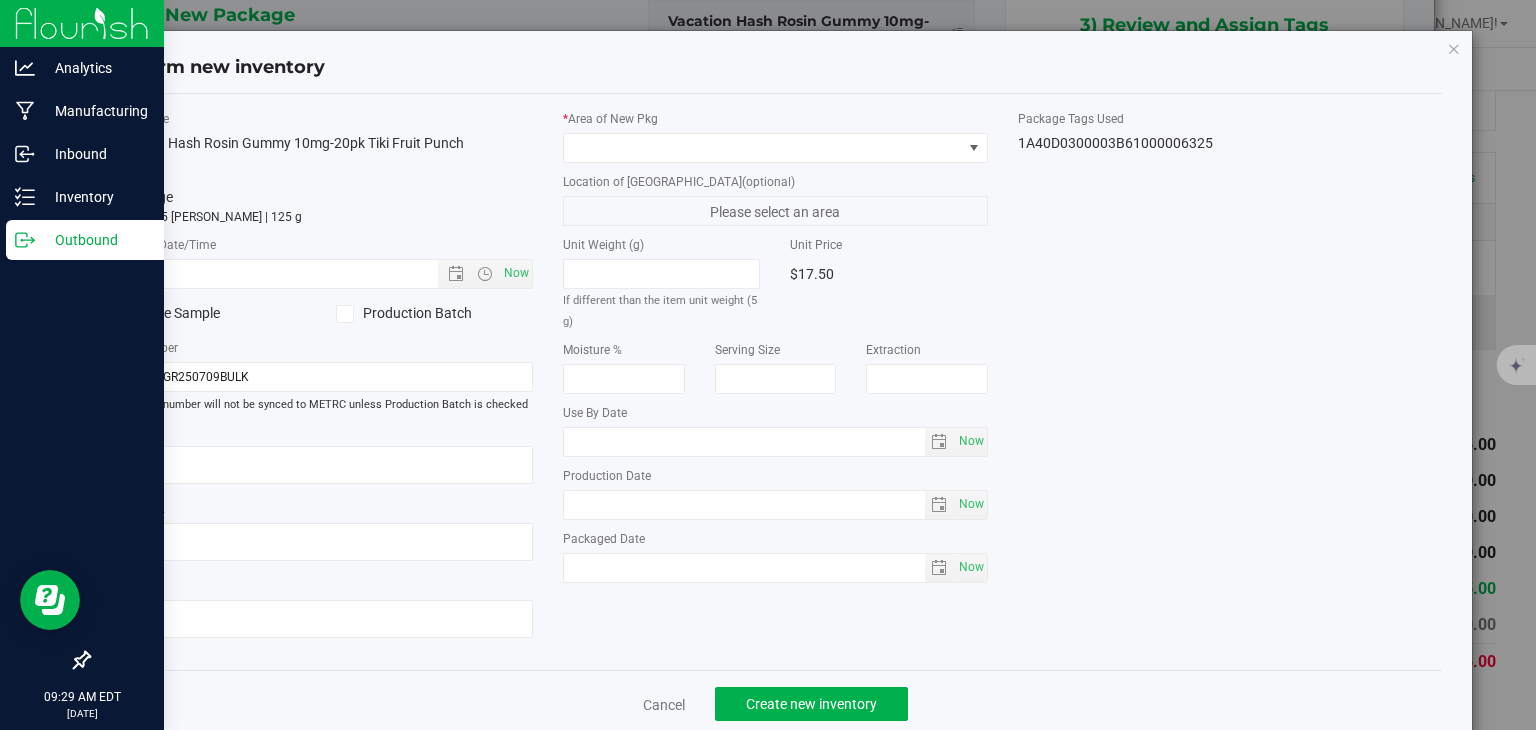 type on "[DATE]" 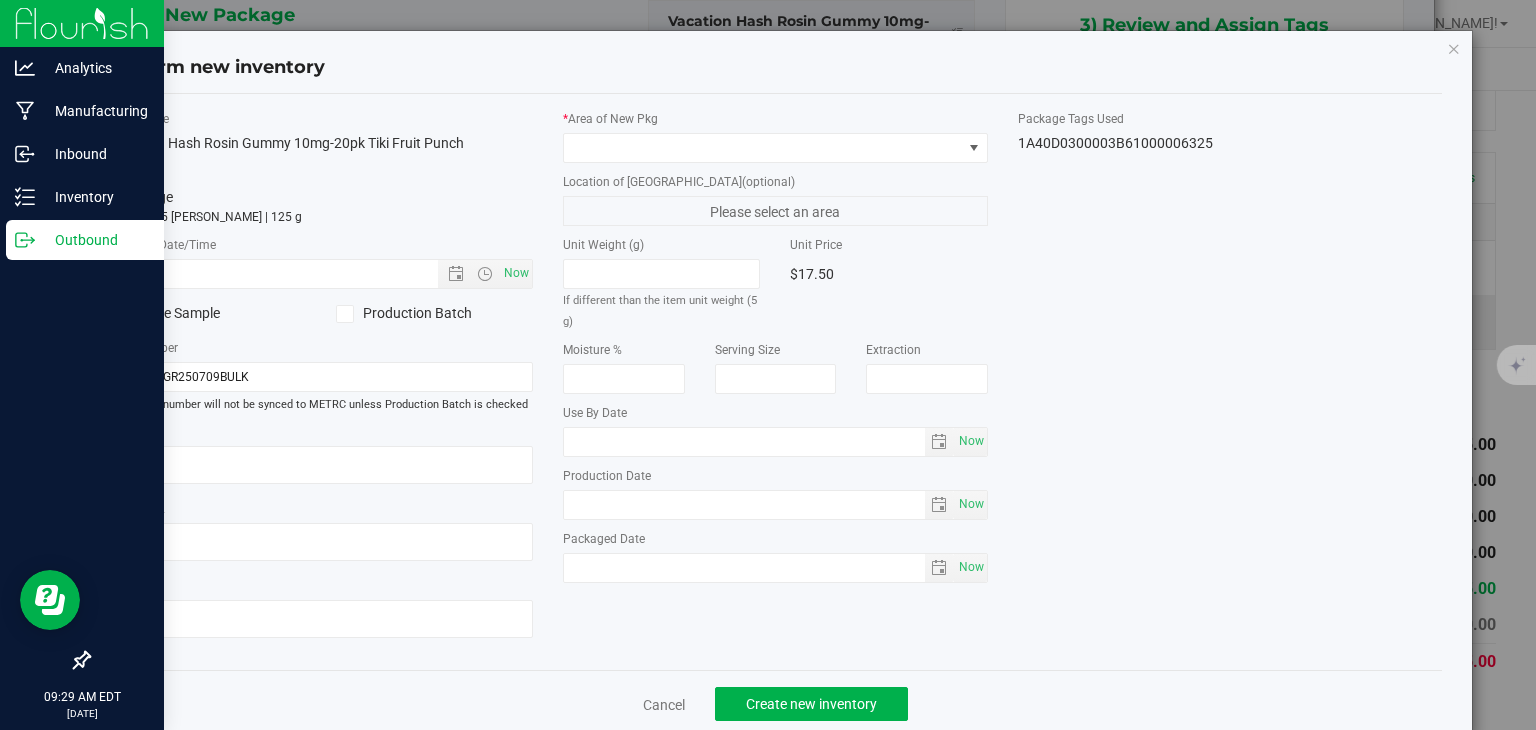 type on "[DATE]" 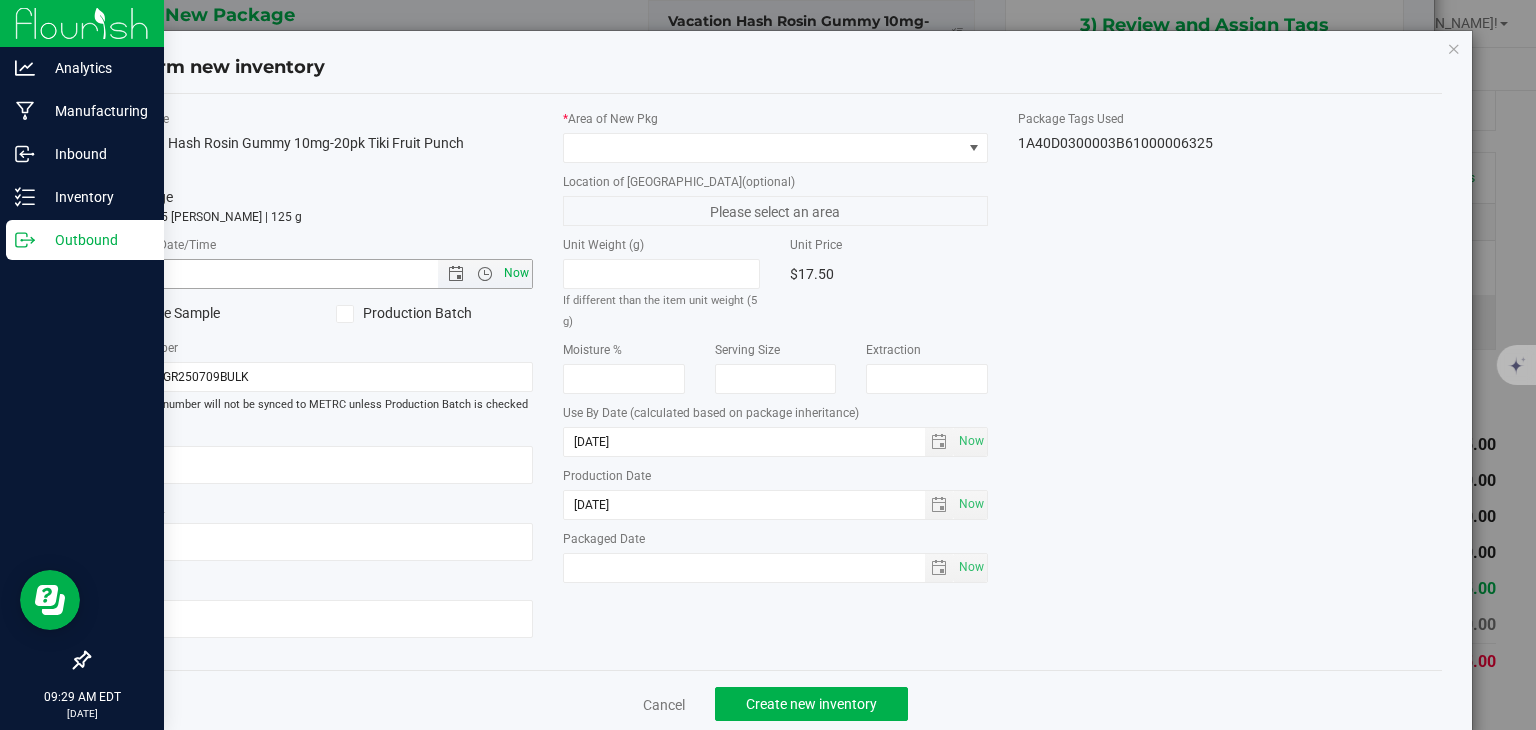click on "Now" at bounding box center (517, 273) 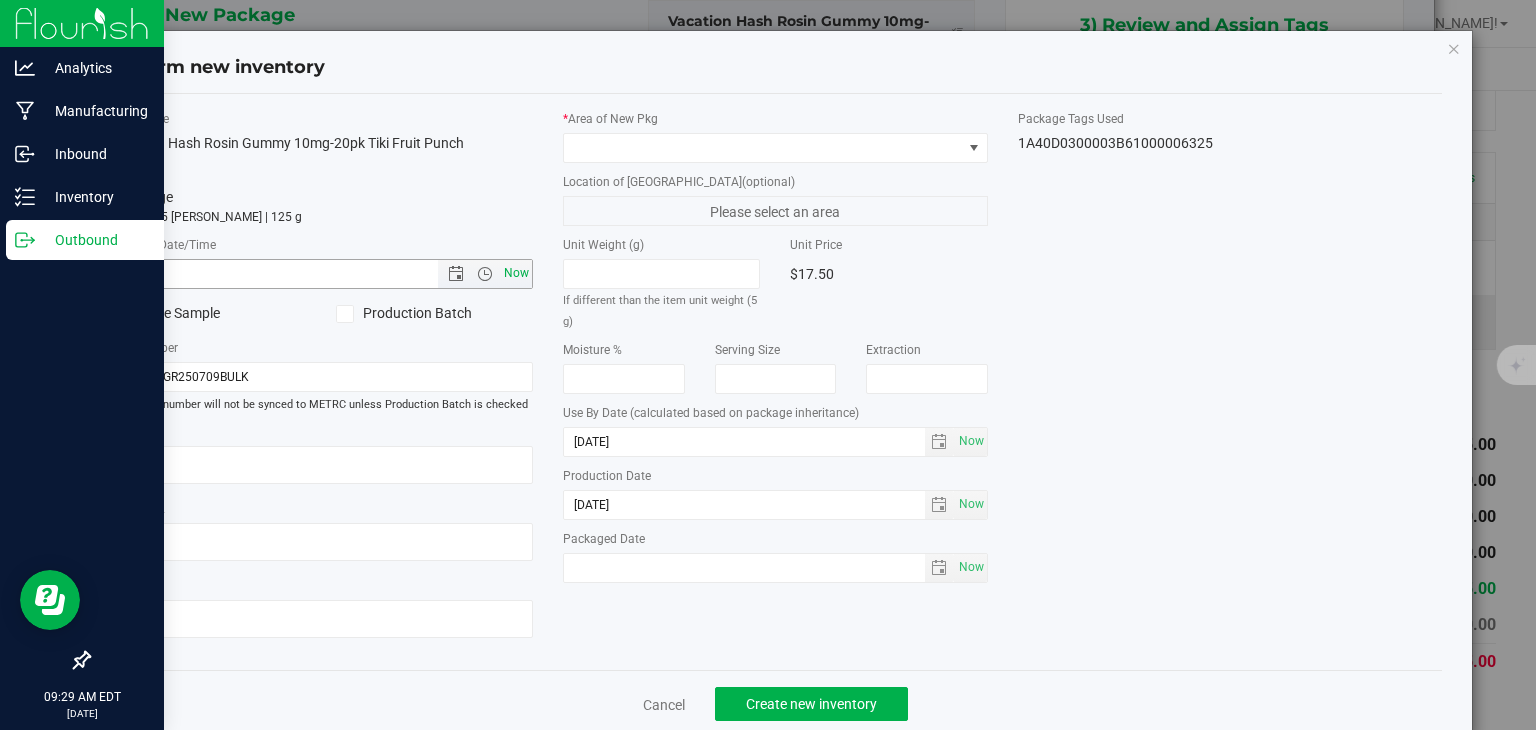 type on "[DATE] 9:29 AM" 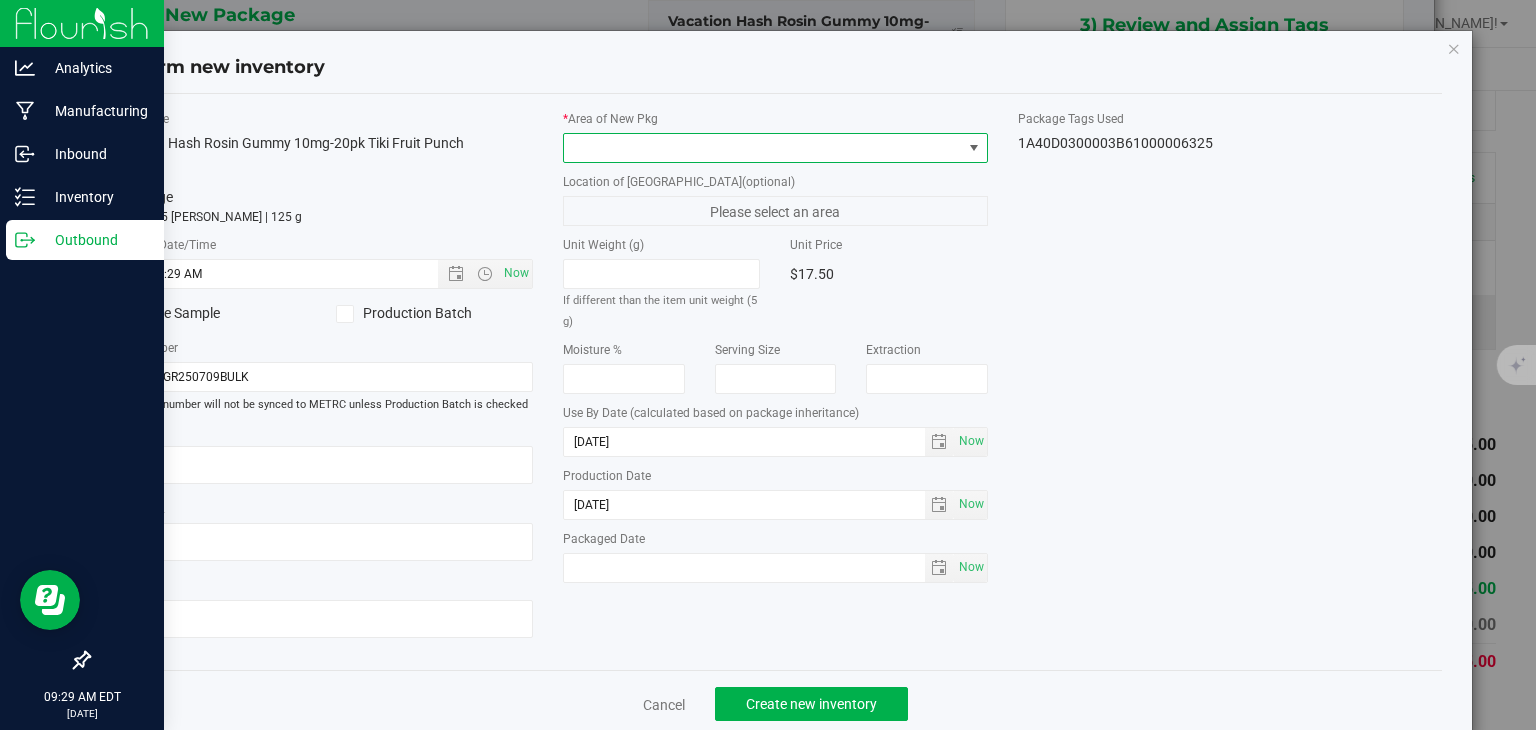click at bounding box center (763, 148) 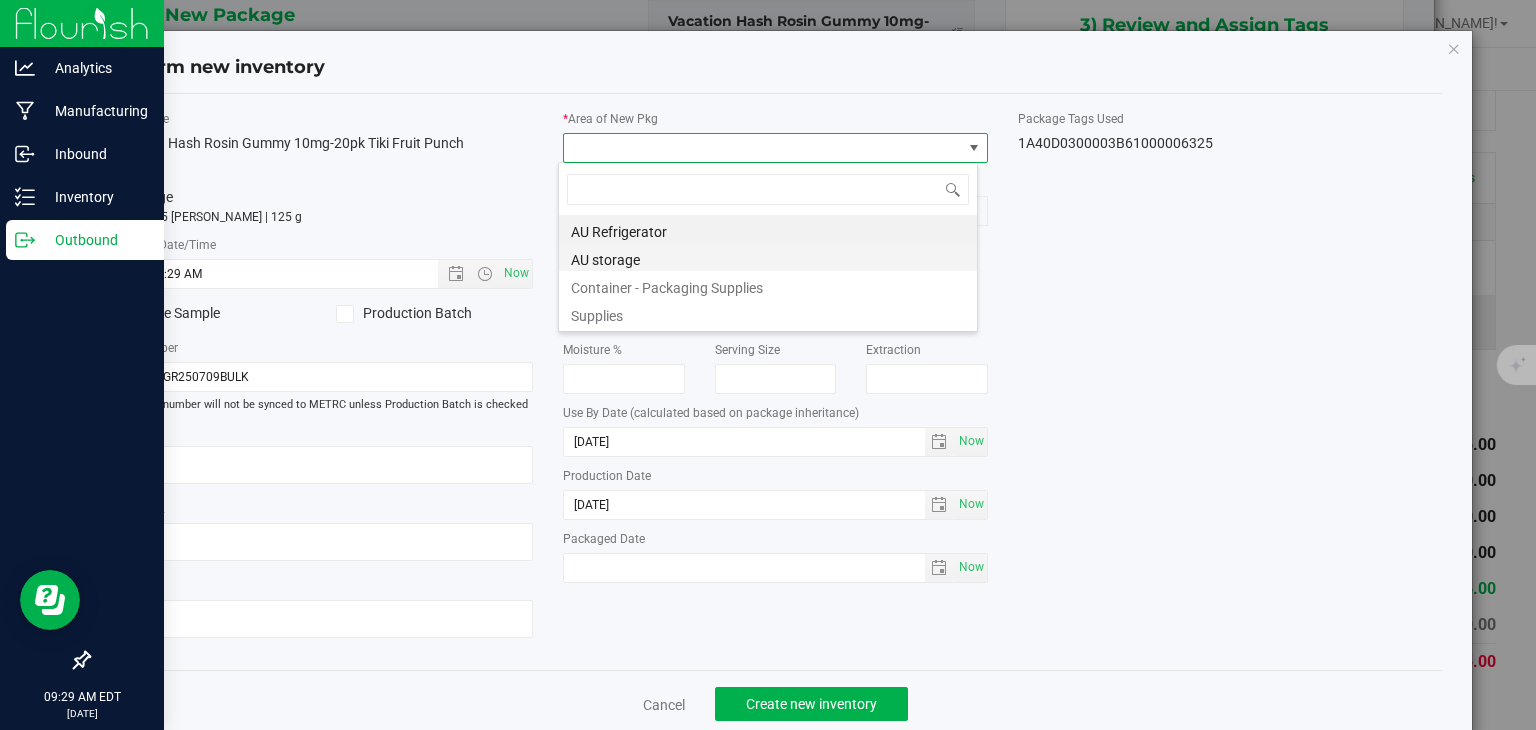 click on "AU storage" at bounding box center [768, 257] 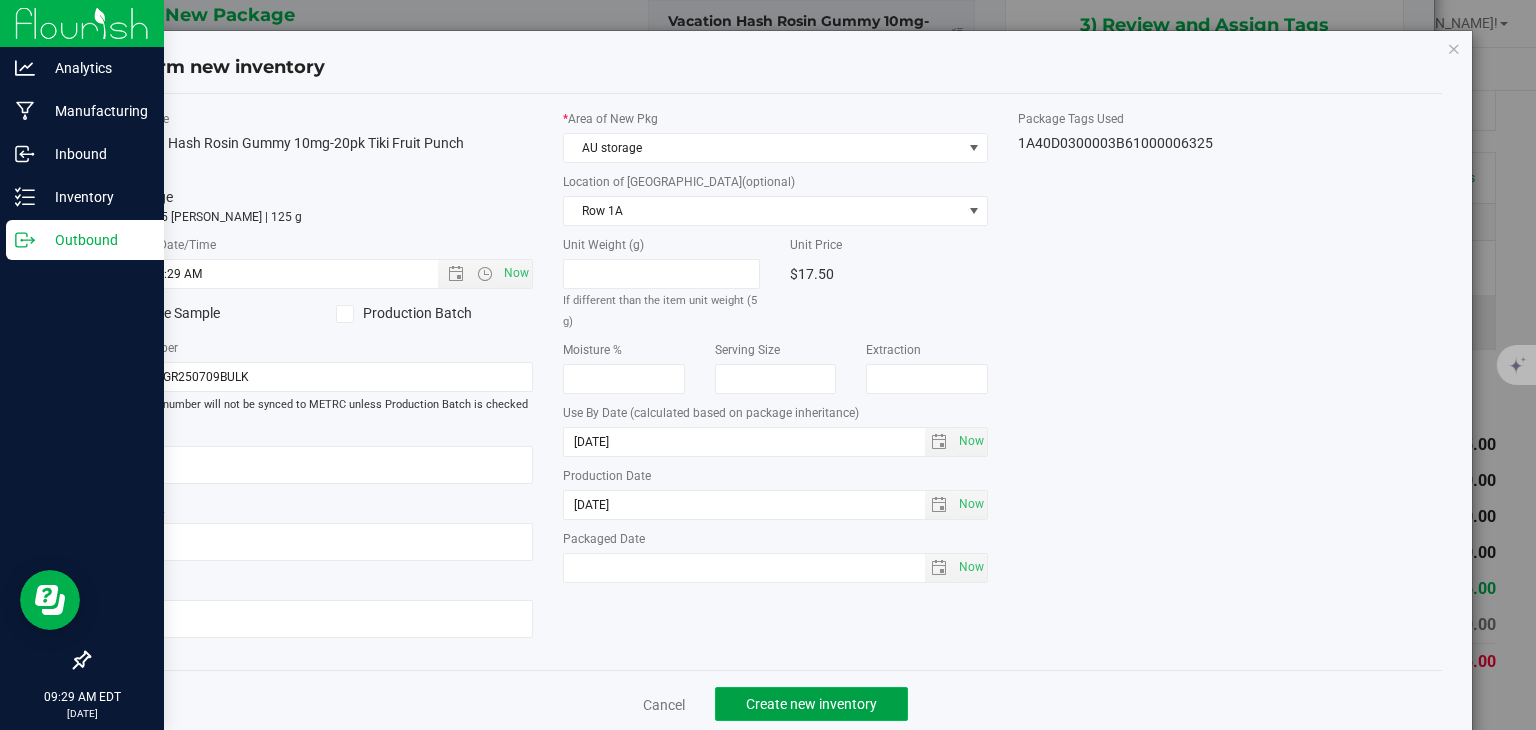 click on "Create new inventory" 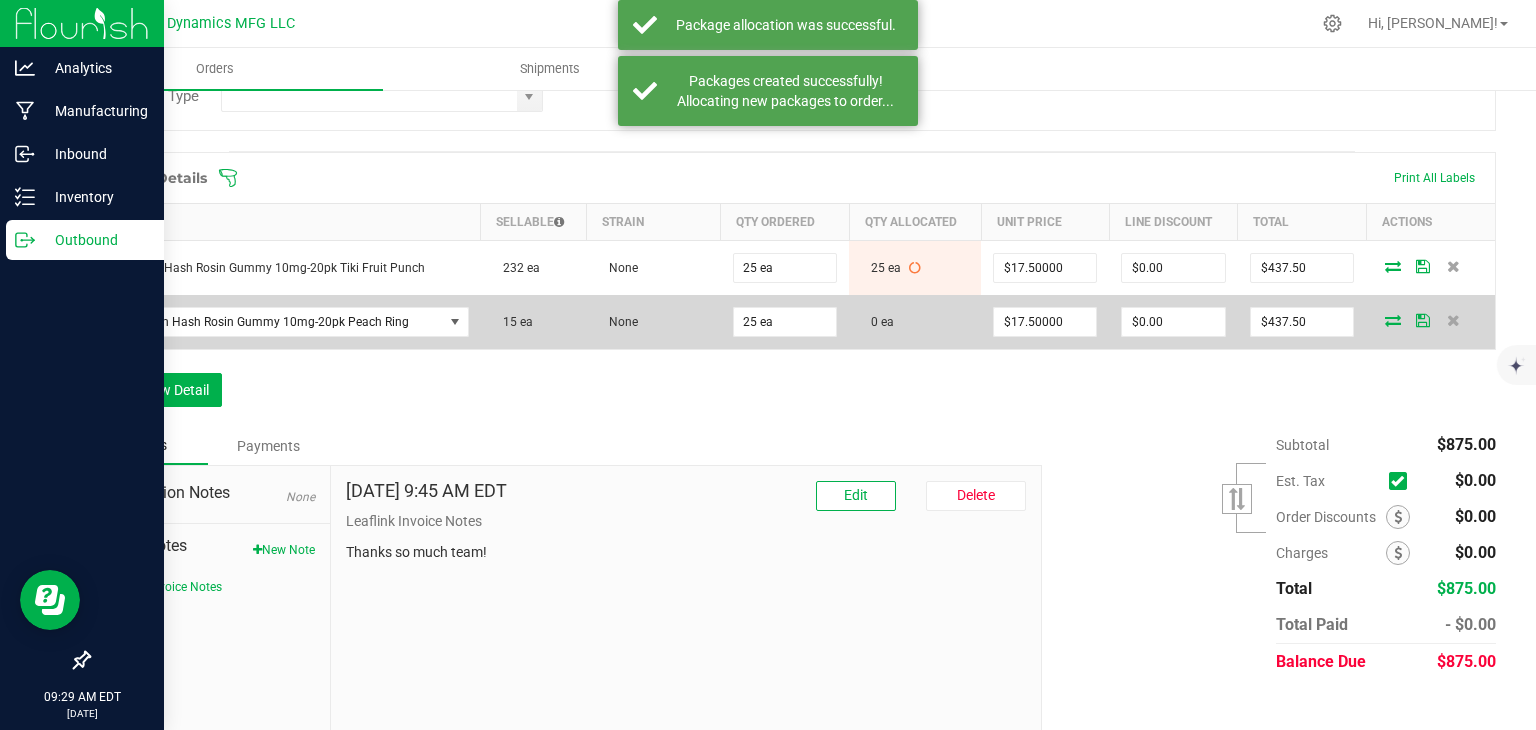 click at bounding box center [1393, 320] 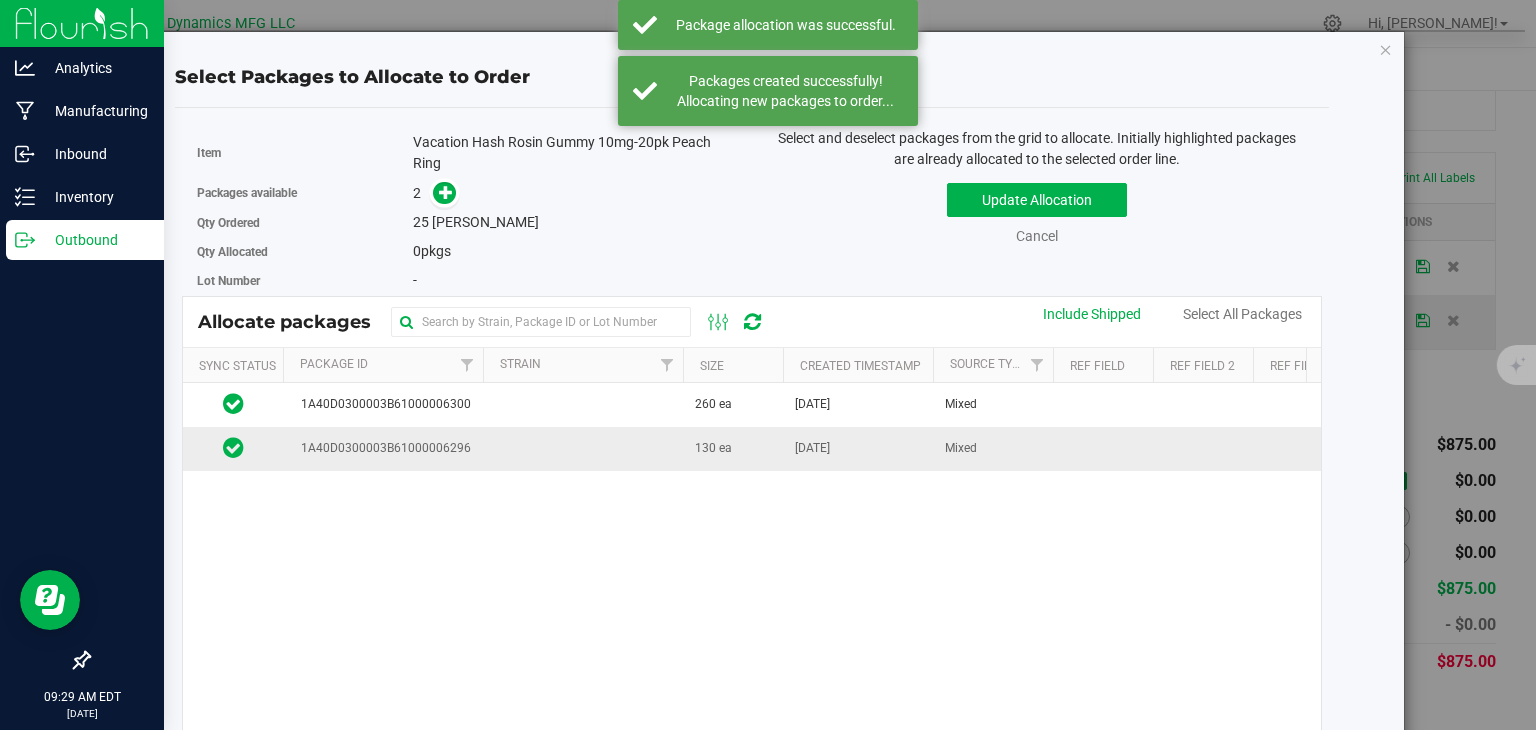 click on "1A40D0300003B61000006296" at bounding box center (382, 448) 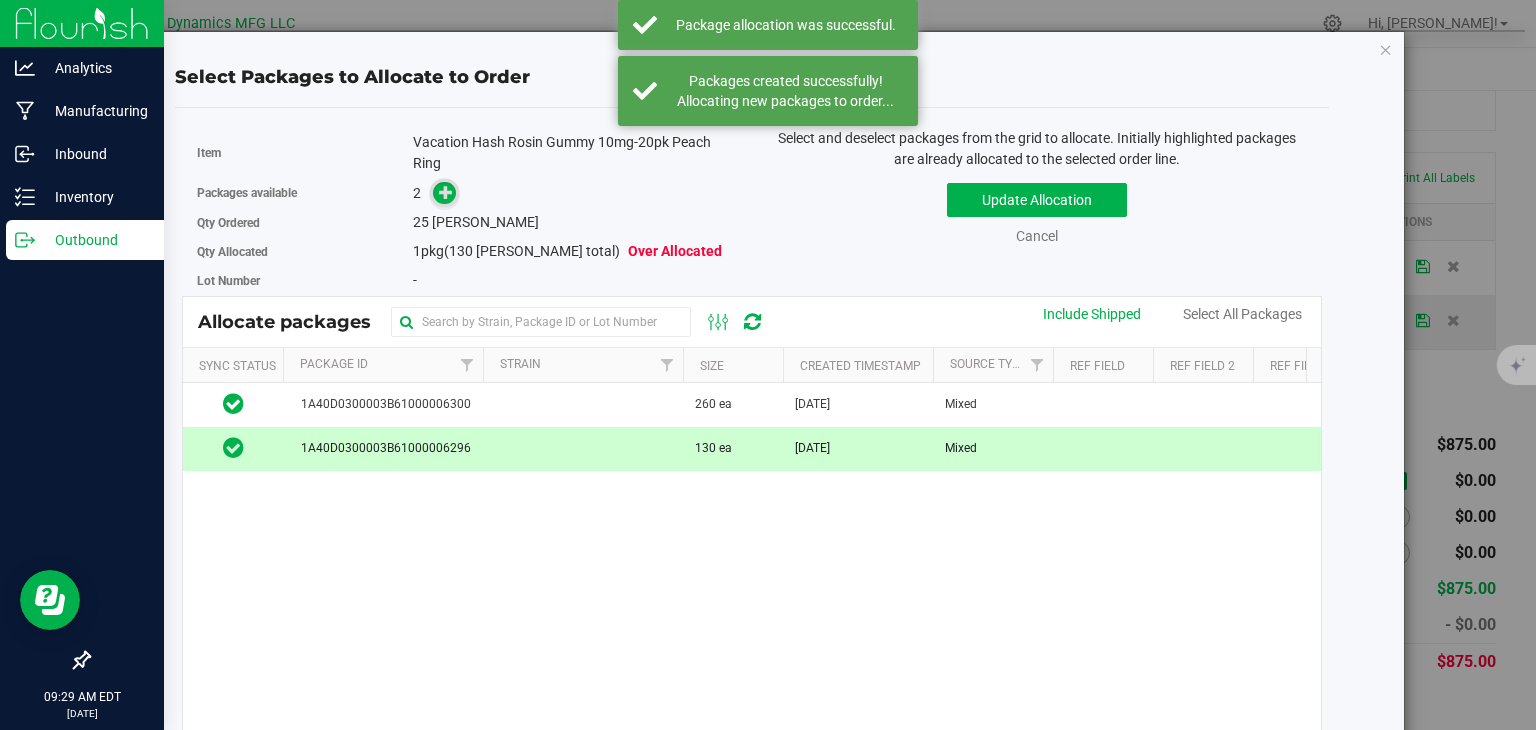 click at bounding box center (446, 192) 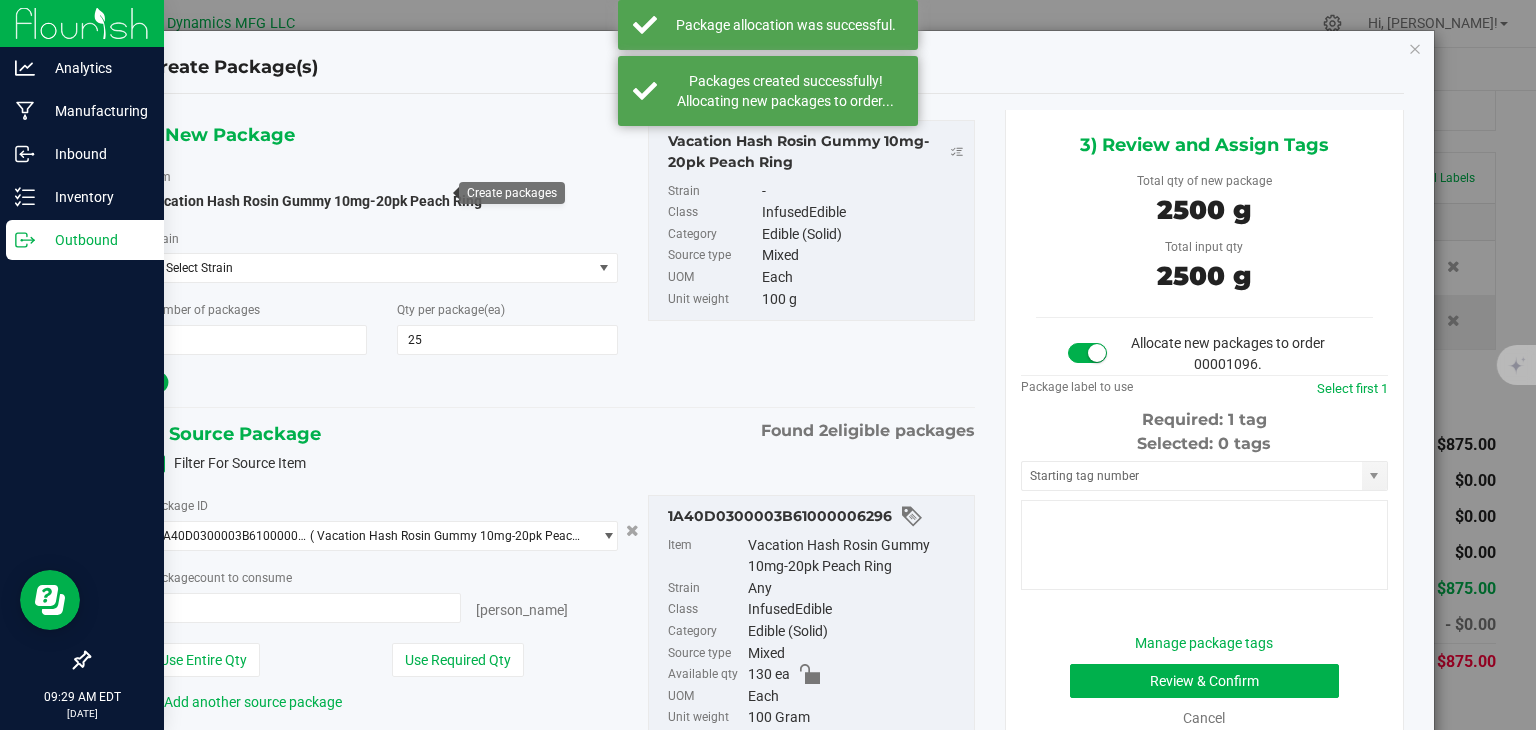 type on "25 ea" 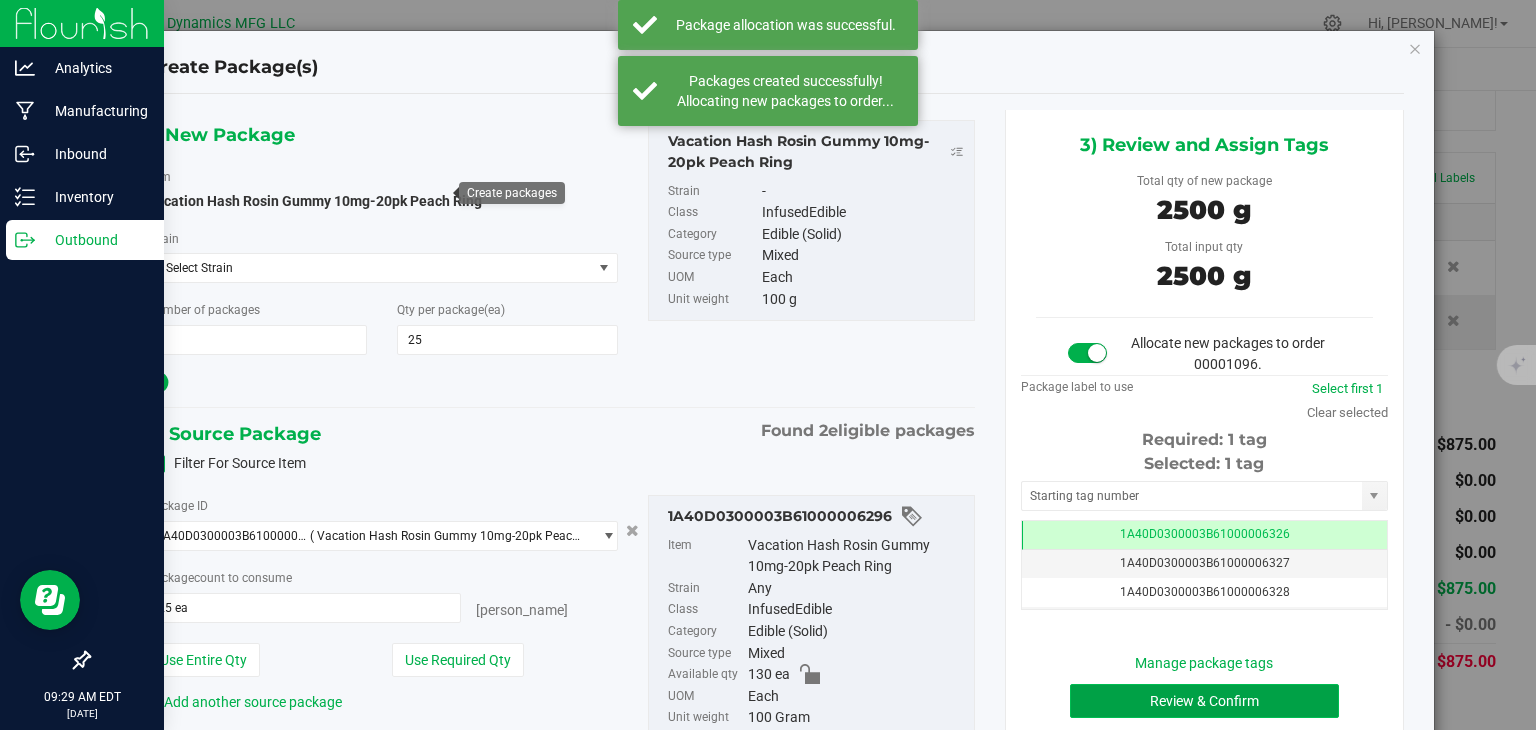 click on "Review & Confirm" at bounding box center (1204, 701) 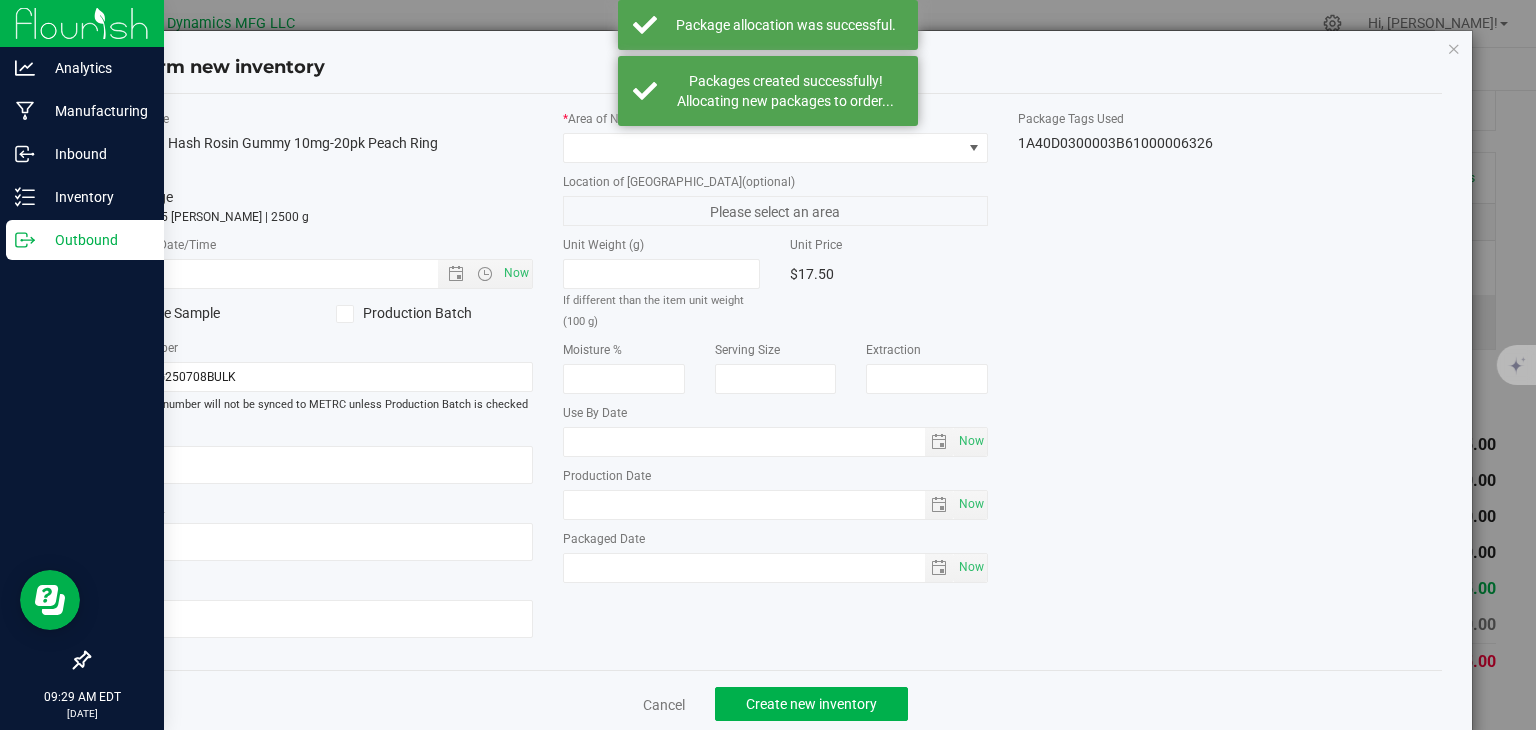 type on "[DATE]" 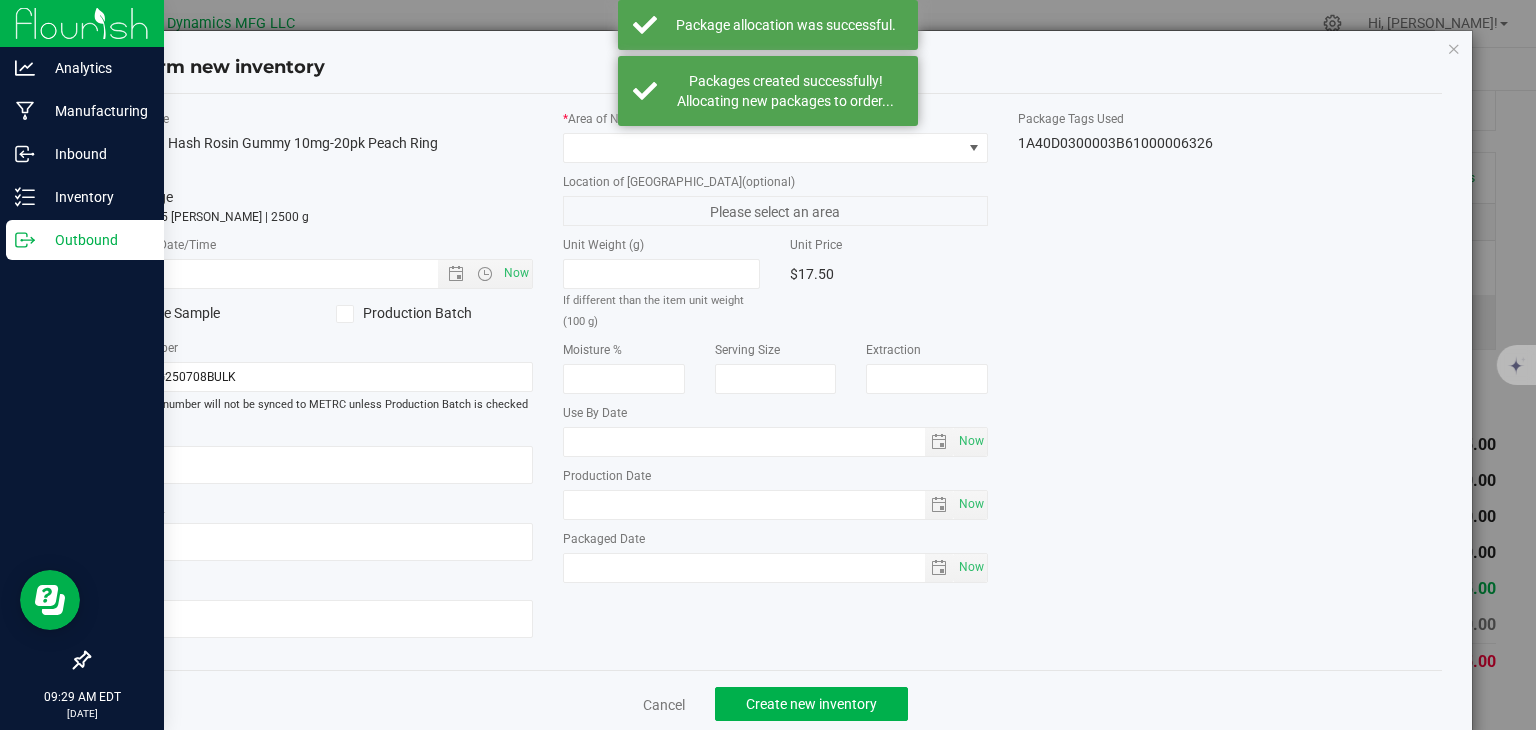 type on "[DATE]" 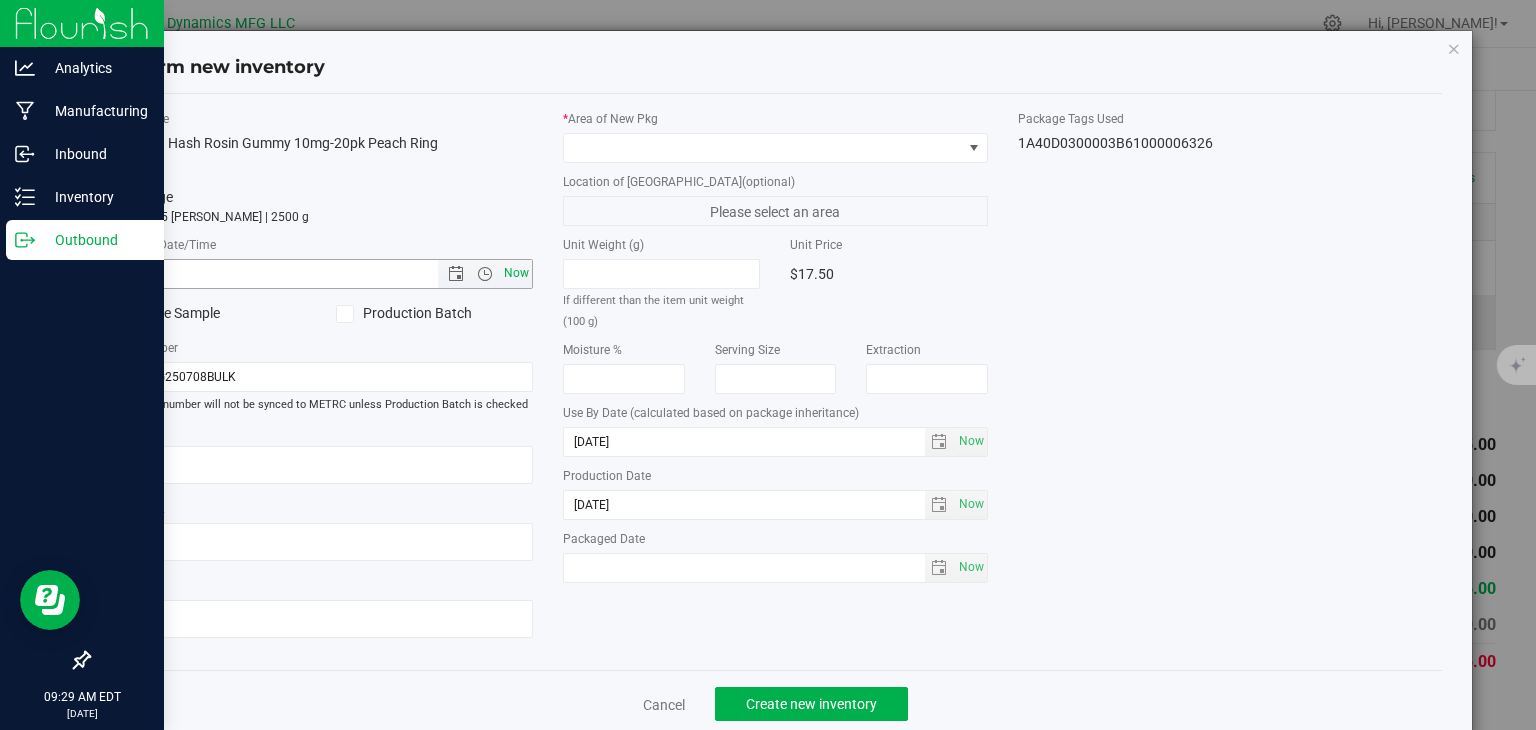 click on "Now" at bounding box center (517, 273) 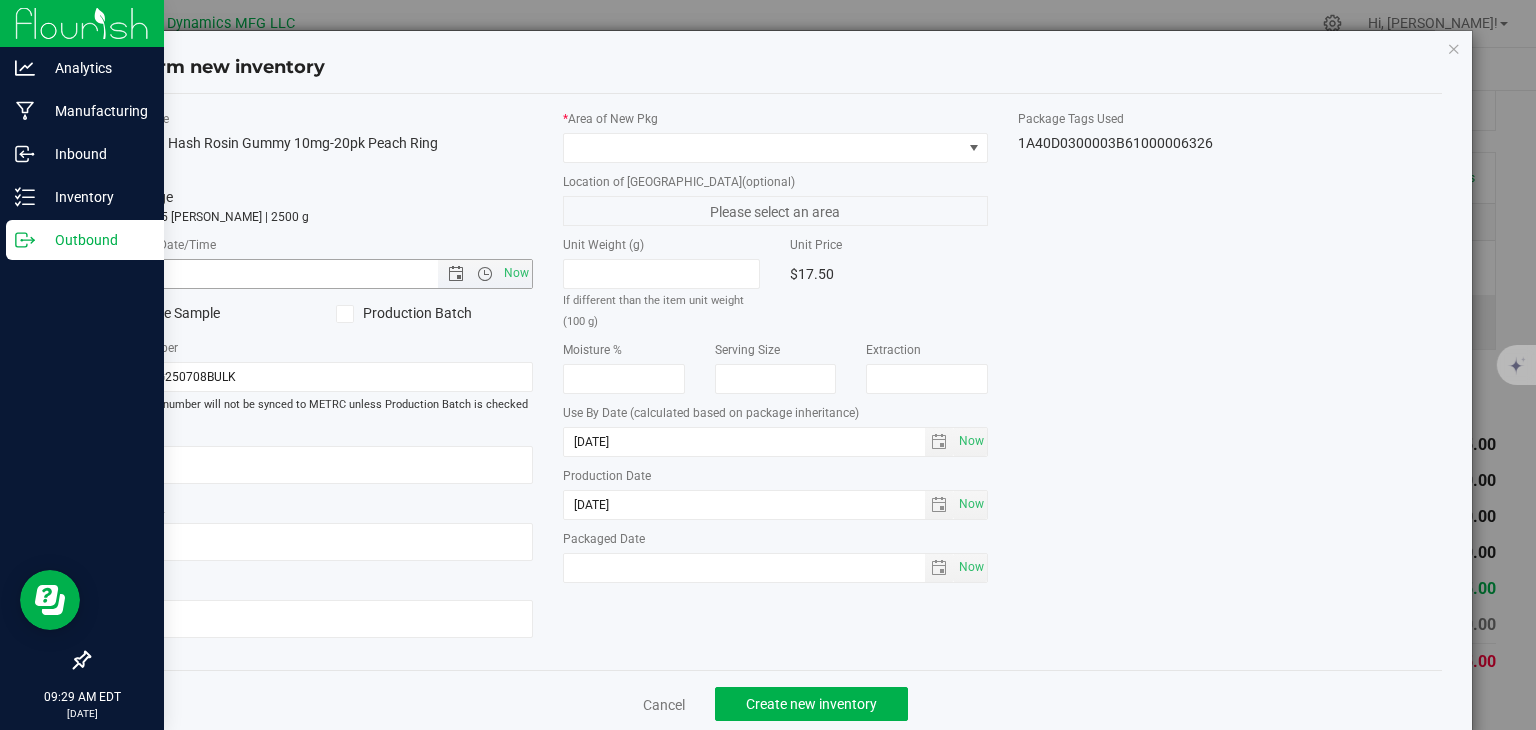 type on "[DATE] 9:29 AM" 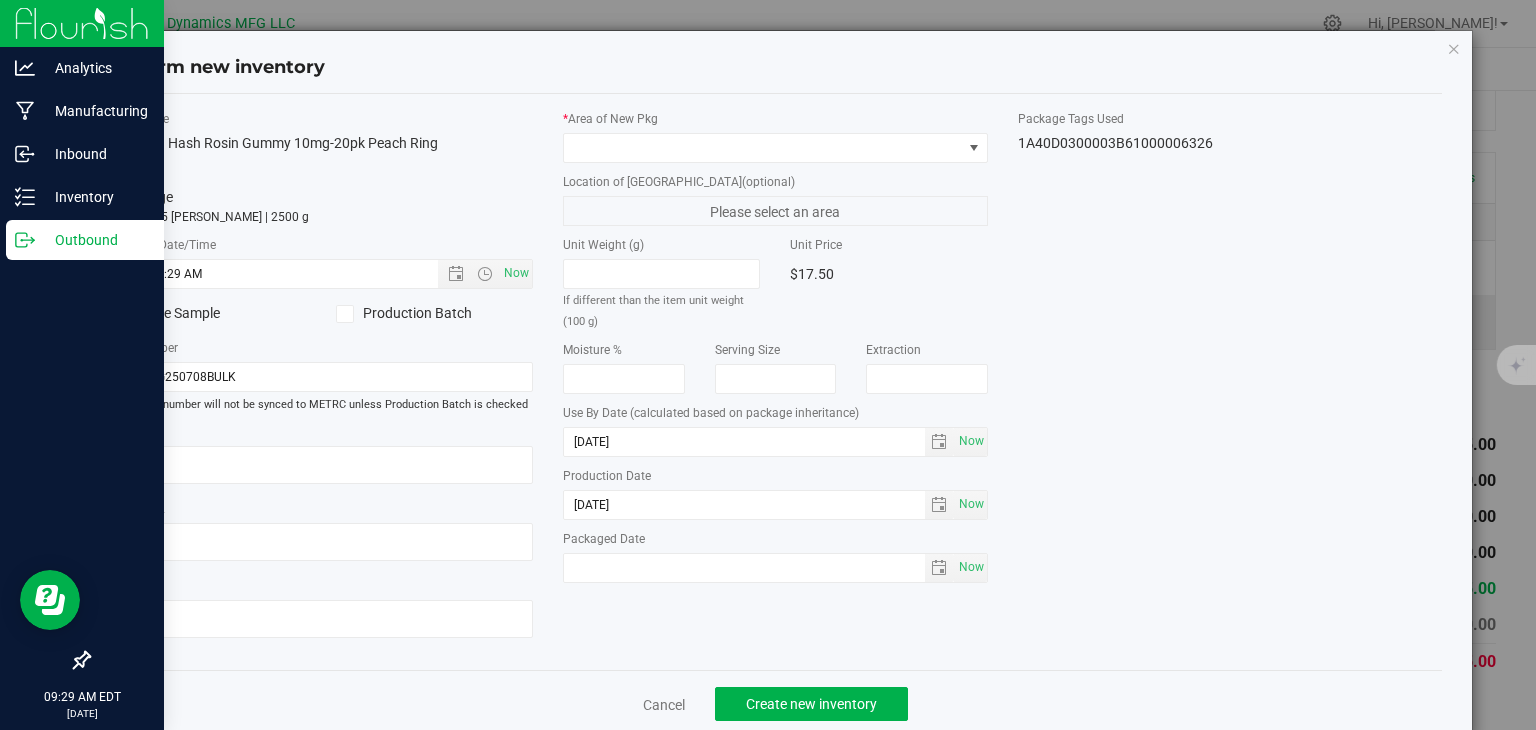 click on "*
Area of [GEOGRAPHIC_DATA]" at bounding box center (775, 136) 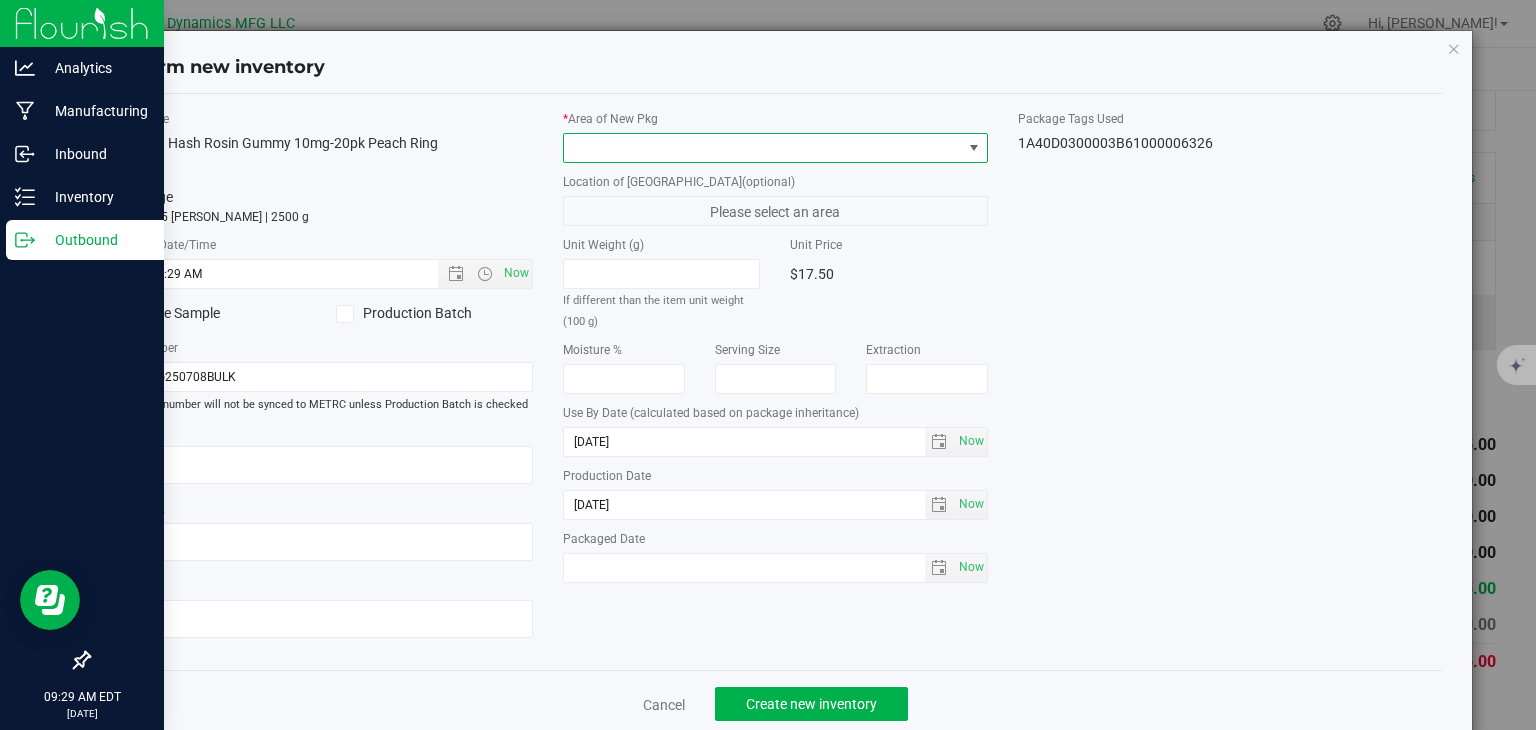 drag, startPoint x: 600, startPoint y: 147, endPoint x: 604, endPoint y: 159, distance: 12.649111 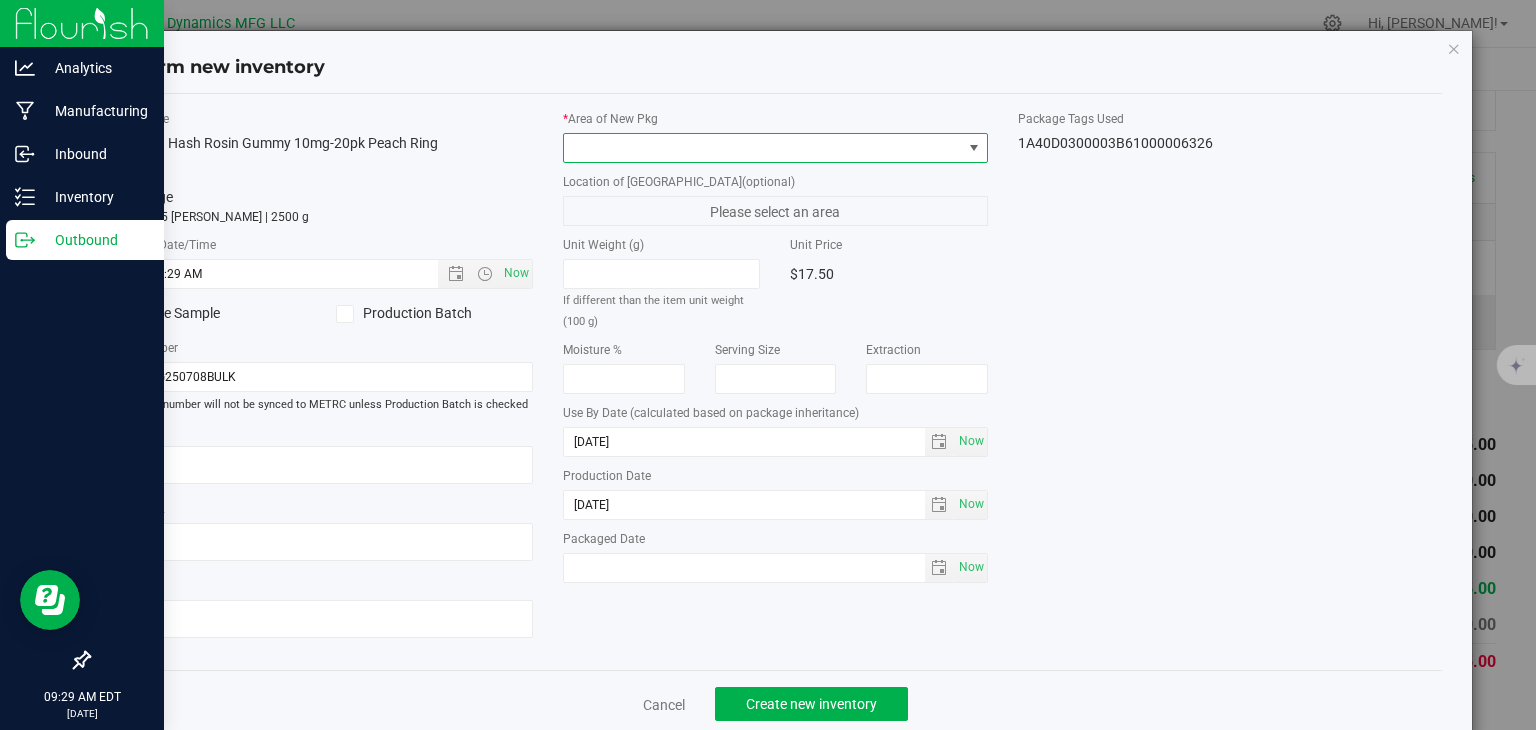 click at bounding box center (763, 148) 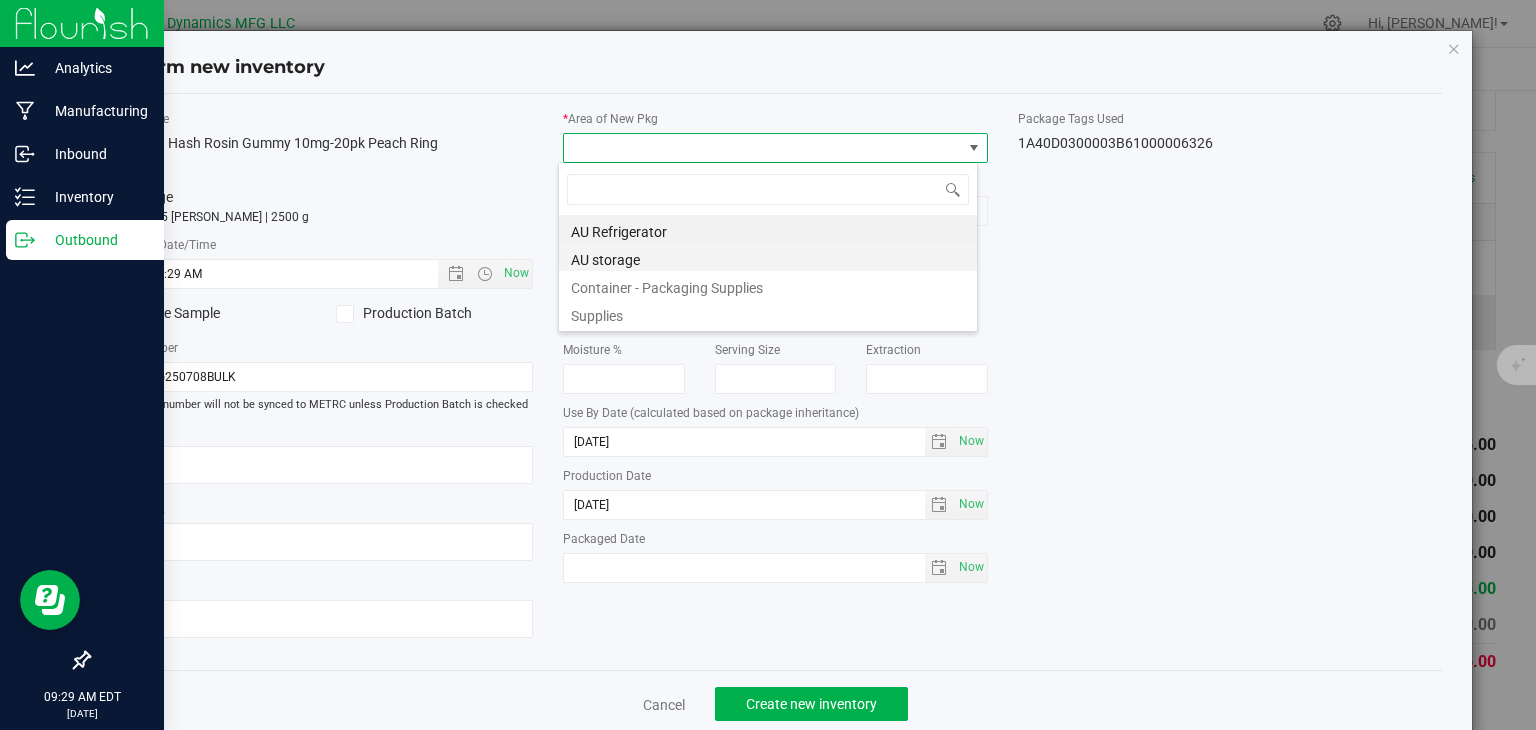 click on "AU storage" at bounding box center (768, 257) 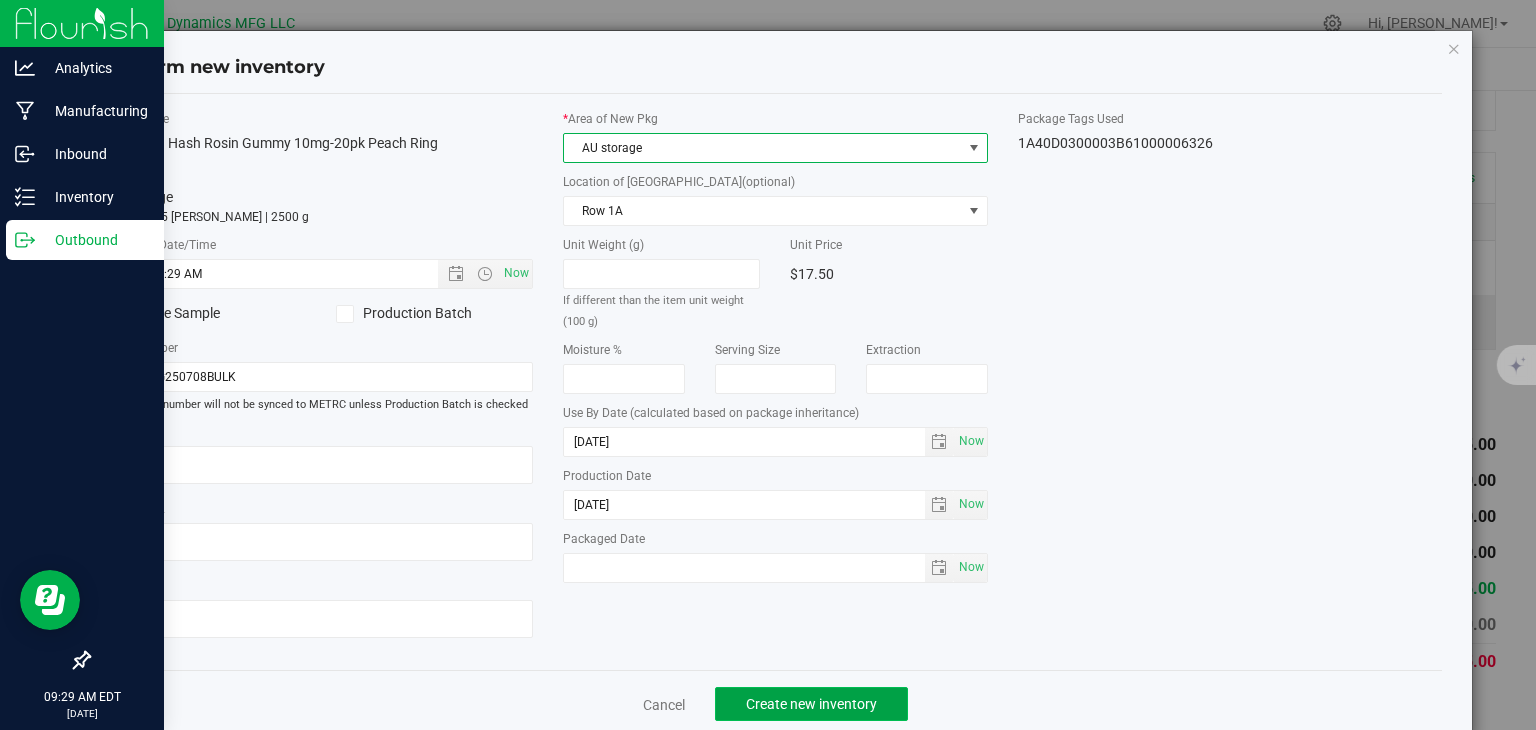 click on "Create new inventory" 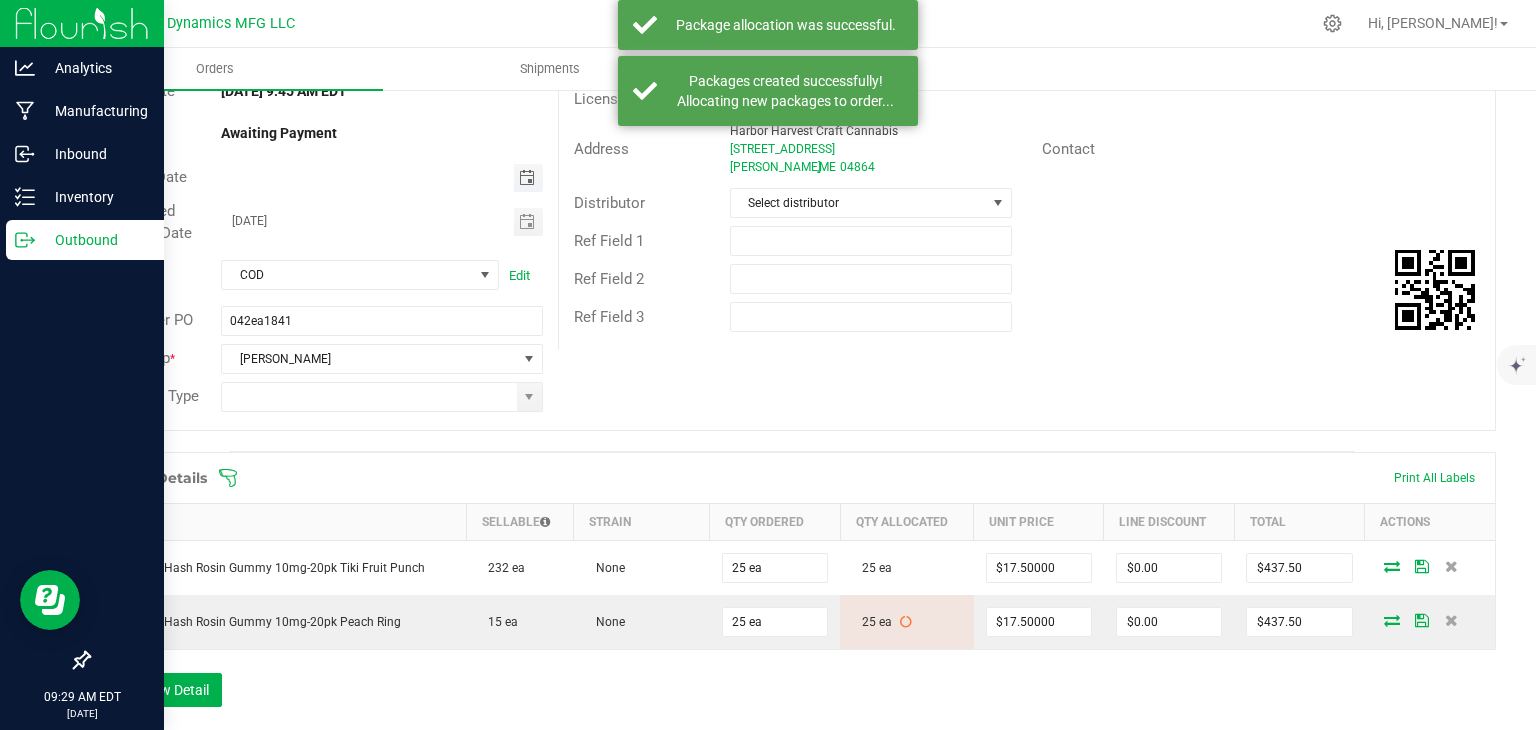 click at bounding box center [527, 178] 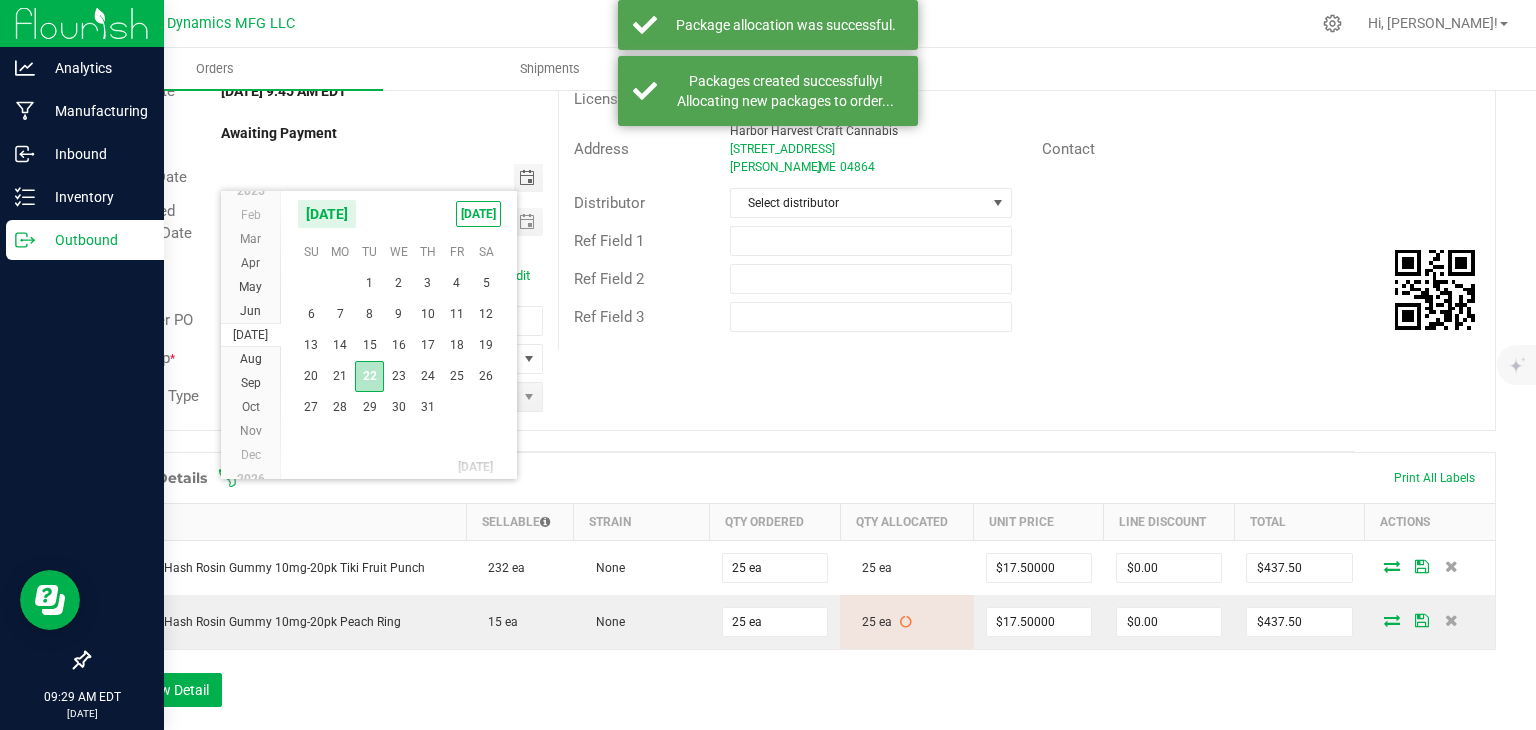 click on "22" at bounding box center [369, 376] 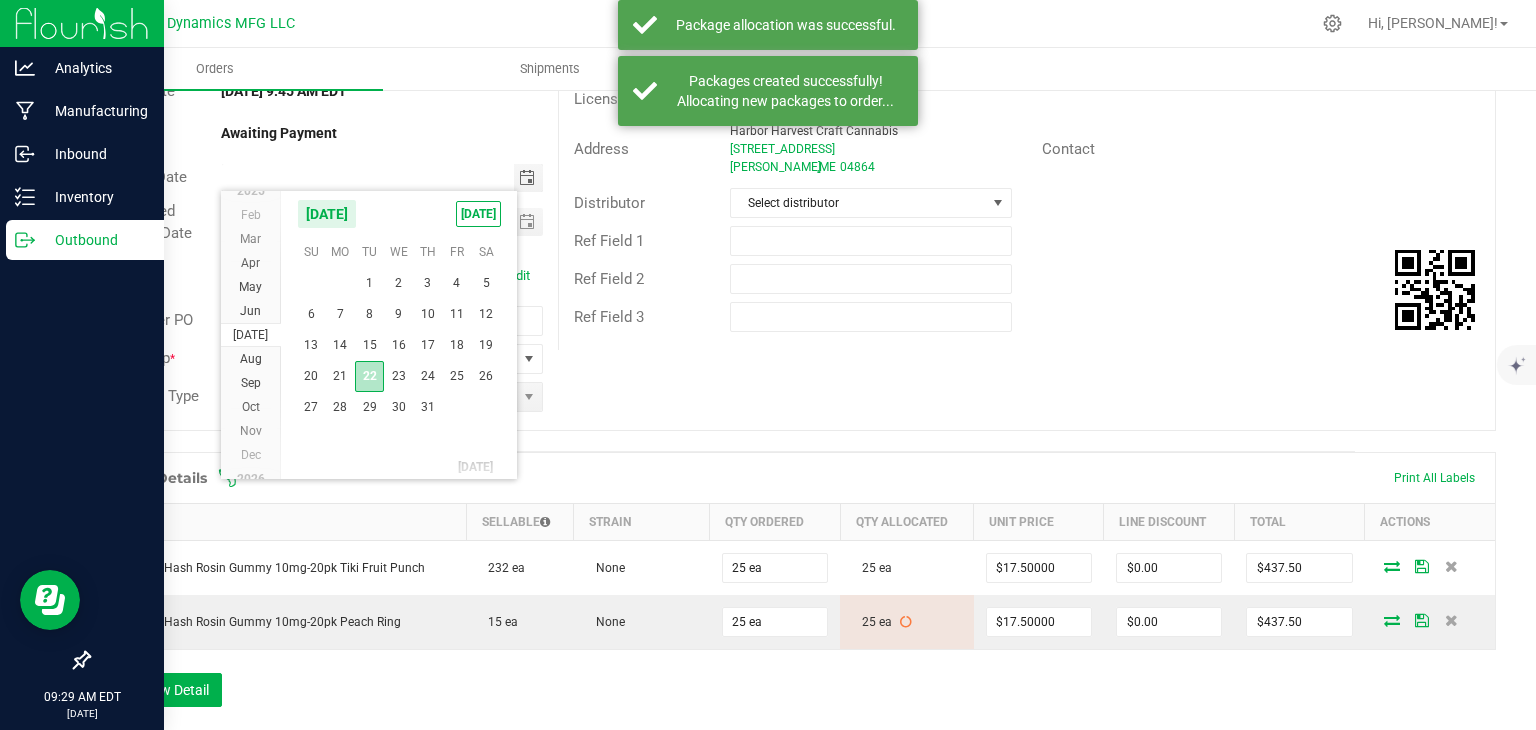 type on "[DATE]" 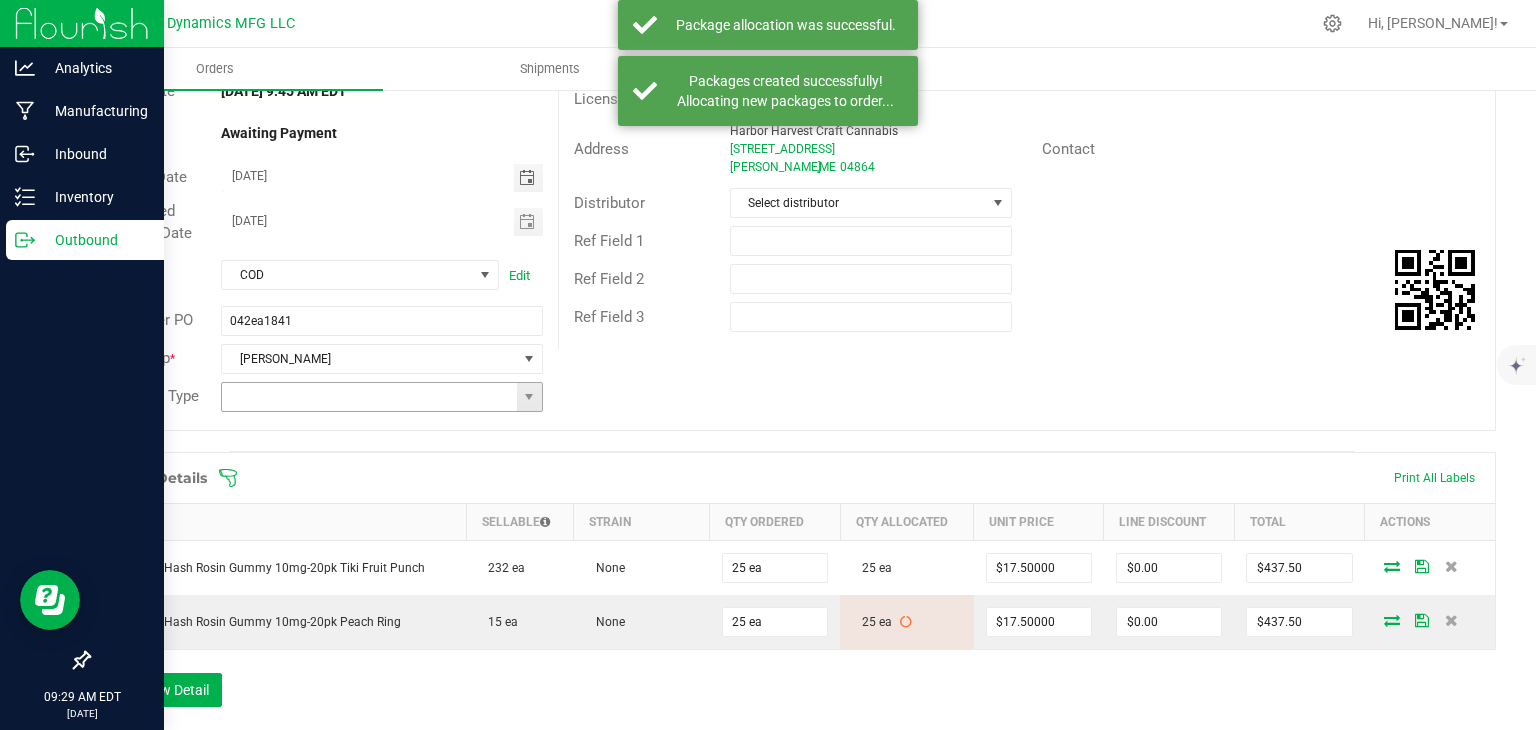 click at bounding box center [529, 397] 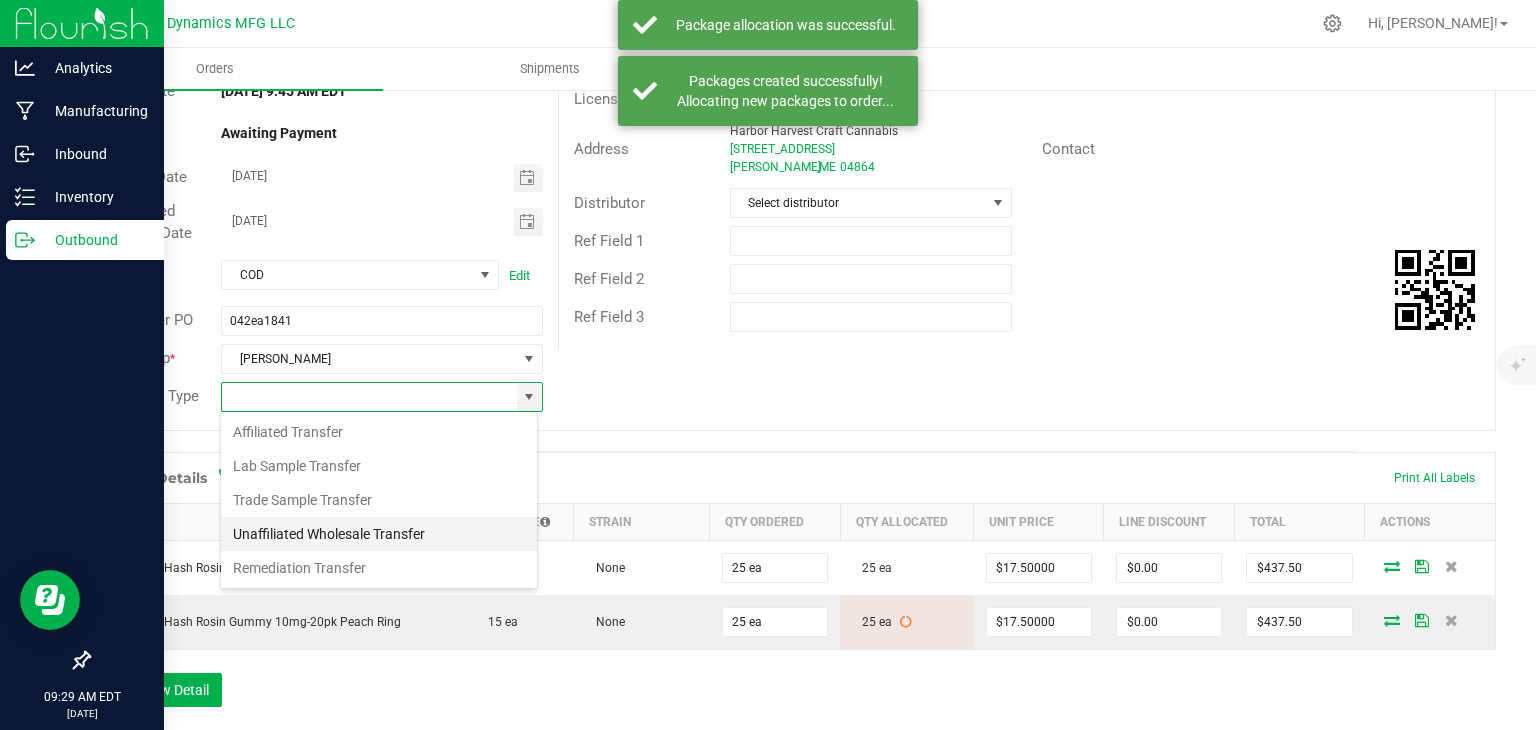 click on "Unaffiliated Wholesale Transfer" at bounding box center [379, 534] 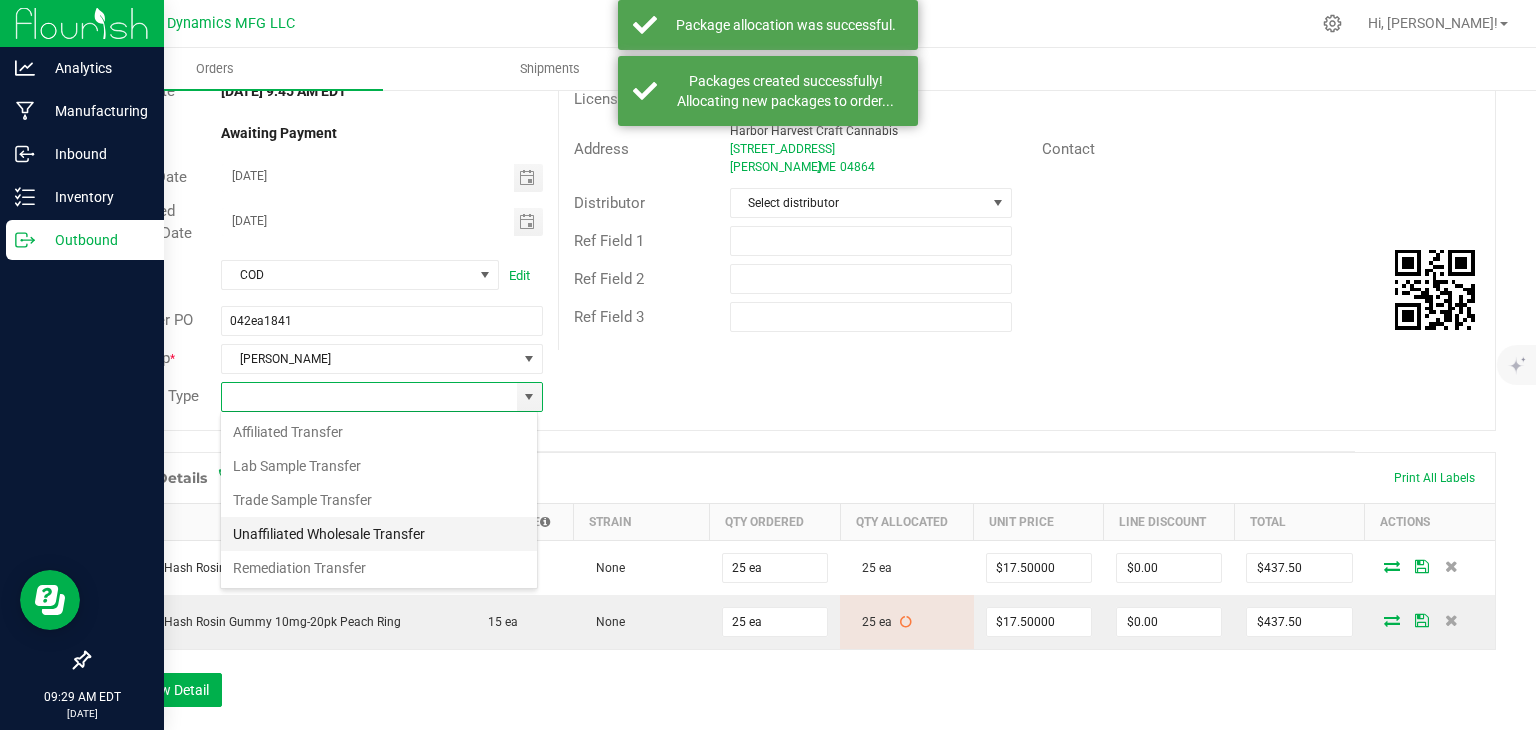 type on "Unaffiliated Wholesale Transfer" 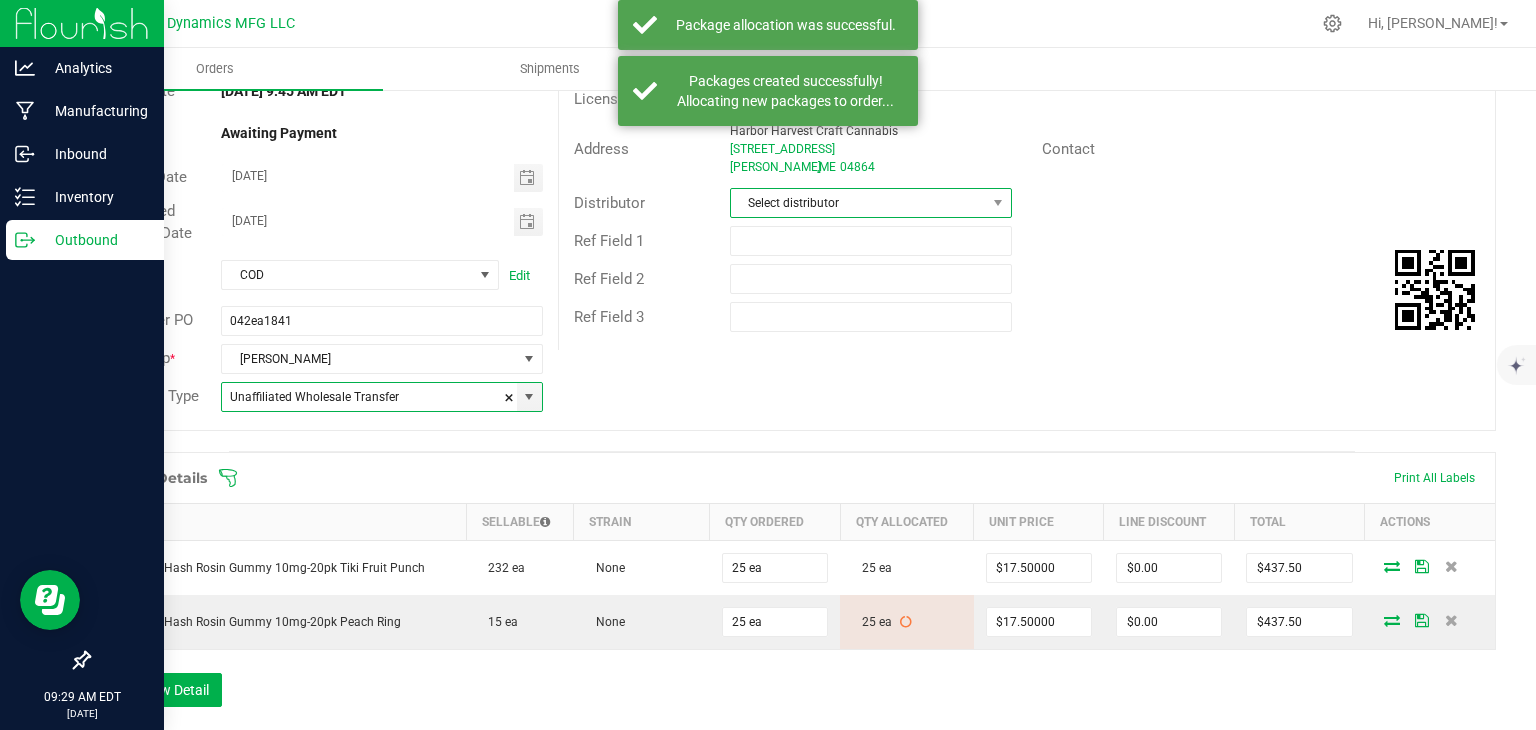 click on "Select distributor" at bounding box center [858, 203] 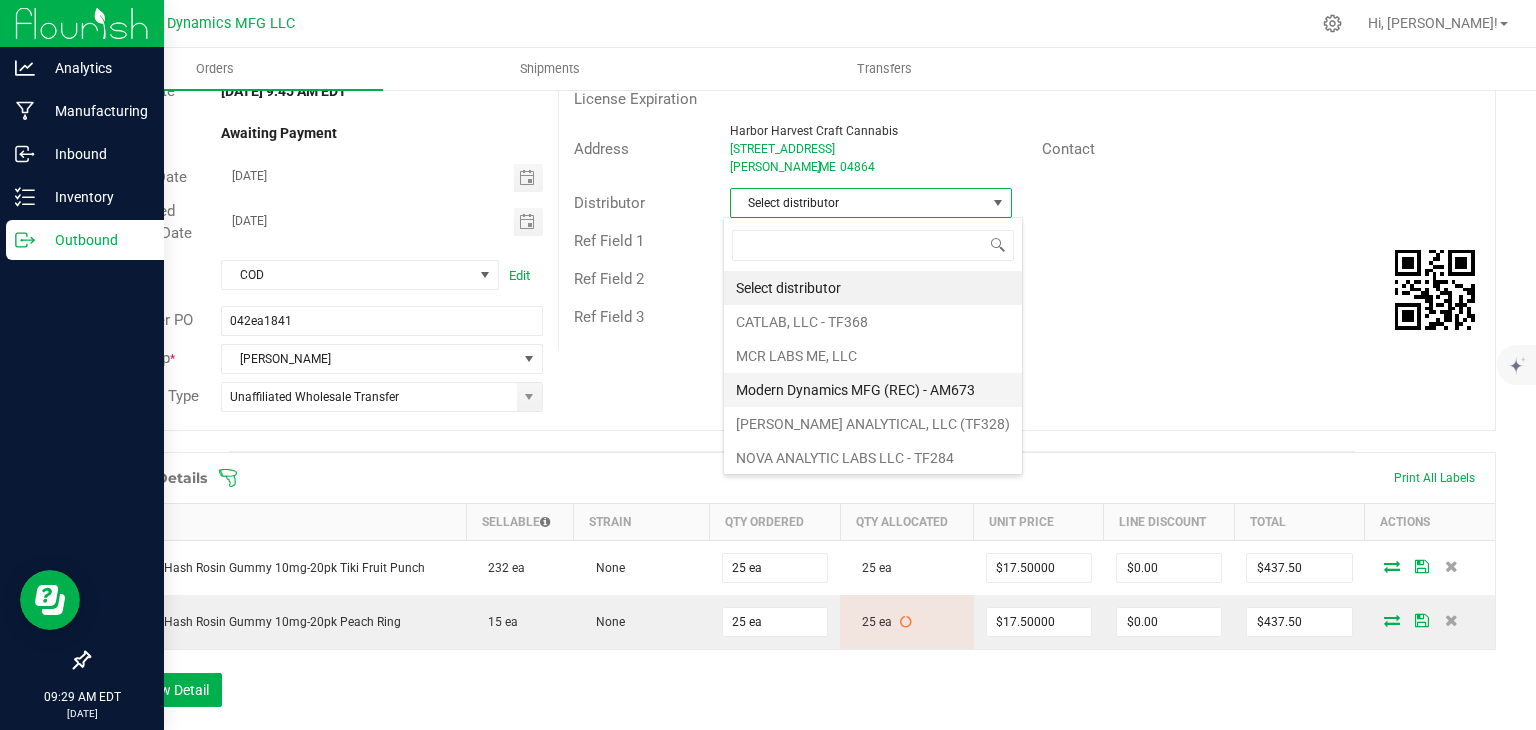 click on "Modern Dynamics MFG (REC) - AM673" at bounding box center [873, 390] 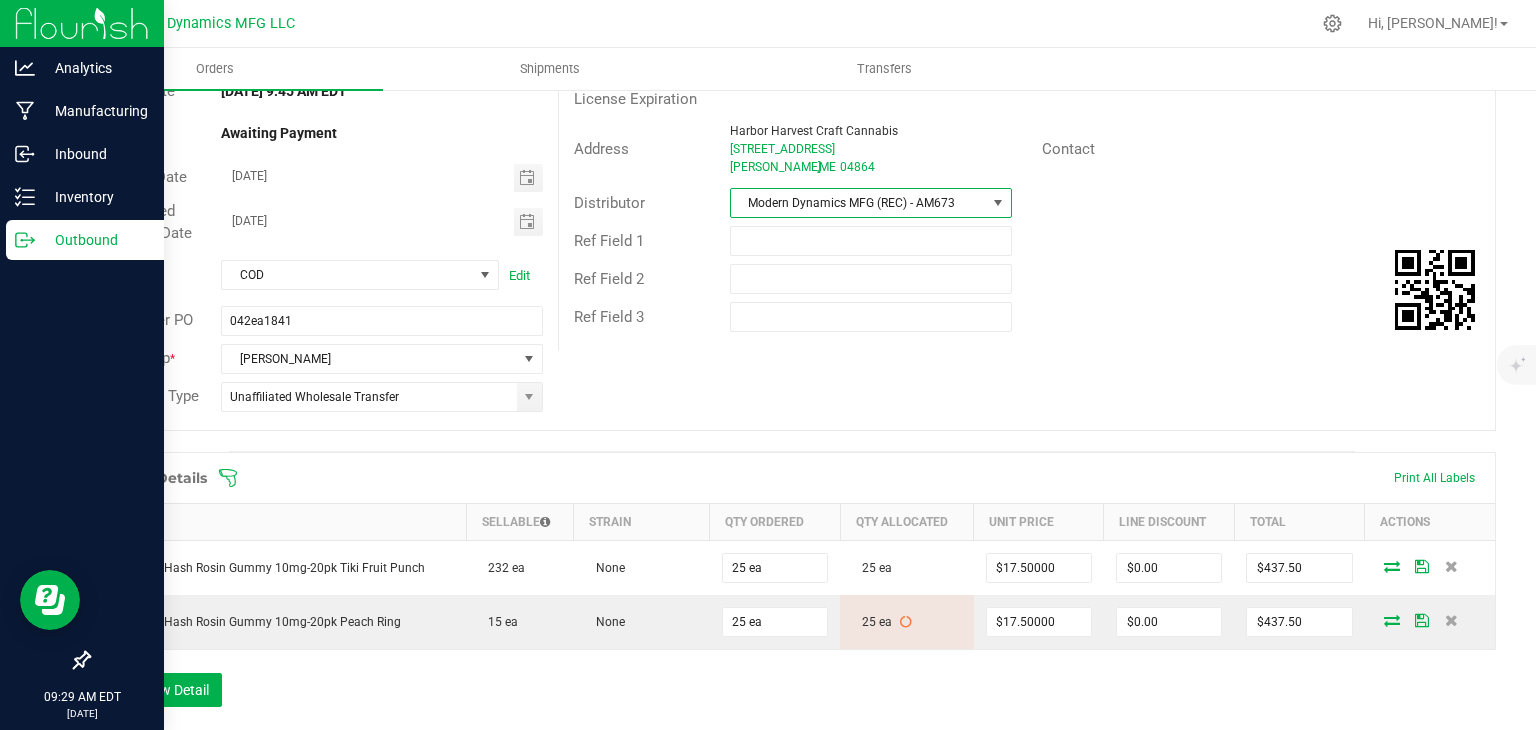 click on "Order #   00001096   Status   Allocated   Order Date   [DATE] 9:45 AM EDT   Payment Status   Awaiting Payment   Invoice Date  [DATE]  Requested Delivery Date  [DATE]  Payment Terms  COD  Edit   Customer PO  042ea1841  Sales Rep   *  [PERSON_NAME] *  Transfer Type  Unaffiliated Wholesale Transfer  Destination DBA  * Harbor Harvest Craft Cannabis  Edit   Order Total   $875.00   License #   AR1486   License Expiration   Address  Harbor Harvest Craft Cannabis [STREET_ADDRESS][PERSON_NAME]  Contact   Distributor  Modern Dynamics MFG (REC) - AM673  Ref Field 1   Ref Field 2   Ref Field 3" at bounding box center (792, 215) 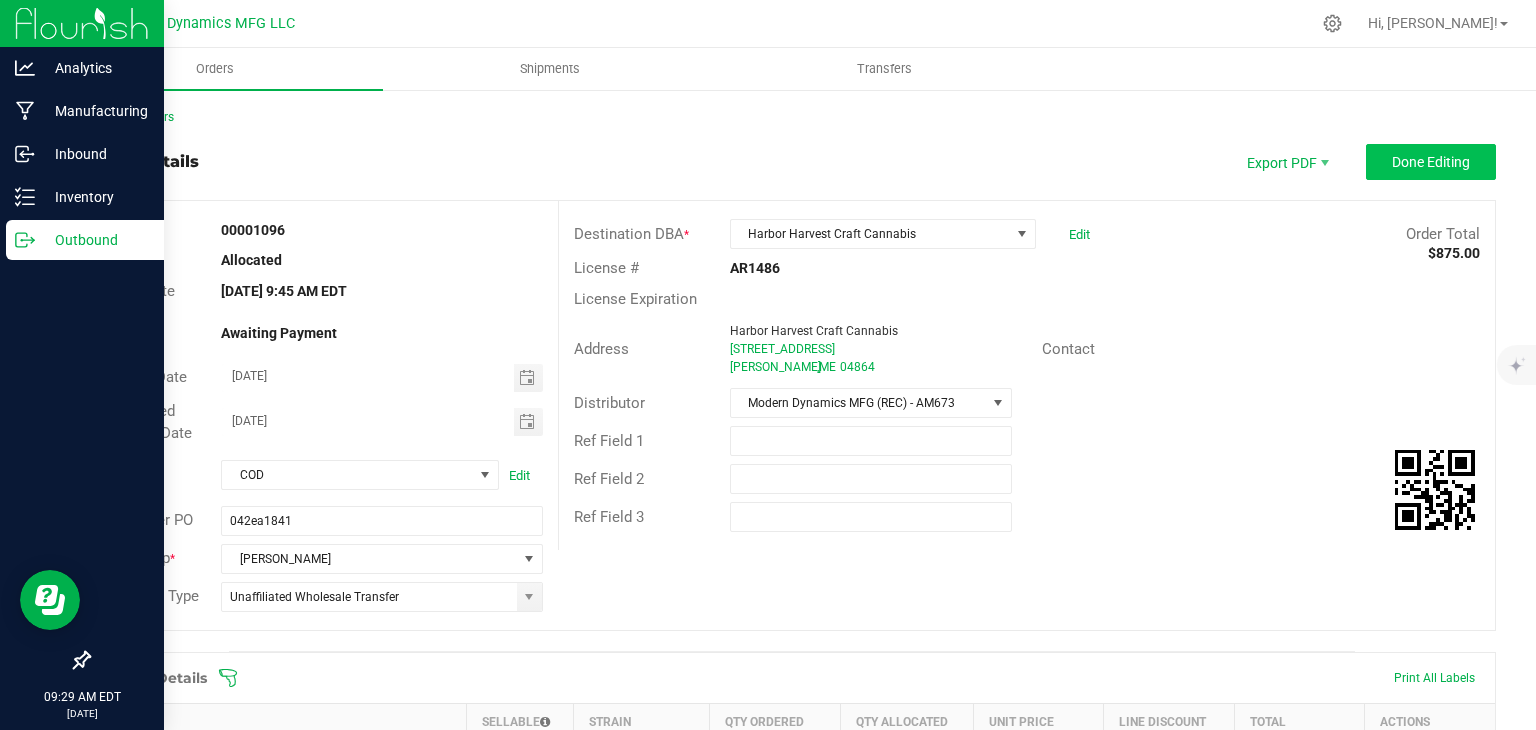 drag, startPoint x: 1418, startPoint y: 139, endPoint x: 1418, endPoint y: 154, distance: 15 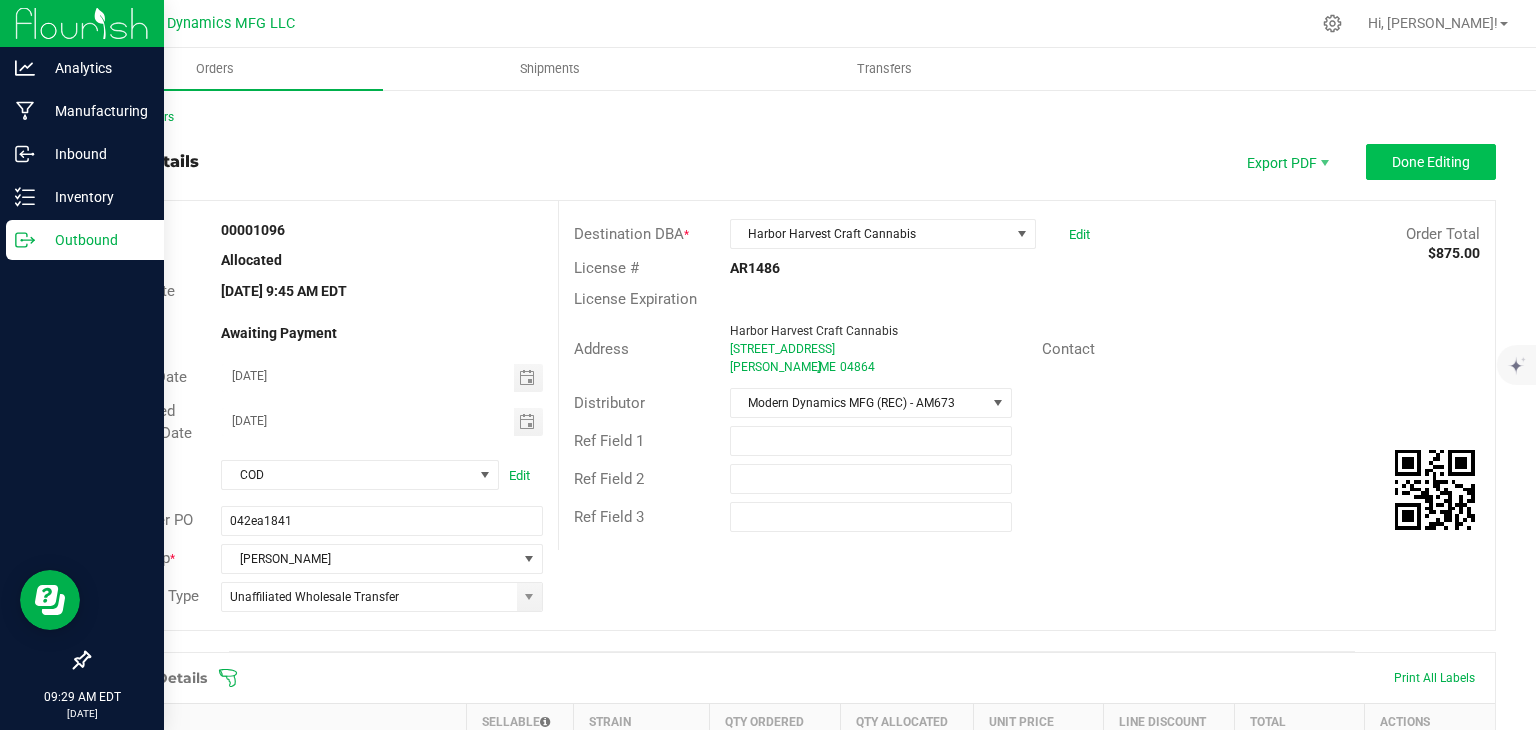 click on "Back to Orders
Order details   Export PDF   Done Editing   Order #   00001096   Status   Allocated   Order Date   [DATE] 9:45 AM EDT   Payment Status   Awaiting Payment   Invoice Date  [DATE]  Requested Delivery Date  [DATE]  Payment Terms  COD  Edit   Customer PO  042ea1841  Sales Rep   *  [PERSON_NAME] *  Transfer Type  Unaffiliated Wholesale Transfer  Destination DBA  * Harbor Harvest Craft Cannabis  Edit   Order Total   $875.00   License #   AR1486   License Expiration   Address  Harbor Harvest Craft Cannabis [STREET_ADDRESS][PERSON_NAME]  Contact   Distributor  Modern Dynamics MFG (REC) - AM673  Ref Field 1   Ref Field 2   Ref Field 3
Order Details Print All Labels Item  Sellable  Strain Qty Ordered Qty Allocated Unit Price Line Discount Total Actions  232 ea   None  25 ea  25 ea" at bounding box center [792, 671] 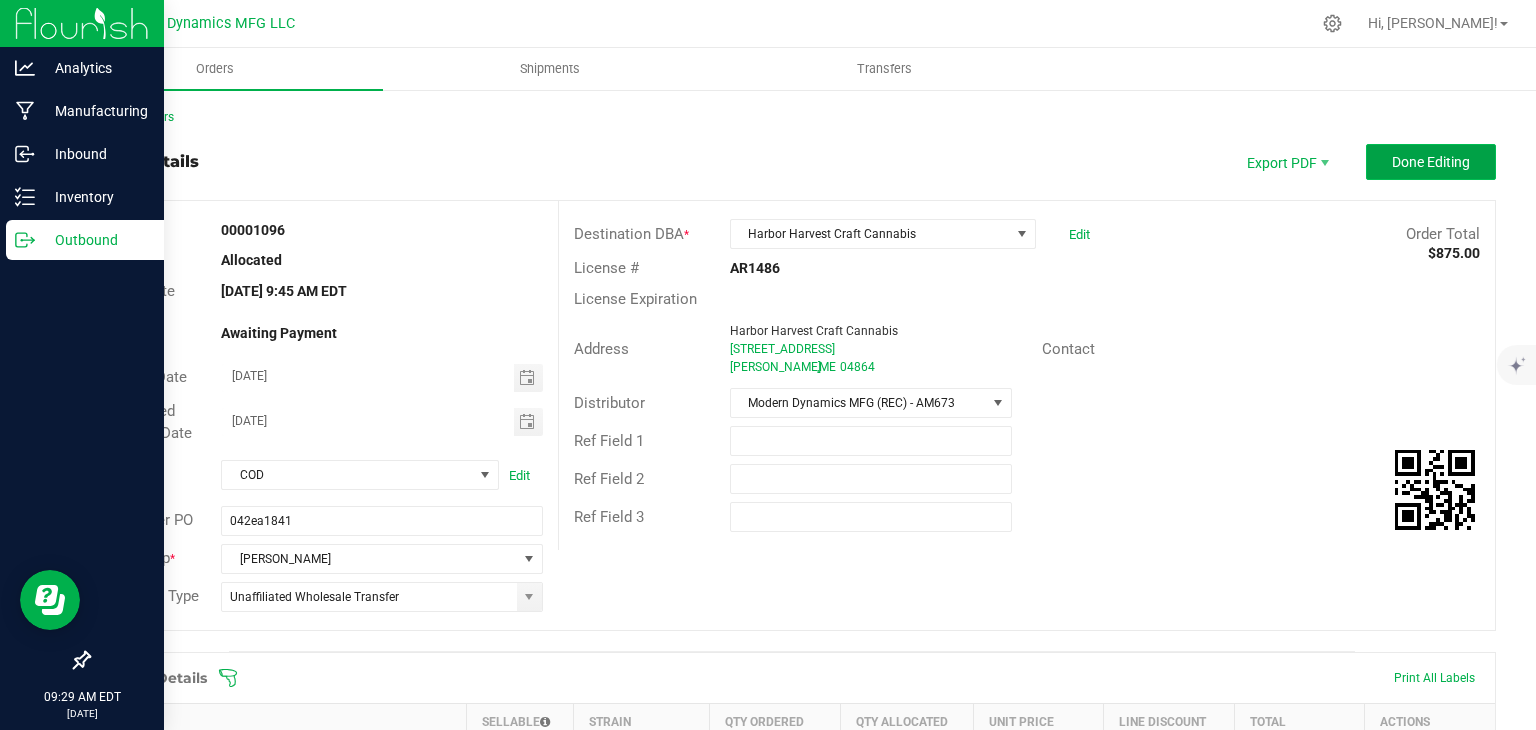 click on "Done Editing" at bounding box center (1431, 162) 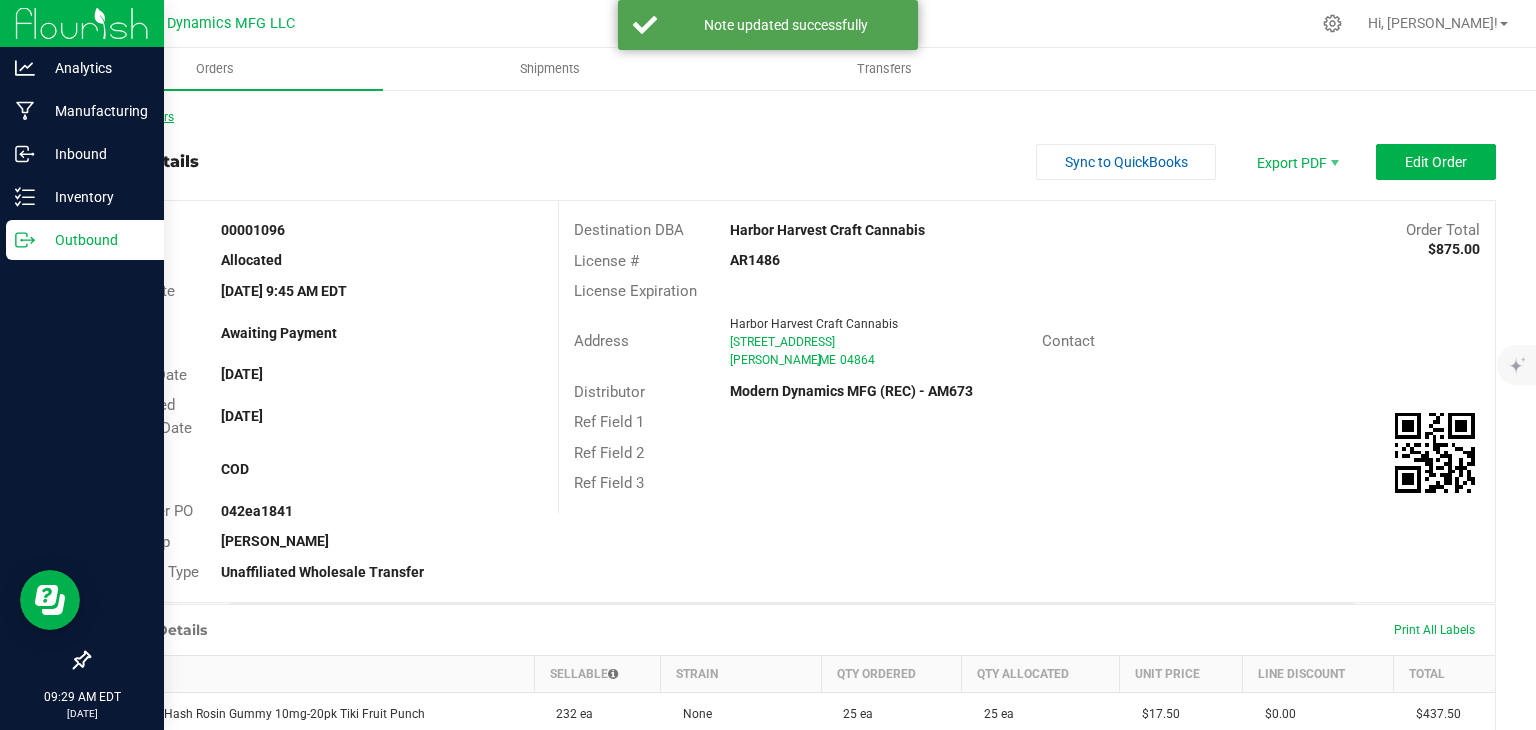 click on "Back to Orders" at bounding box center (131, 117) 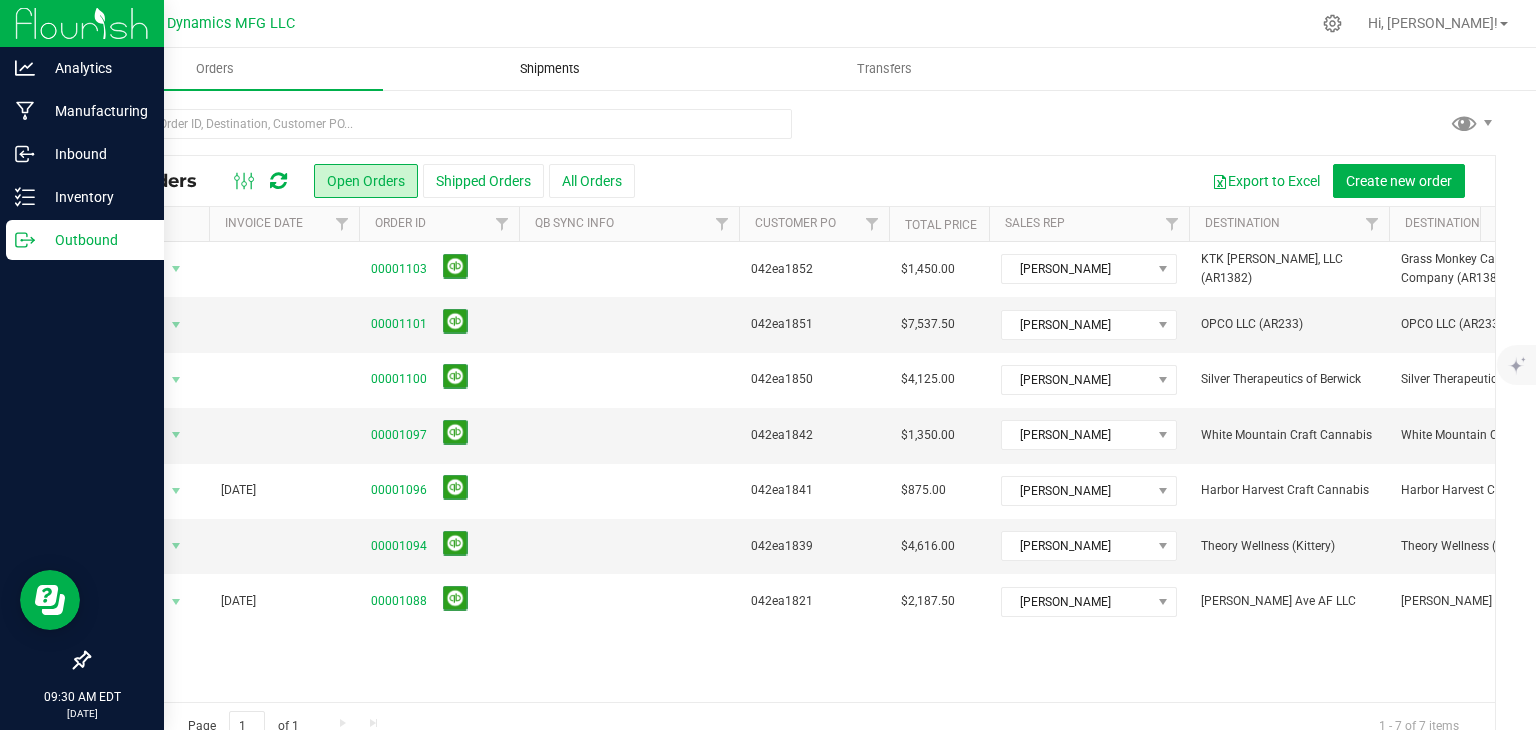 click on "Shipments" at bounding box center [550, 69] 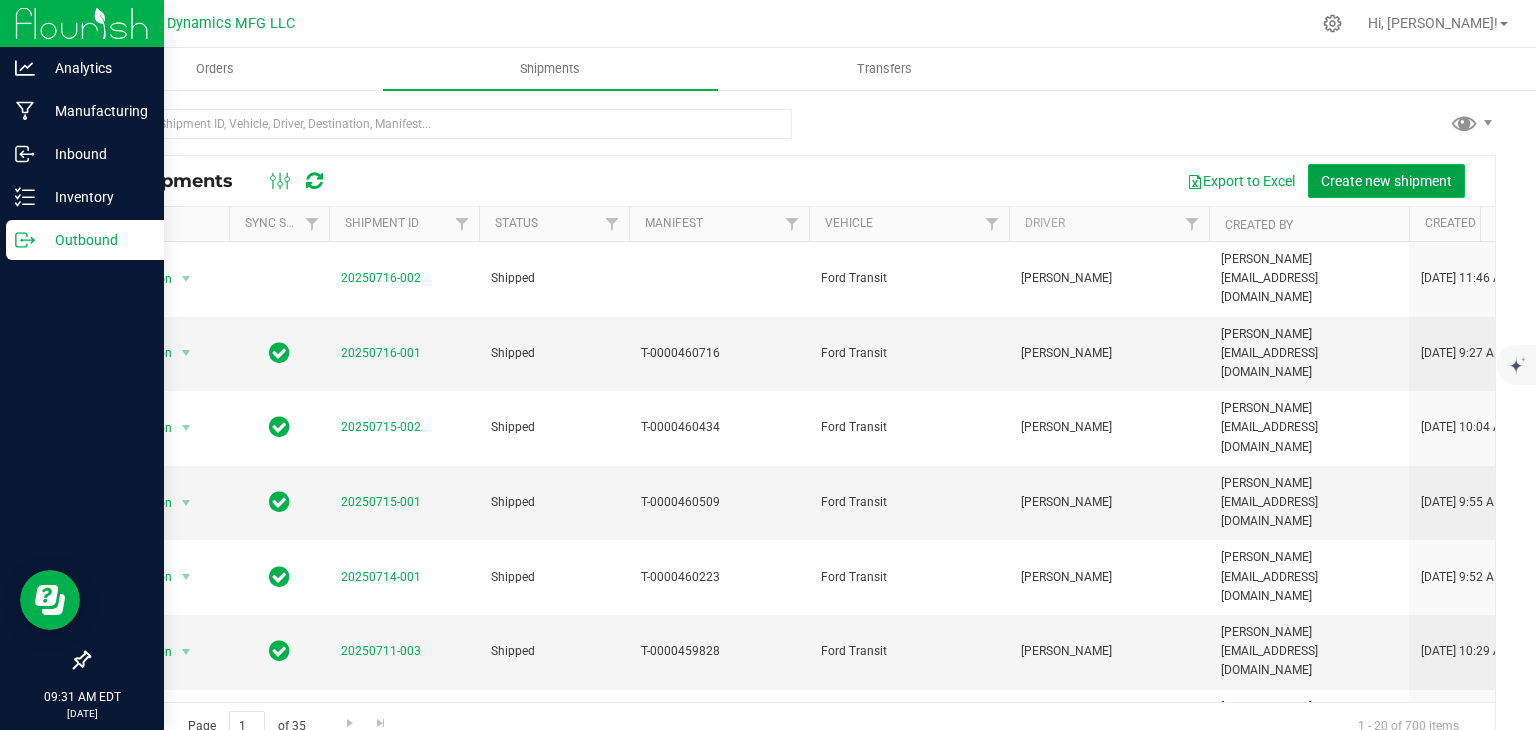 click on "Create new shipment" at bounding box center (1386, 181) 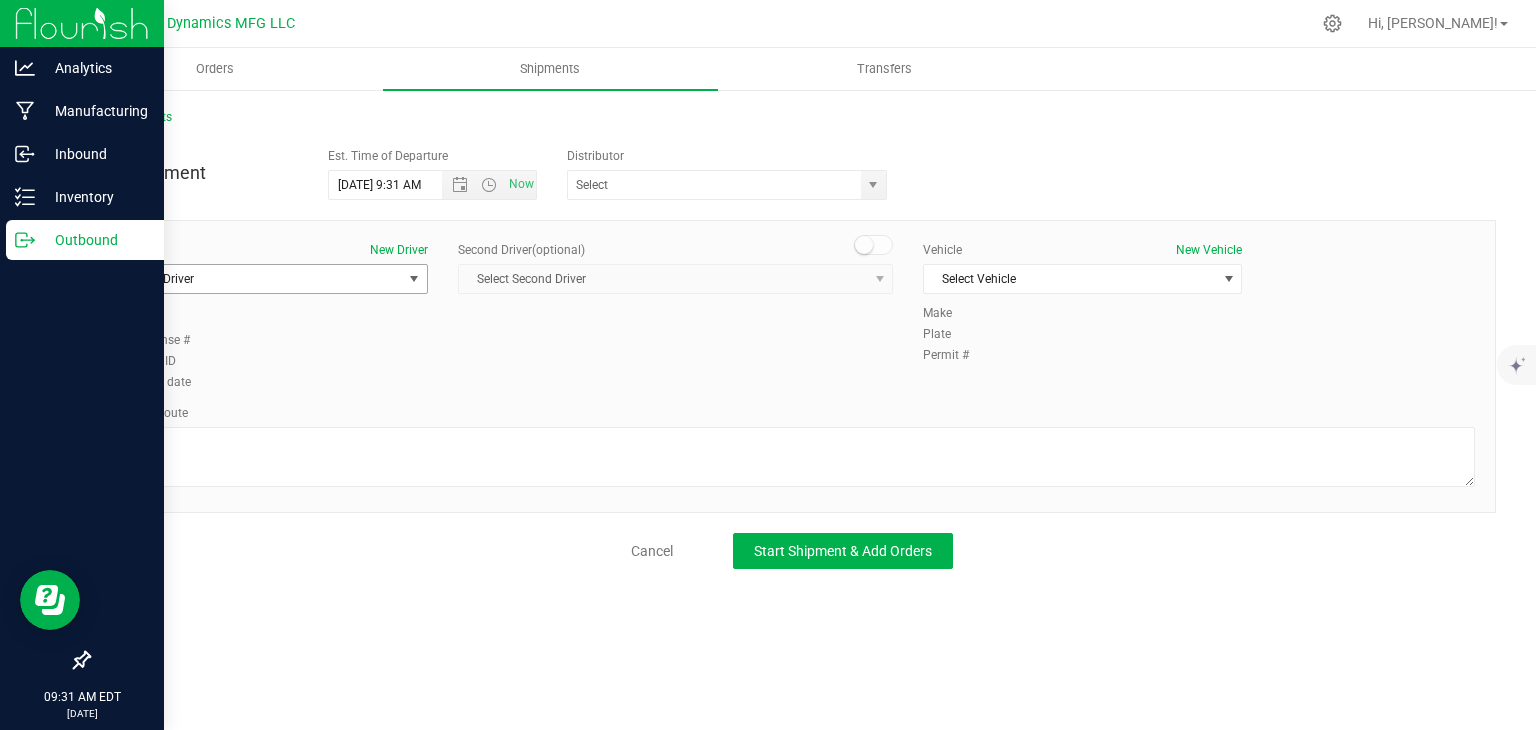 click on "Select Driver" at bounding box center [256, 279] 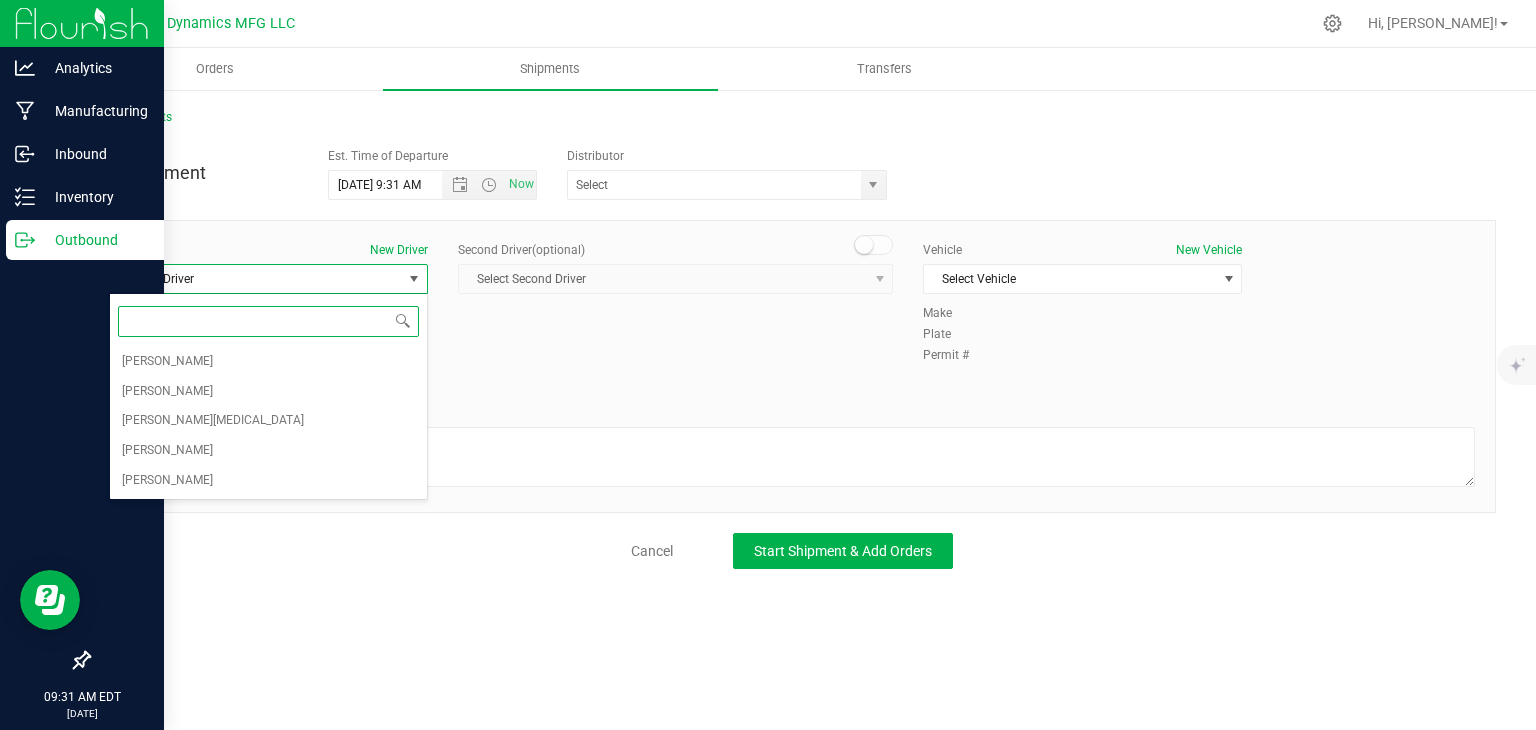 click at bounding box center (268, 321) 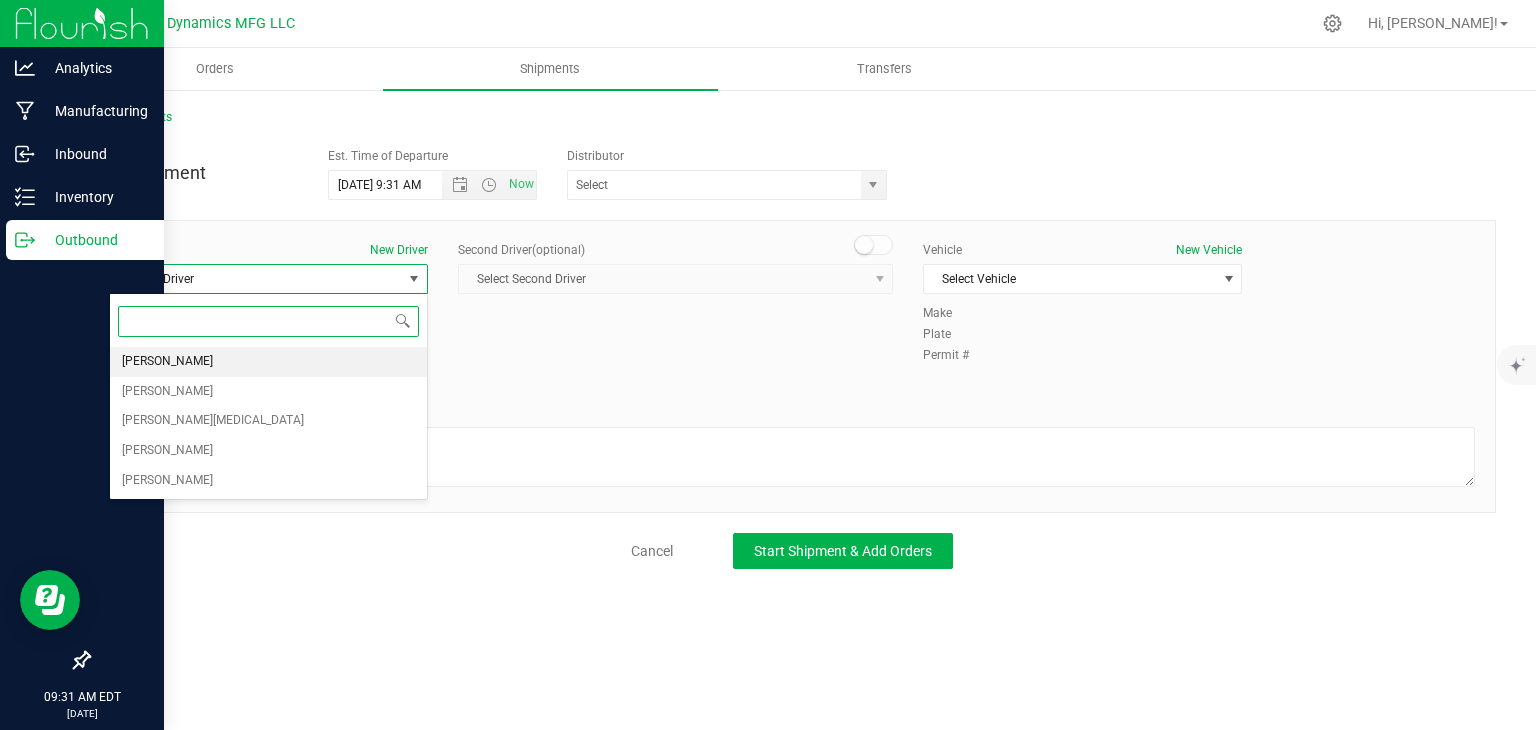 click on "[PERSON_NAME]" at bounding box center (268, 362) 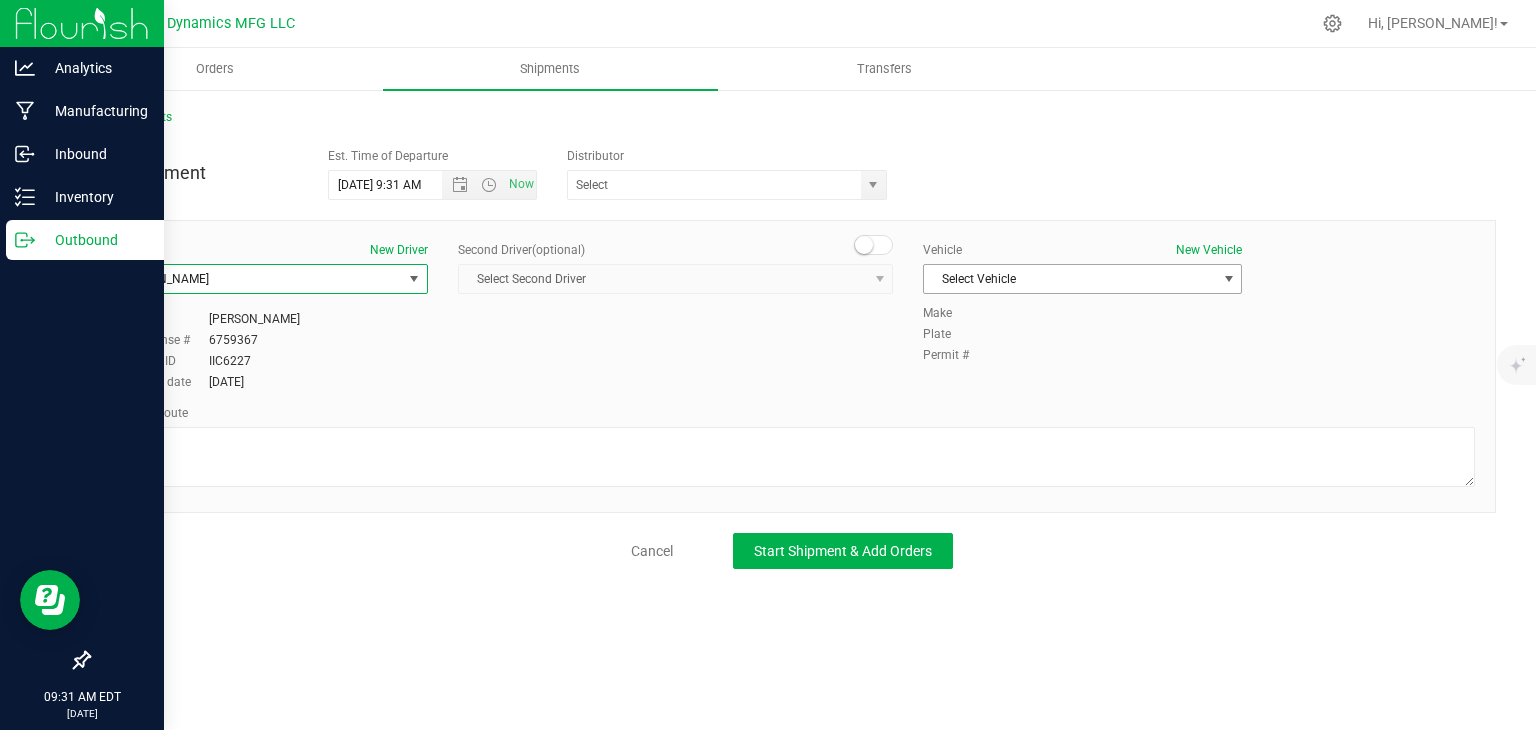 click on "Select Vehicle" at bounding box center [1070, 279] 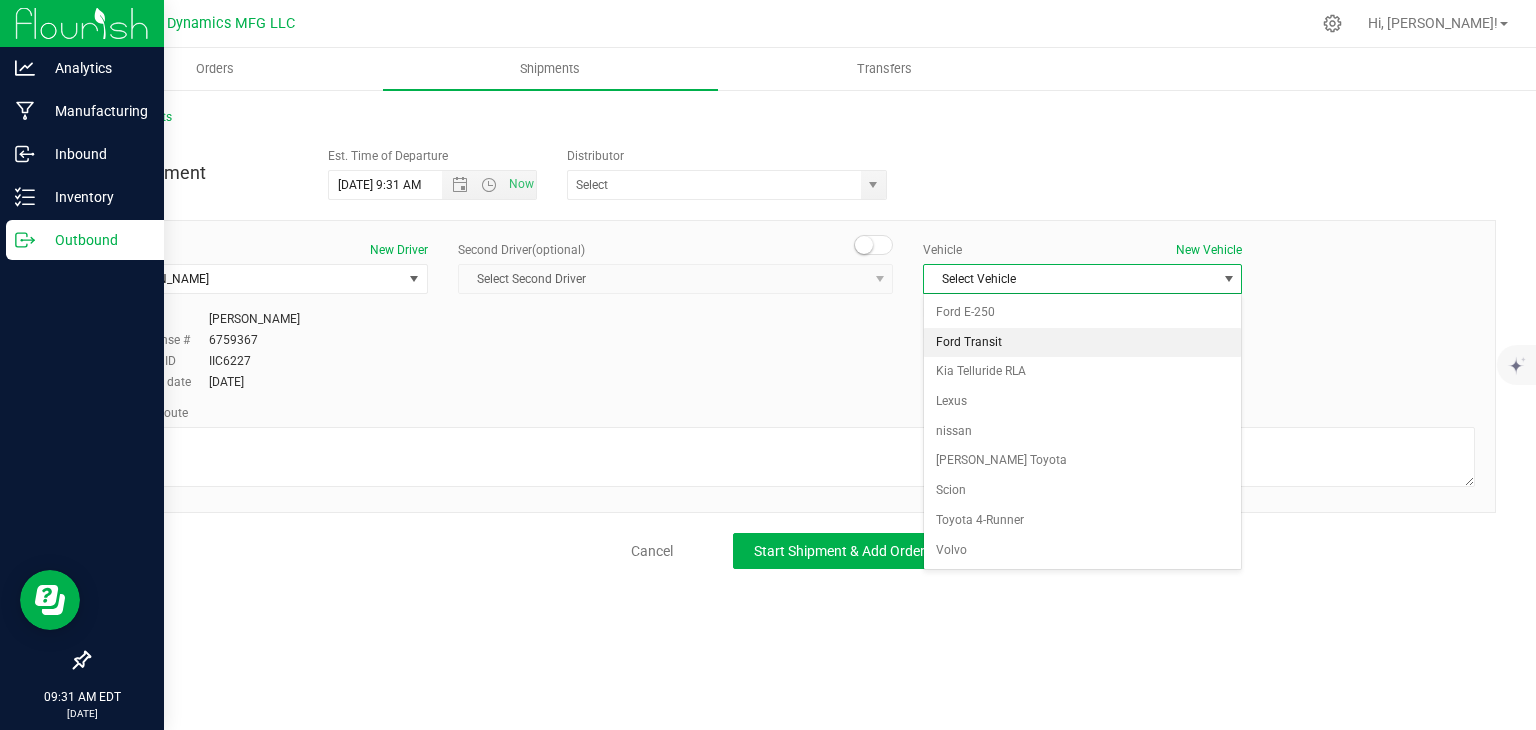 click on "Ford Transit" at bounding box center [1082, 343] 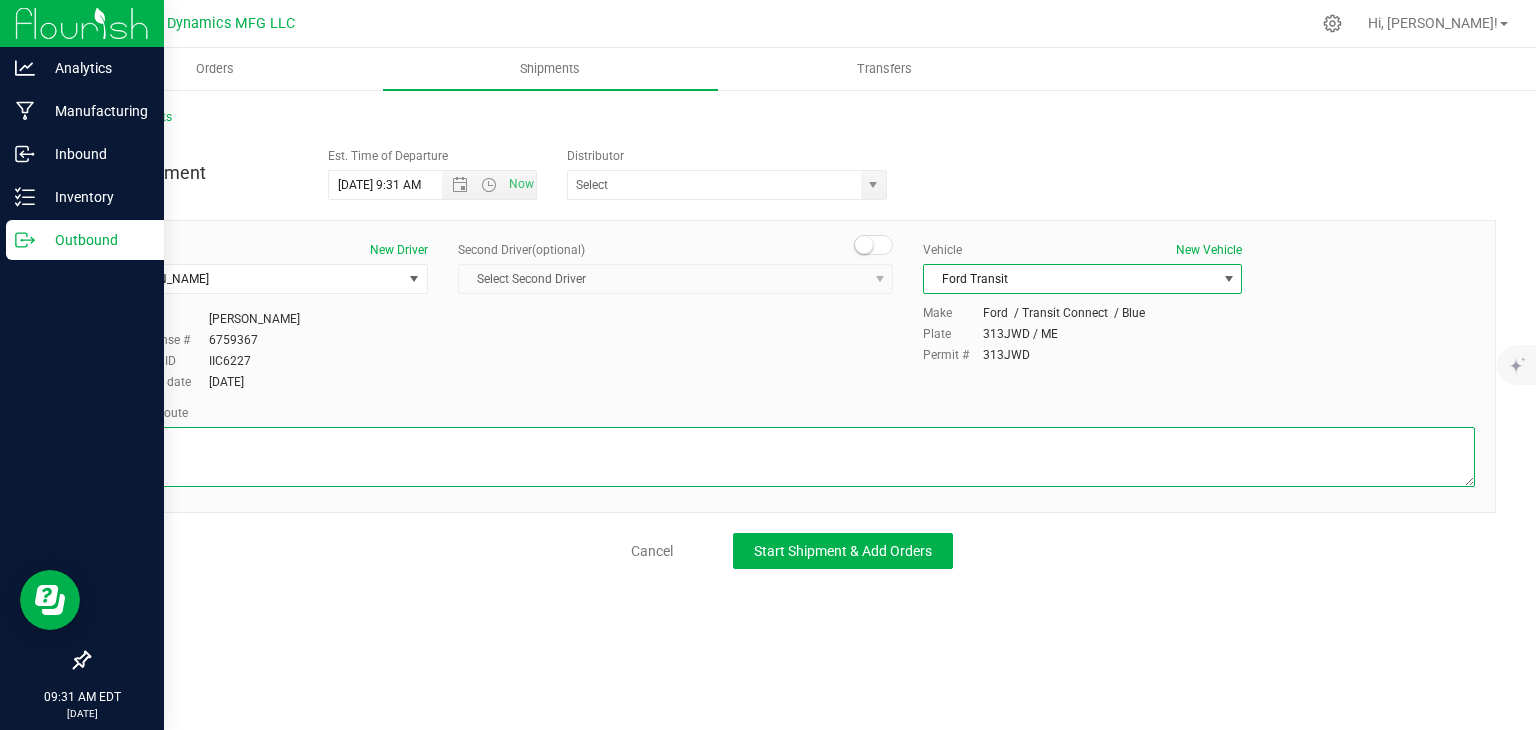 drag, startPoint x: 802, startPoint y: 430, endPoint x: 800, endPoint y: 441, distance: 11.18034 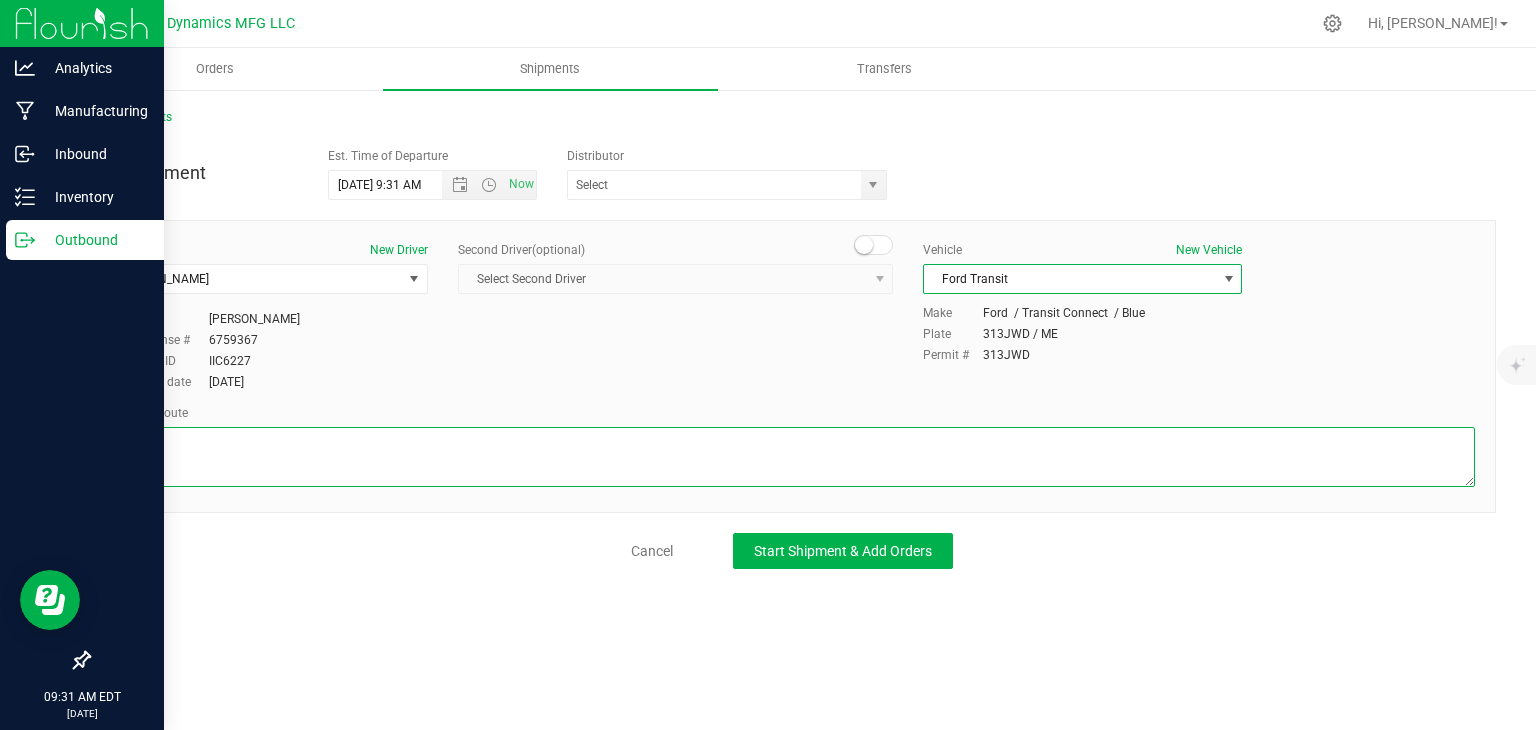 click at bounding box center (792, 457) 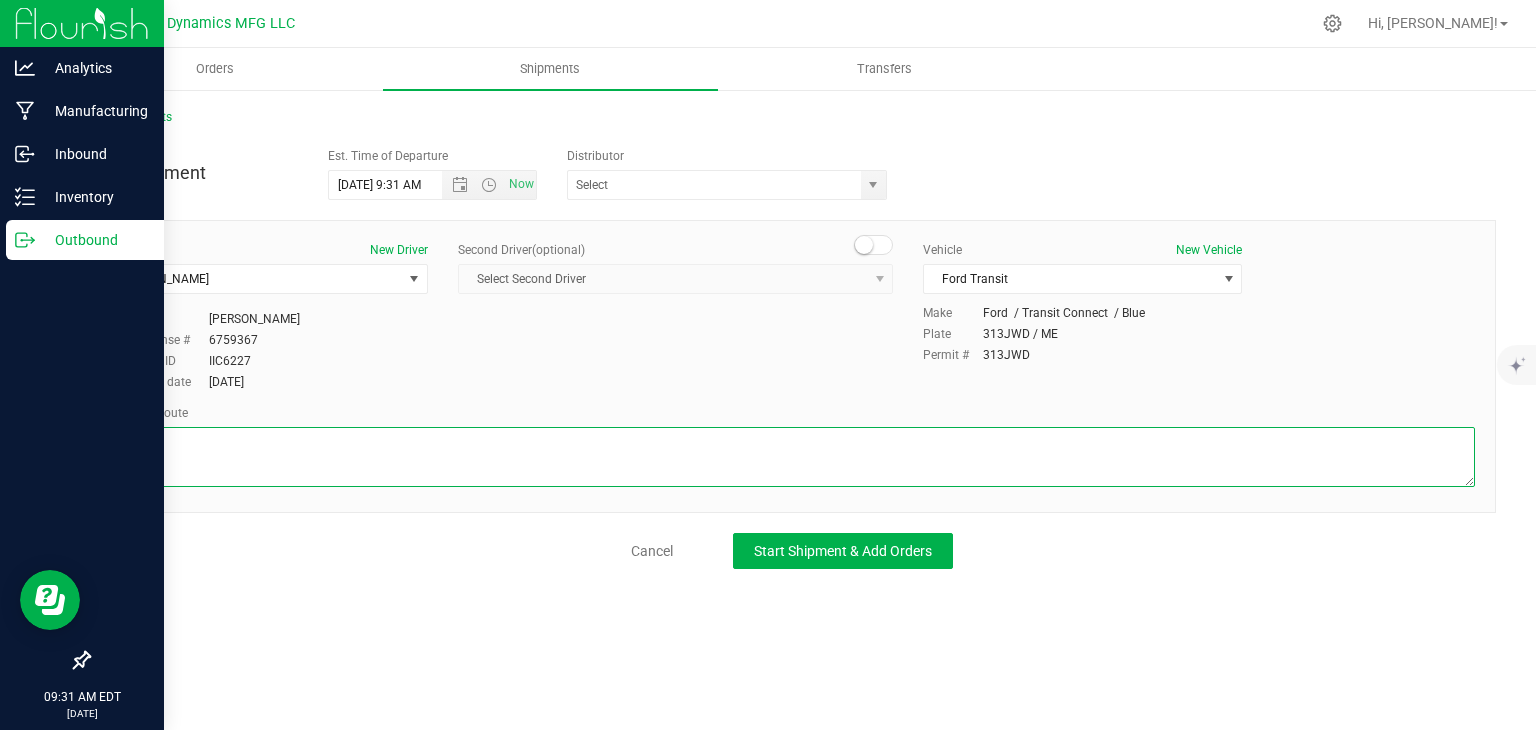 paste on "Your location

Get on I-95 N from [PERSON_NAME][GEOGRAPHIC_DATA] Connector
4 min (1.4 mi)

Continue on I-95 N to [GEOGRAPHIC_DATA]. Take exit 7 from I-295 N
17 min (18.1 mi)

Continue on [GEOGRAPHIC_DATA] to your destination
3 min (0.7 mi)
[STREET_ADDRESS][PERSON_NAME]" 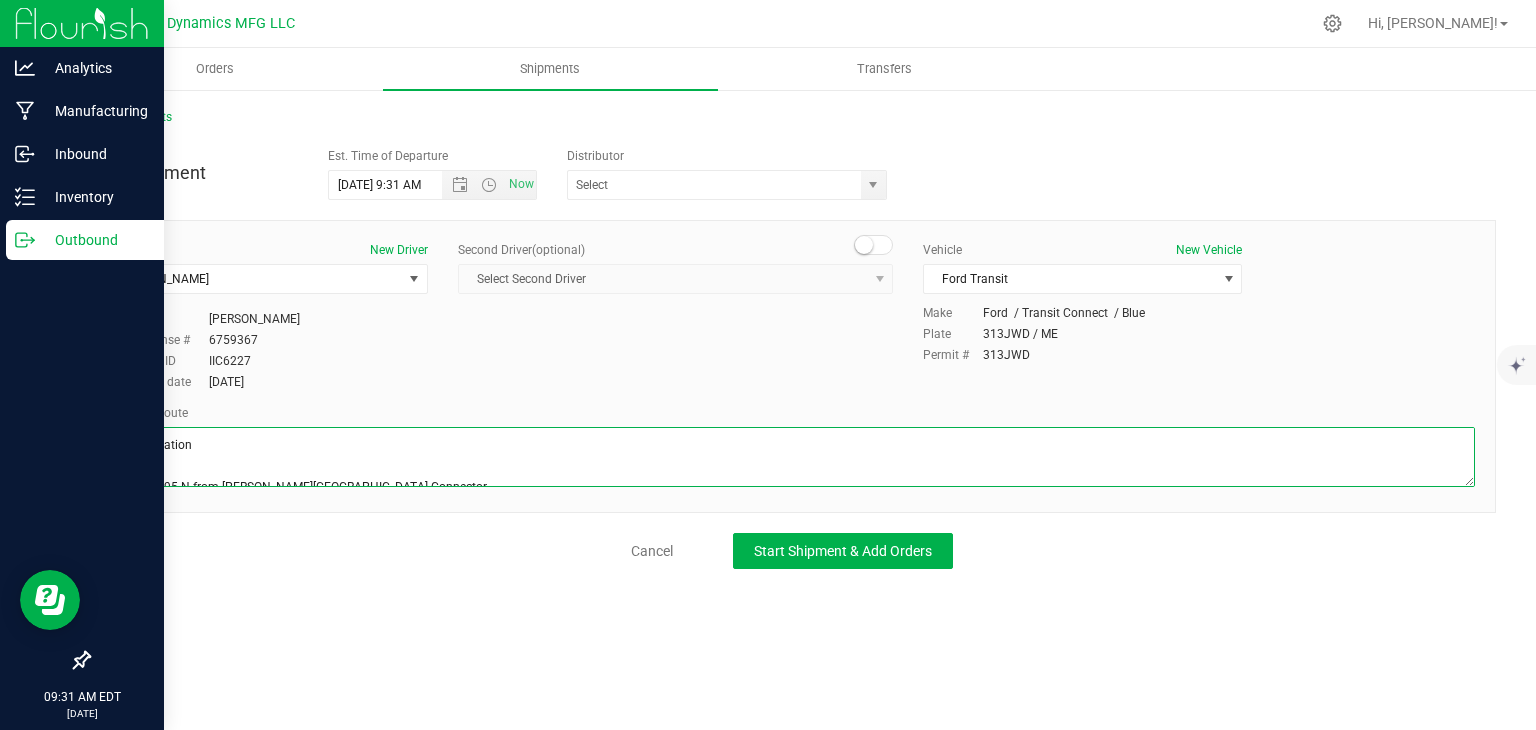 scroll, scrollTop: 168, scrollLeft: 0, axis: vertical 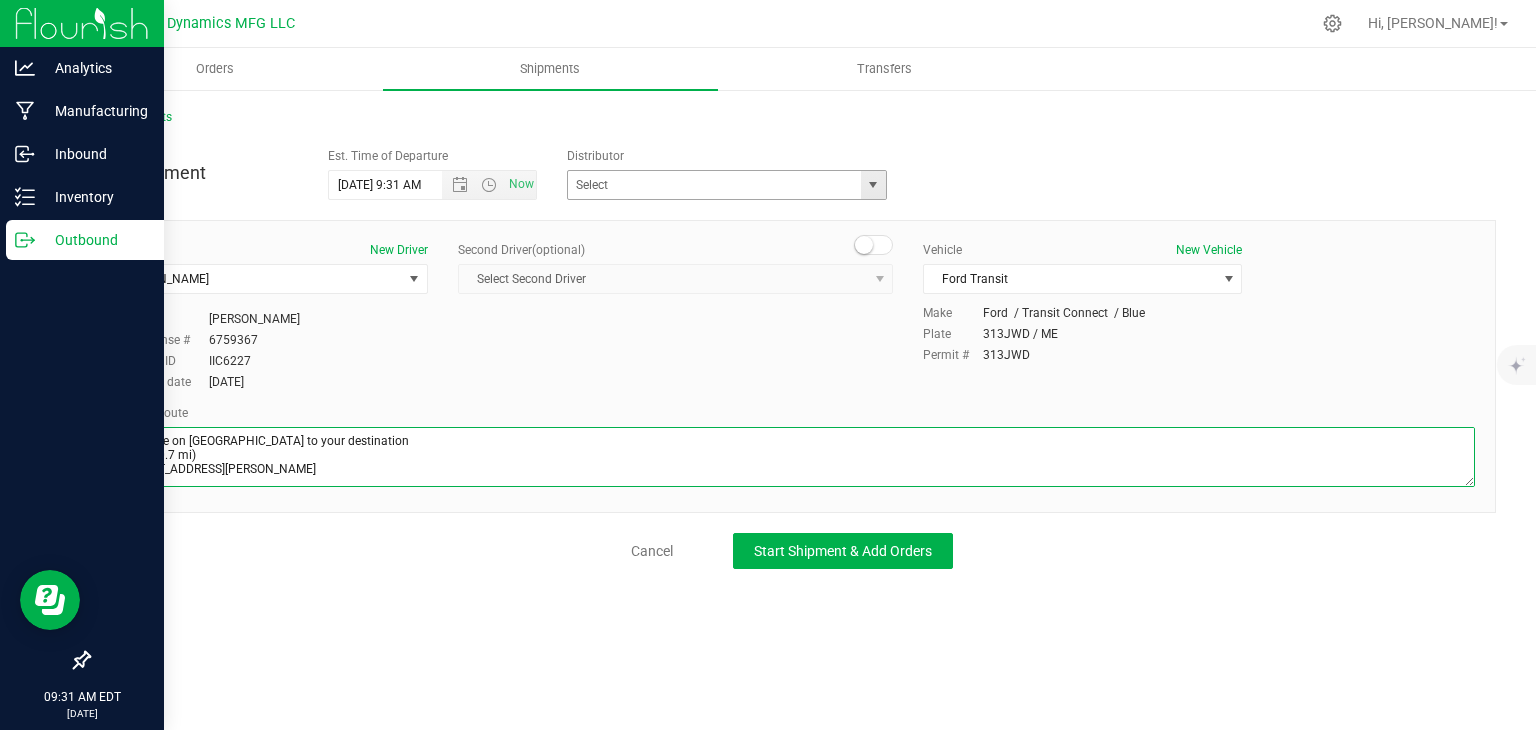 click at bounding box center (873, 185) 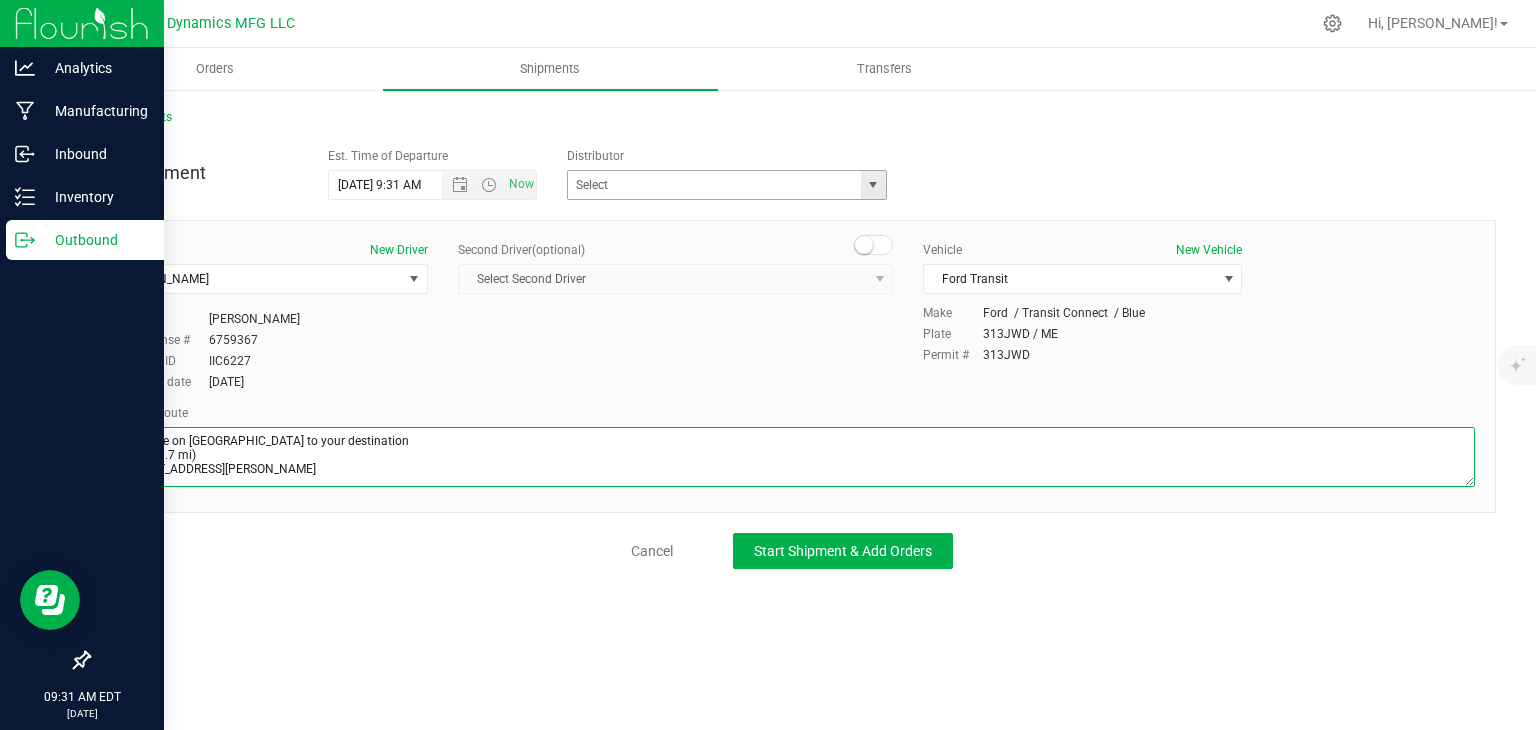 type on "Your location

Get on I-95 N from [PERSON_NAME][GEOGRAPHIC_DATA] Connector
4 min (1.4 mi)

Continue on I-95 N to [GEOGRAPHIC_DATA]. Take exit 7 from I-295 N
17 min (18.1 mi)

Continue on [GEOGRAPHIC_DATA] to your destination
3 min (0.7 mi)
[STREET_ADDRESS][PERSON_NAME]" 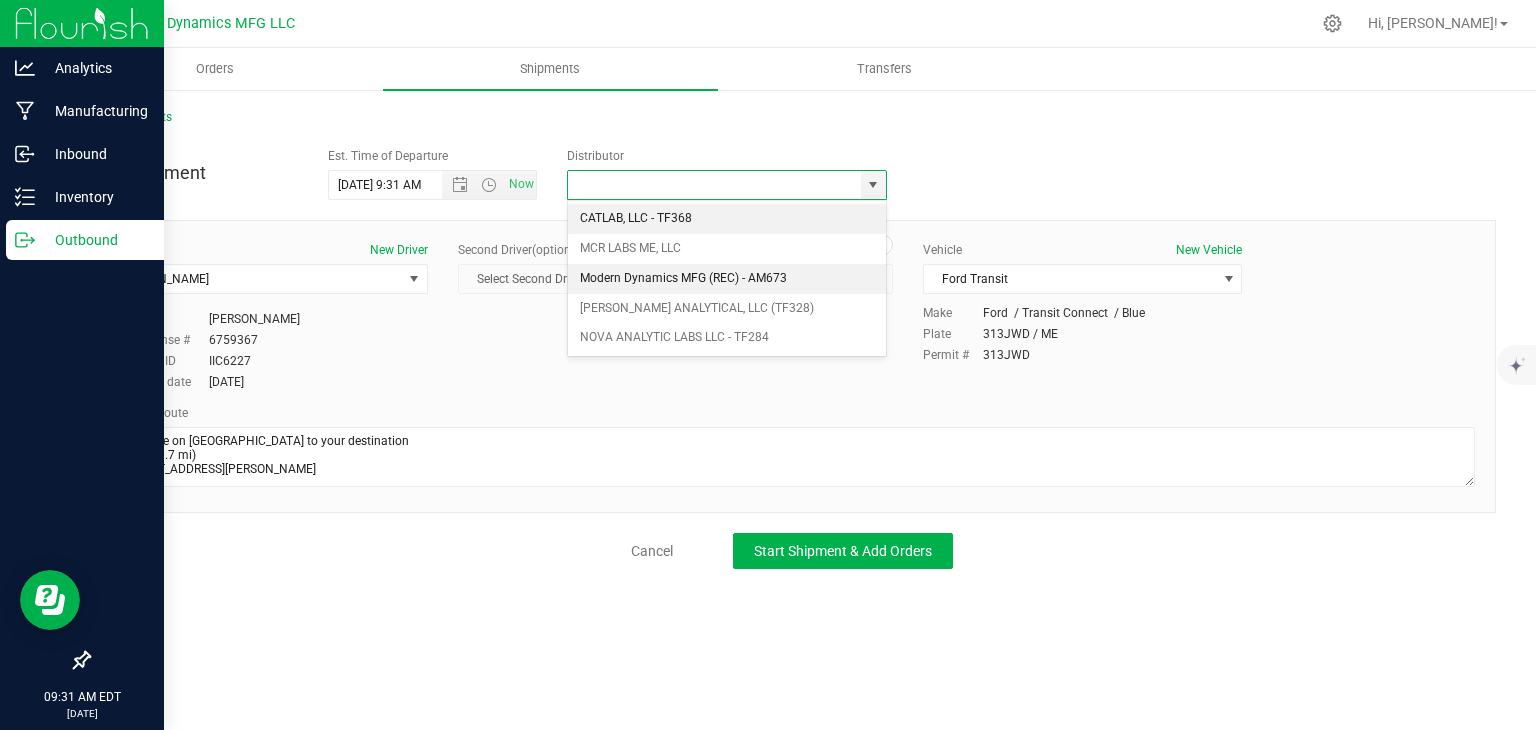 drag, startPoint x: 748, startPoint y: 281, endPoint x: 340, endPoint y: 172, distance: 422.30914 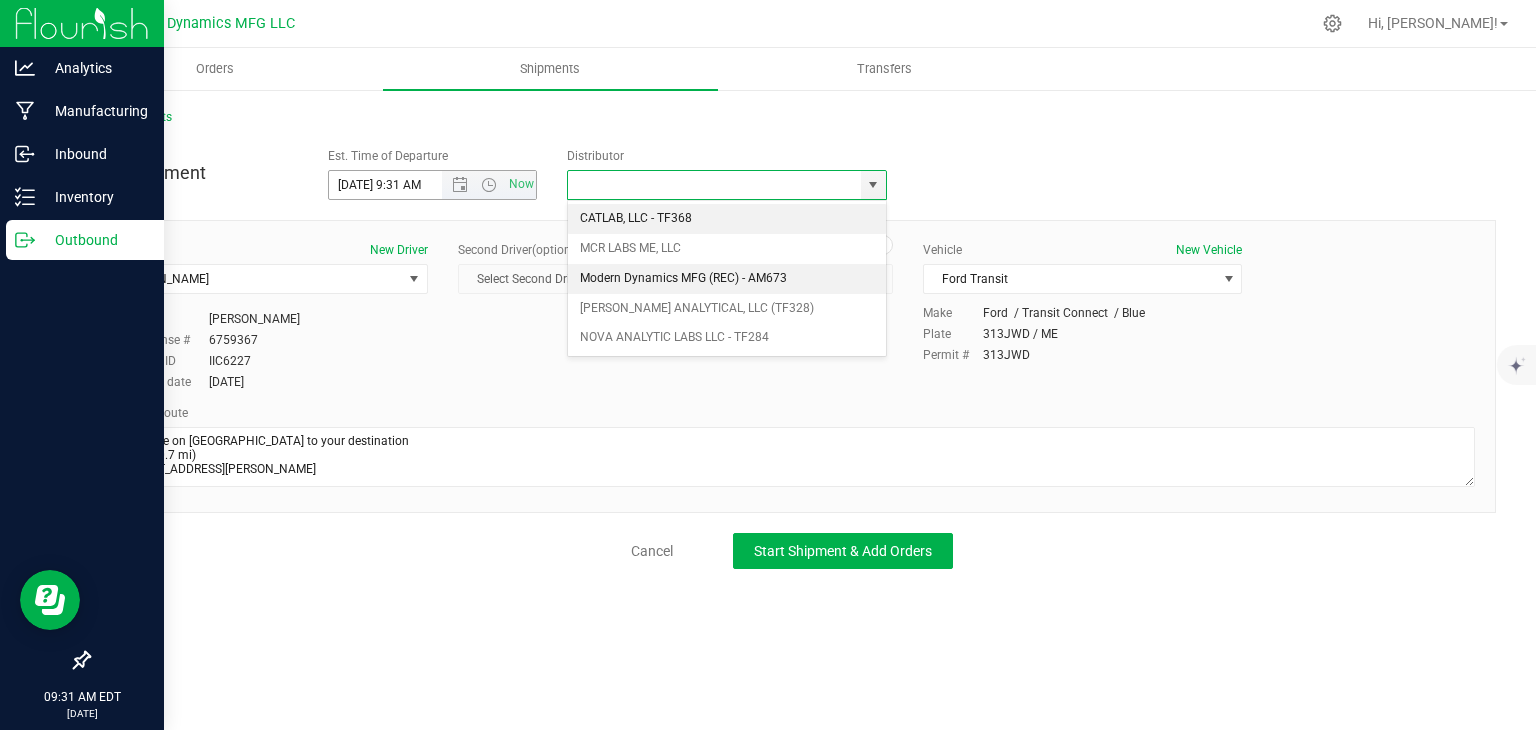 click on "Modern Dynamics MFG (REC) - AM673" at bounding box center (727, 279) 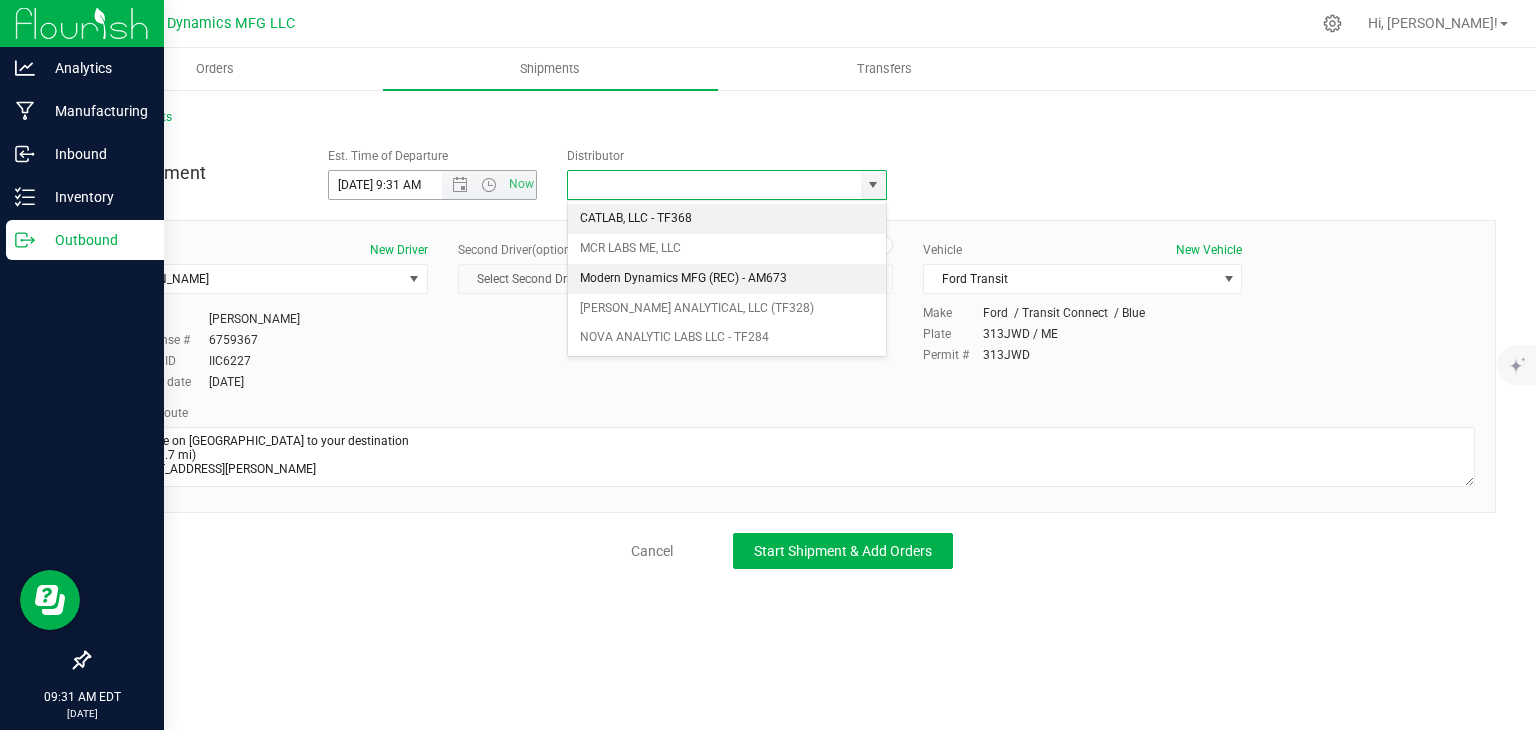 type on "Modern Dynamics MFG (REC) - AM673" 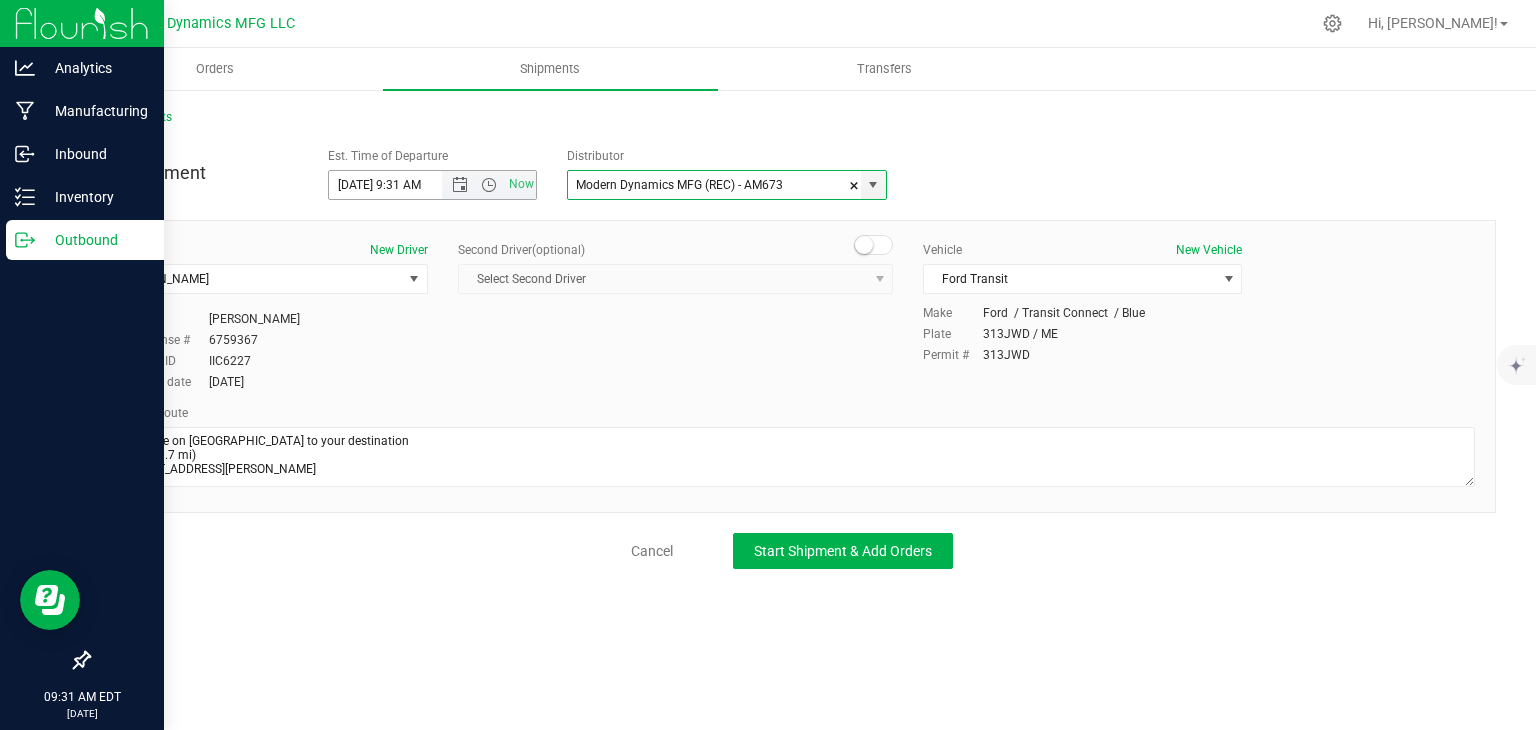 click on "[DATE] 9:31 AM" at bounding box center [403, 185] 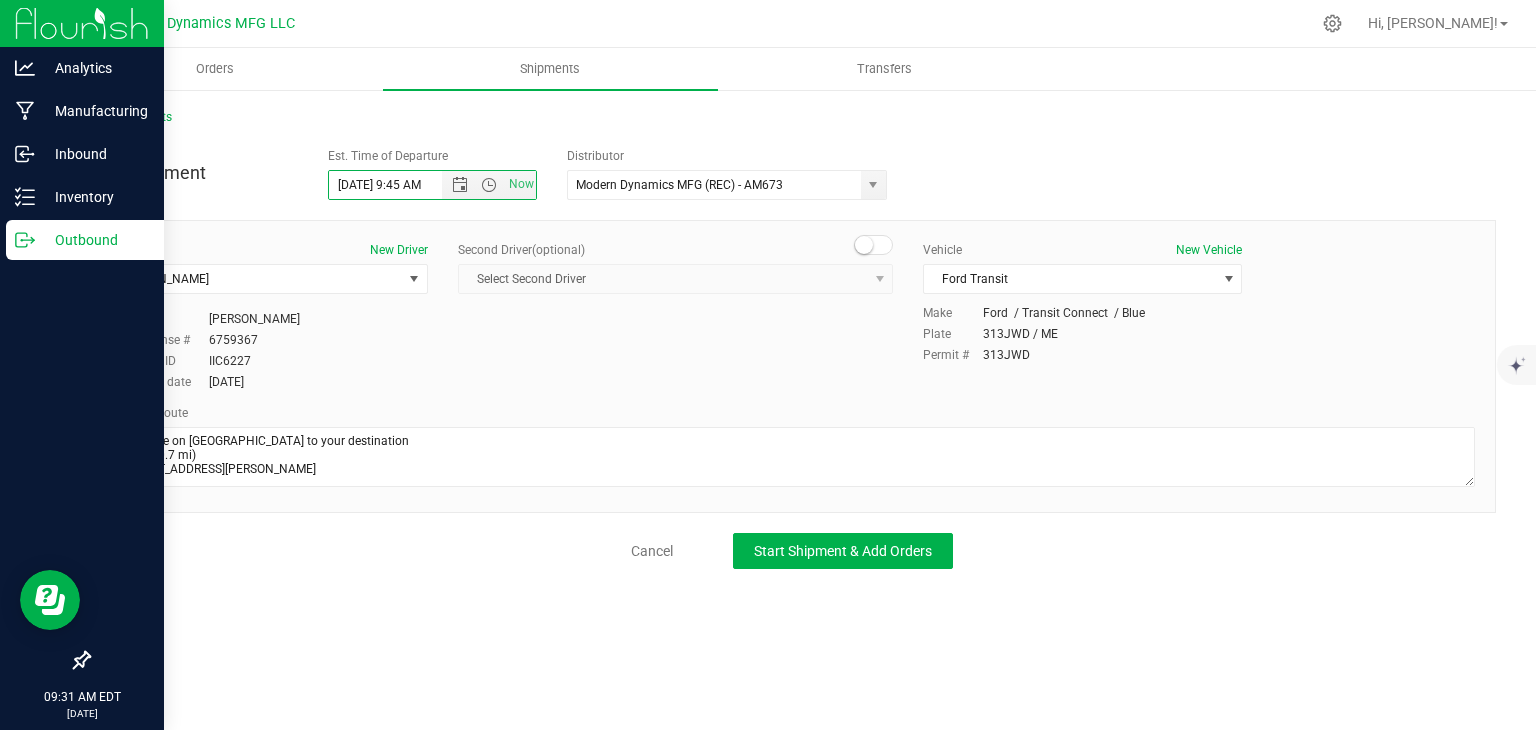 type on "[DATE] 9:45 AM" 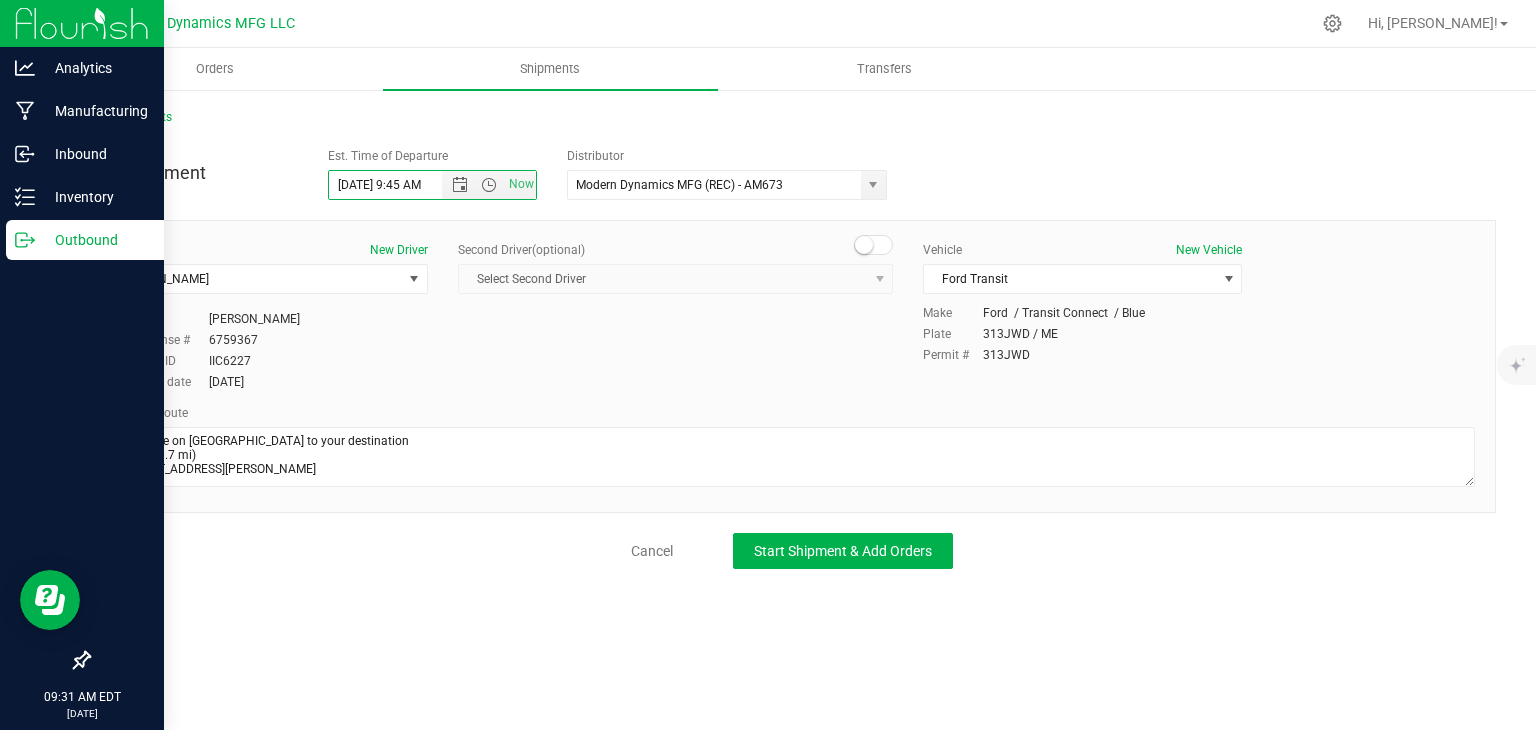 click on "All Shipments
New Shipment
Est. Time of Departure
[DATE] 9:45 AM
Now
Distributor
Modern Dynamics MFG (REC) - AM673 CATLAB, LLC - TF368 MCR LABS ME, LLC Modern Dynamics MFG (REC) - AM673 [PERSON_NAME] ANALYTICAL, LLC (TF328) NOVA ANALYTIC LABS LLC - TF284
Driver
New Driver" at bounding box center [792, 338] 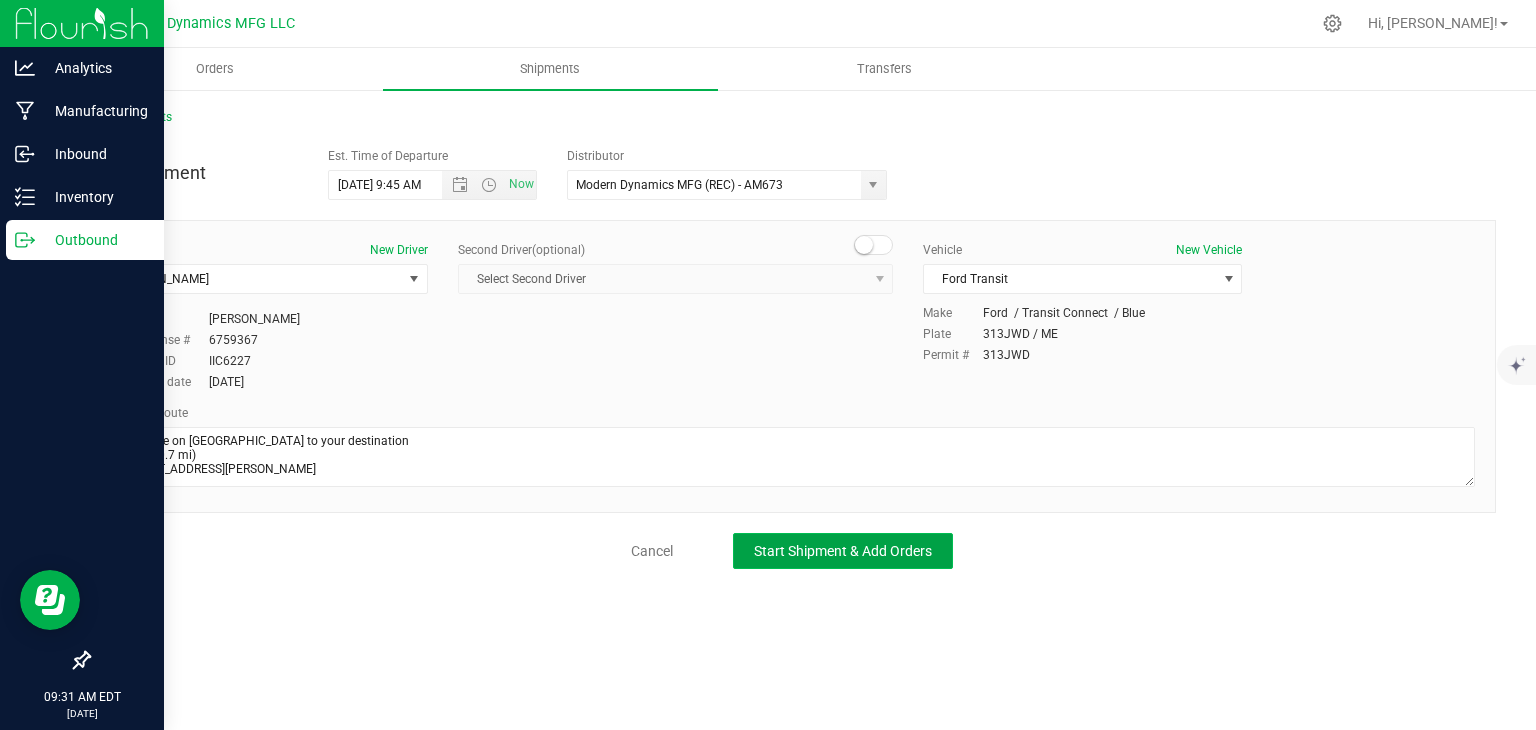 click on "Start Shipment & Add Orders" 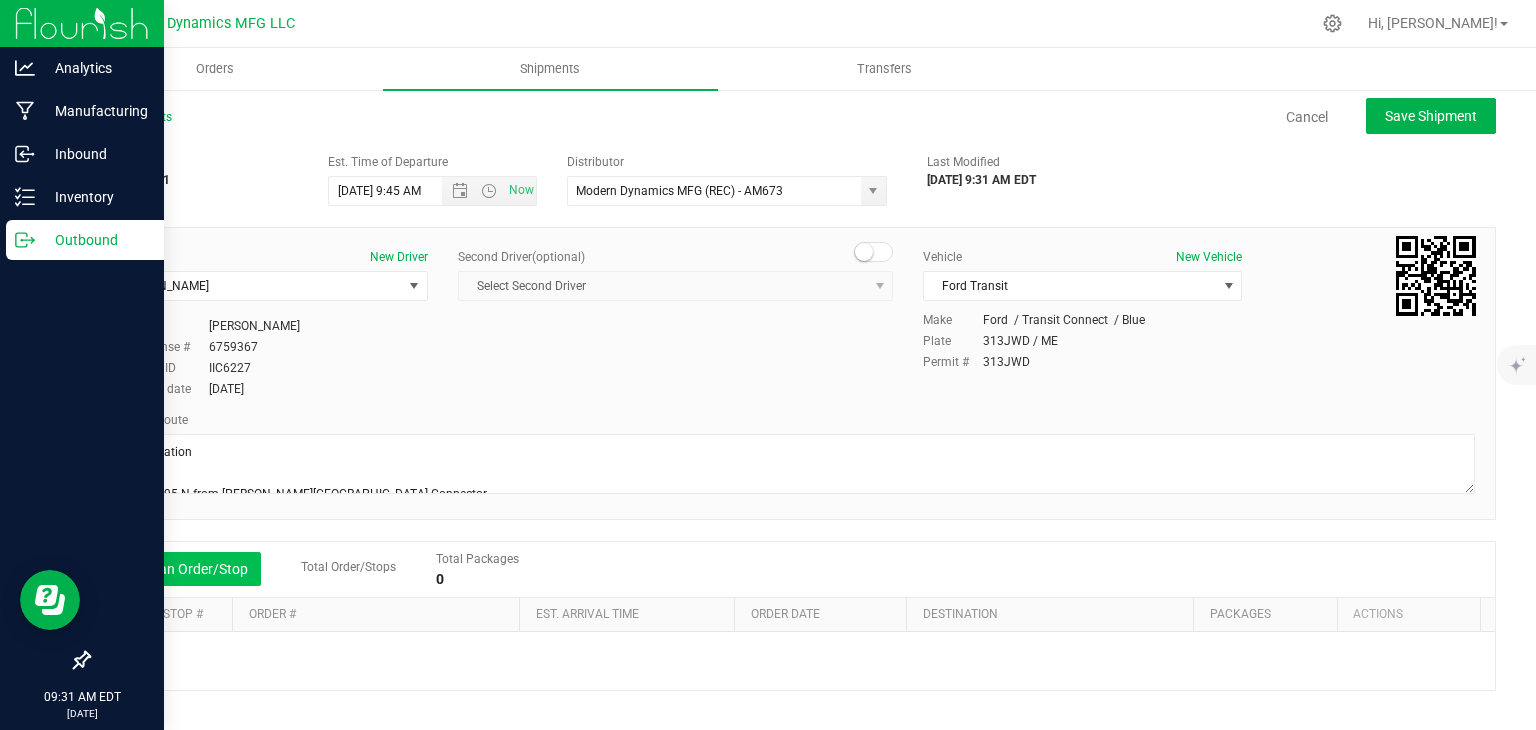 click on "Add an Order/Stop" at bounding box center [182, 569] 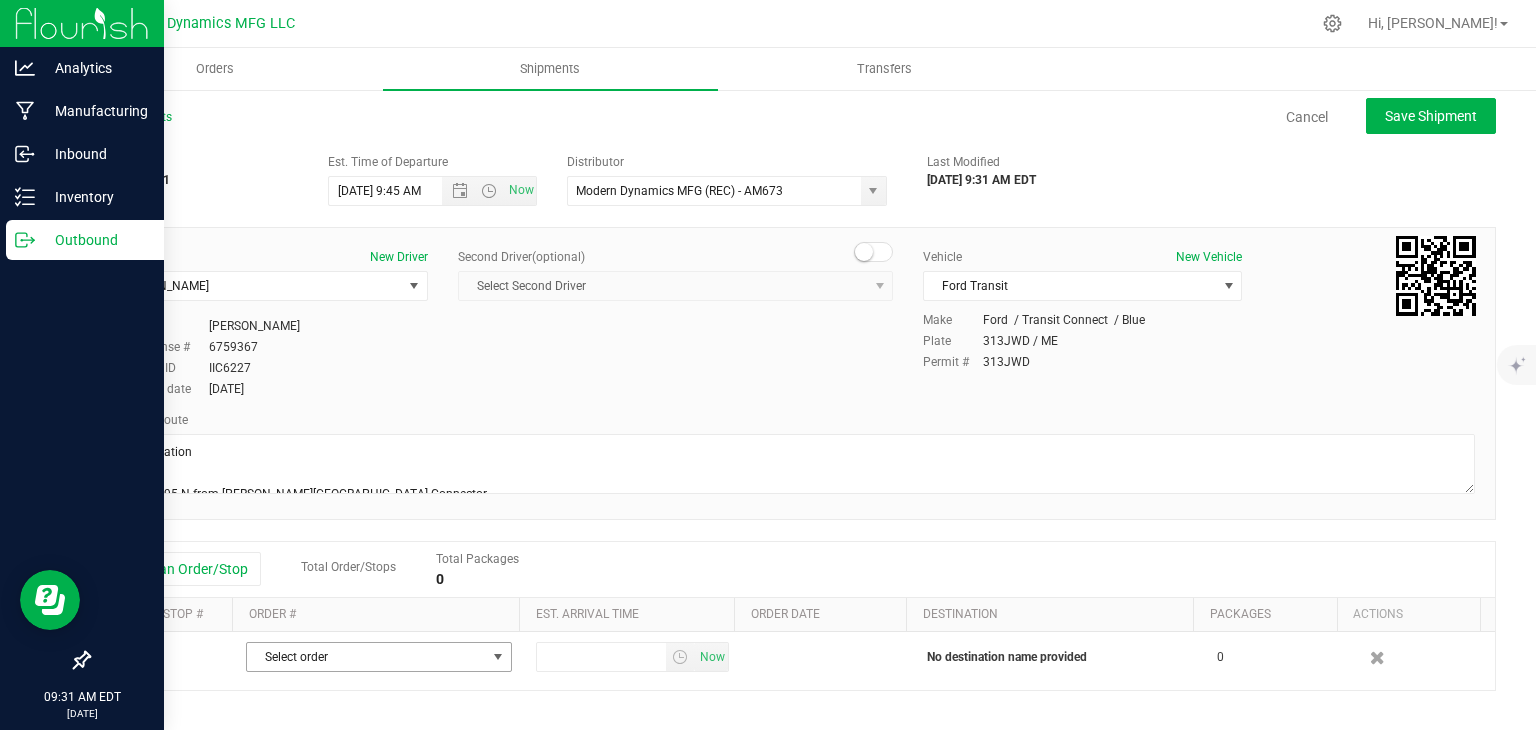 click on "Select order" at bounding box center (366, 657) 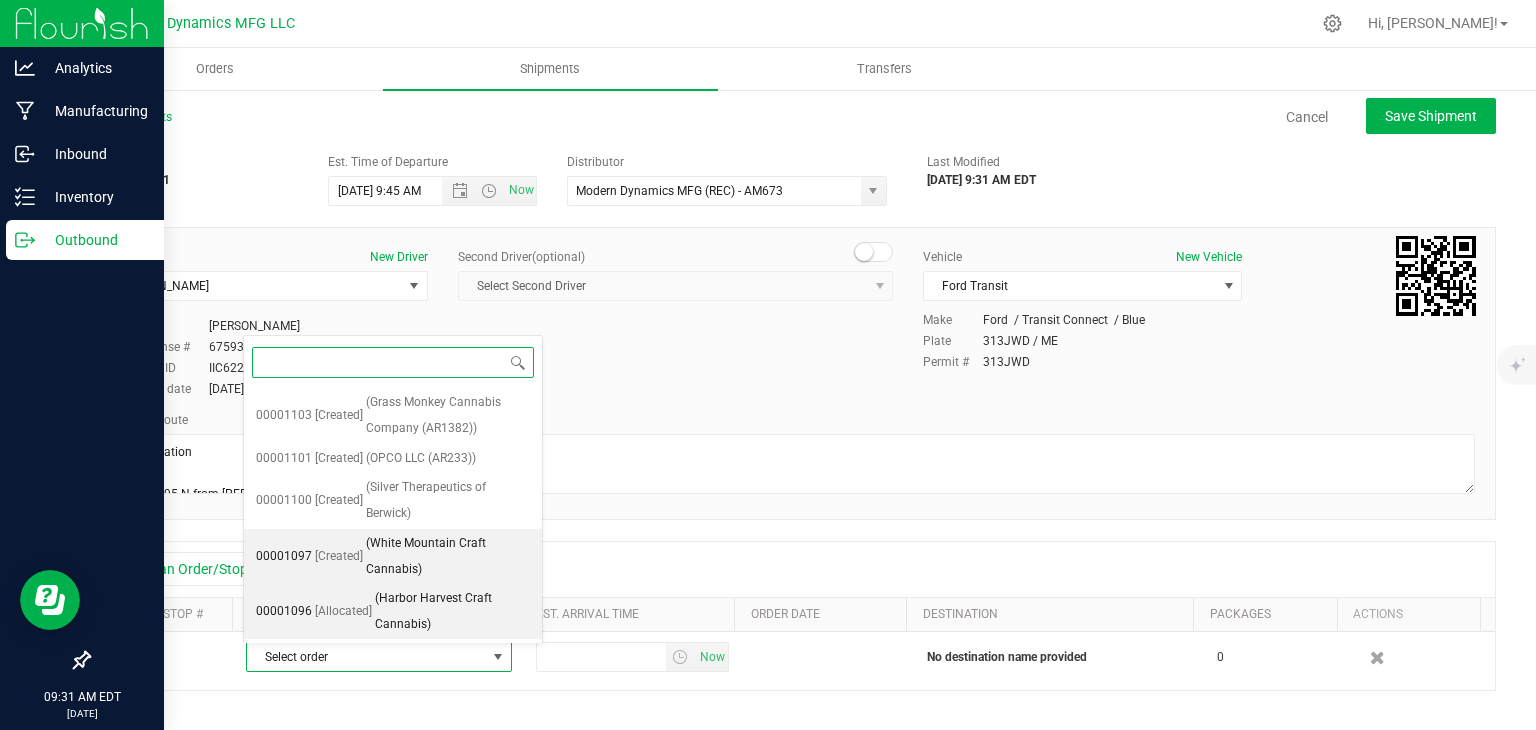 scroll, scrollTop: 56, scrollLeft: 0, axis: vertical 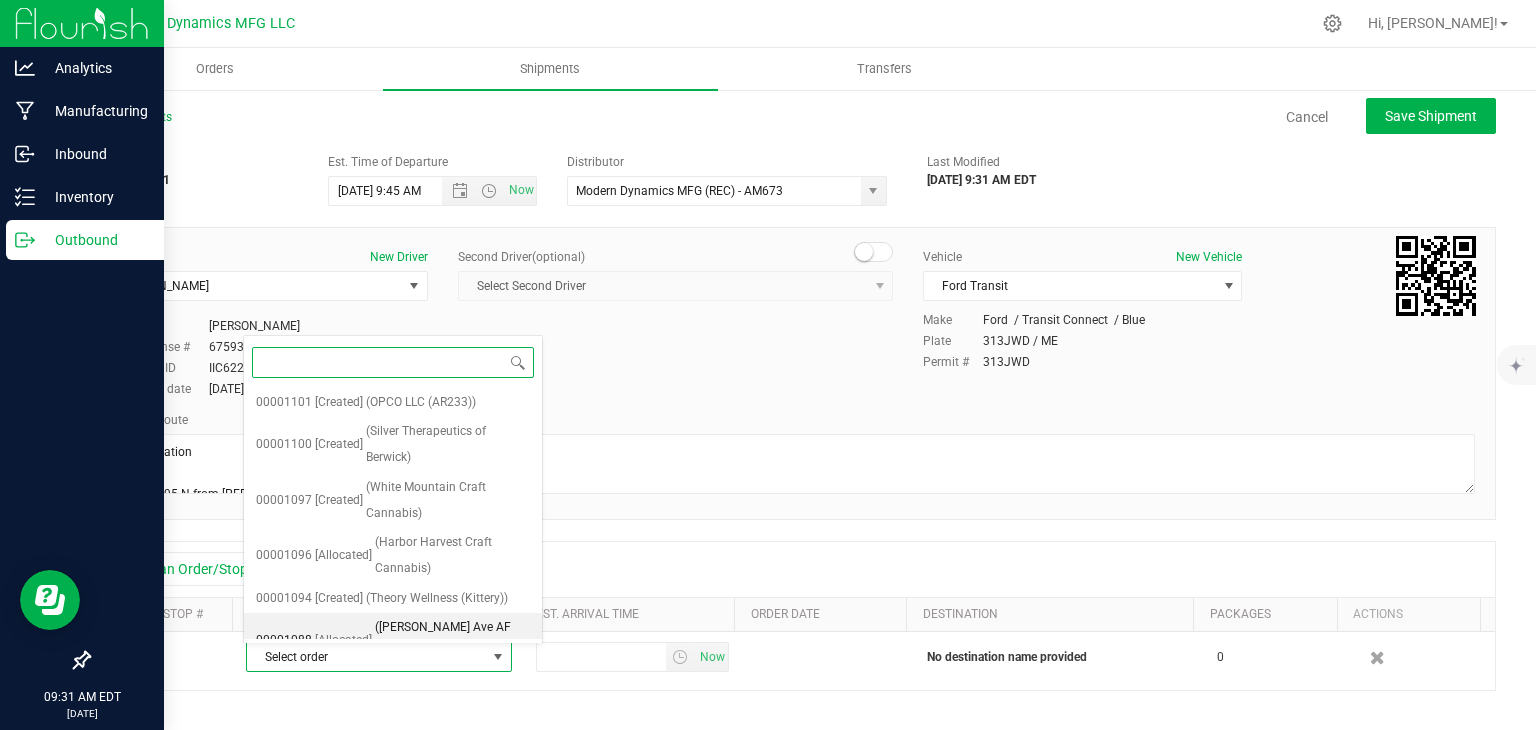 click on "([PERSON_NAME] Ave AF LLC)" at bounding box center [452, 640] 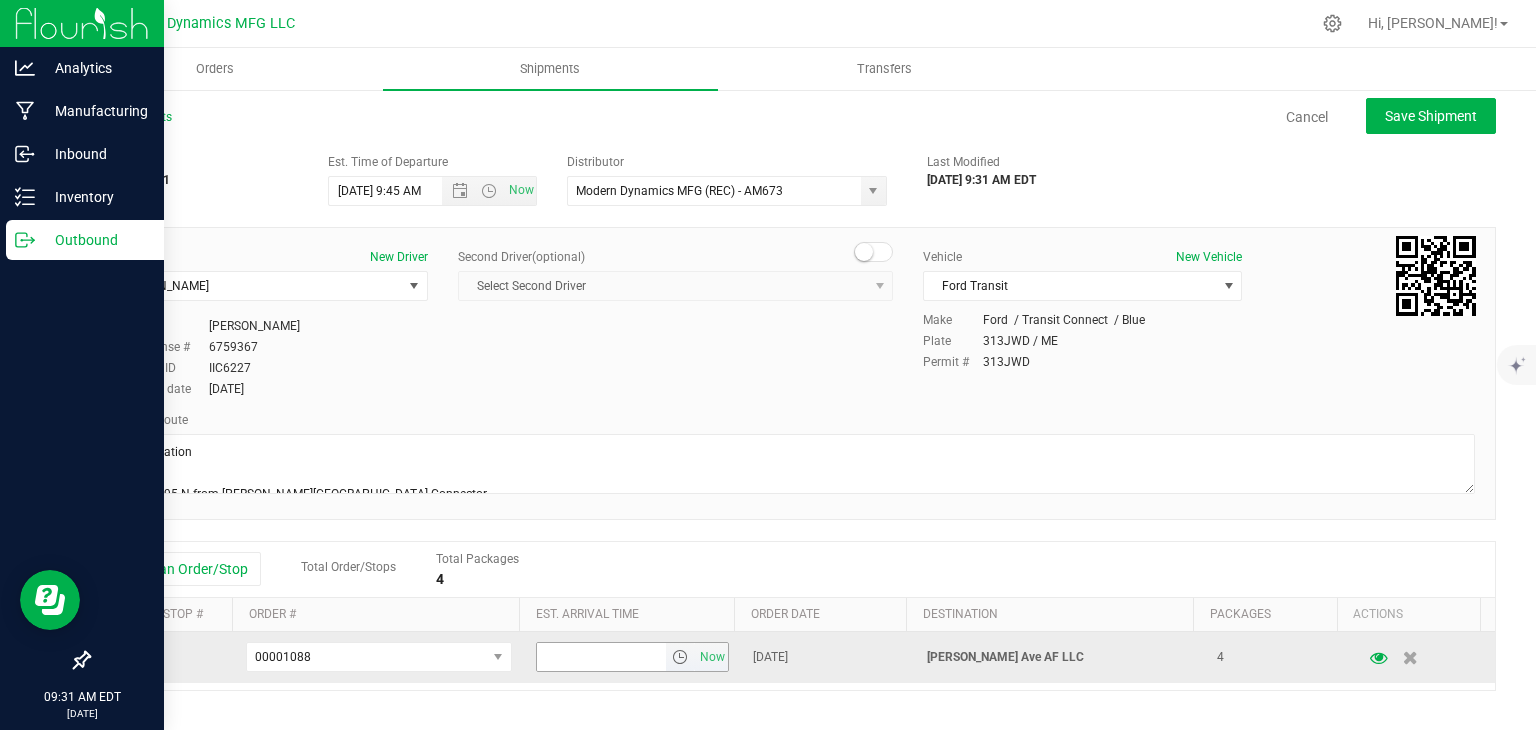 click at bounding box center (602, 657) 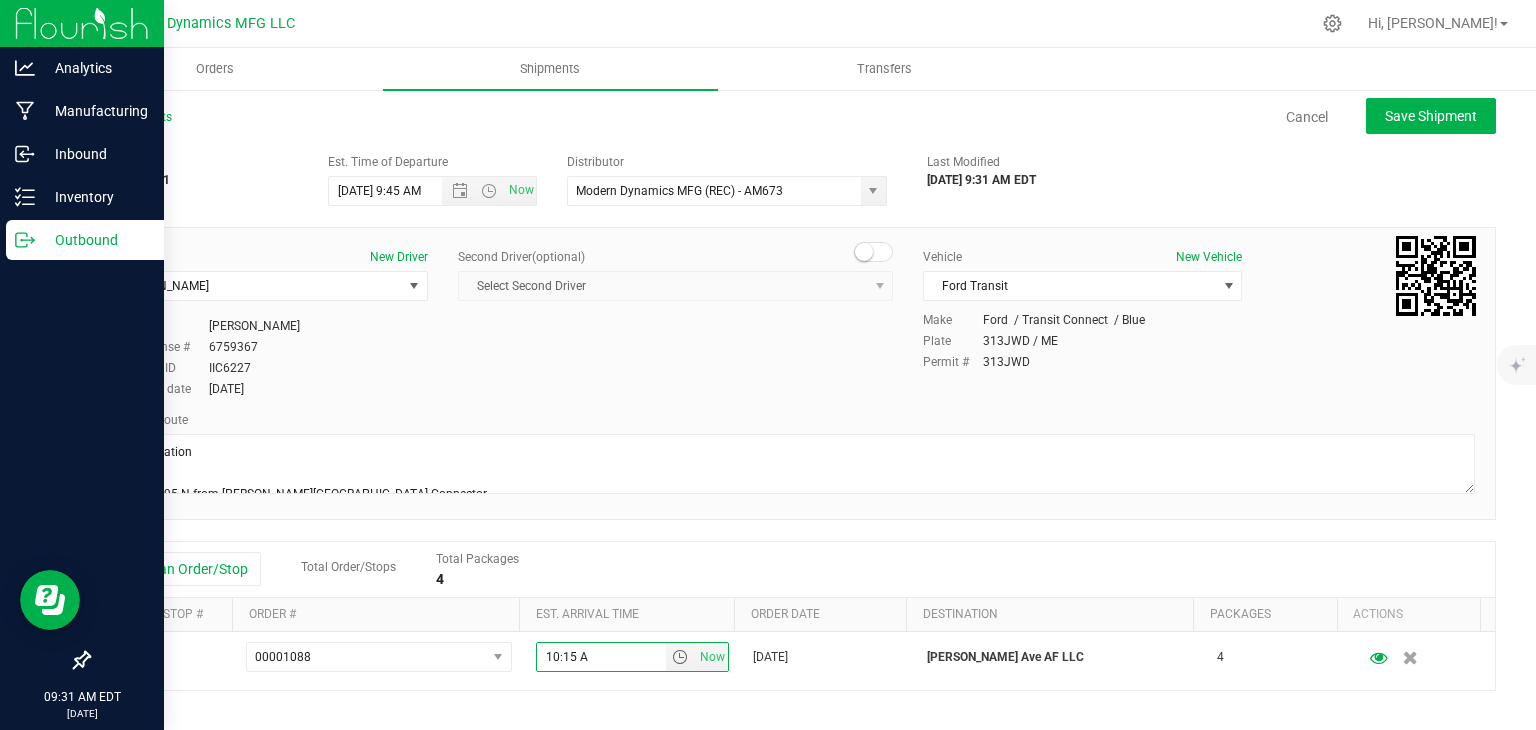 type on "10:15 AM" 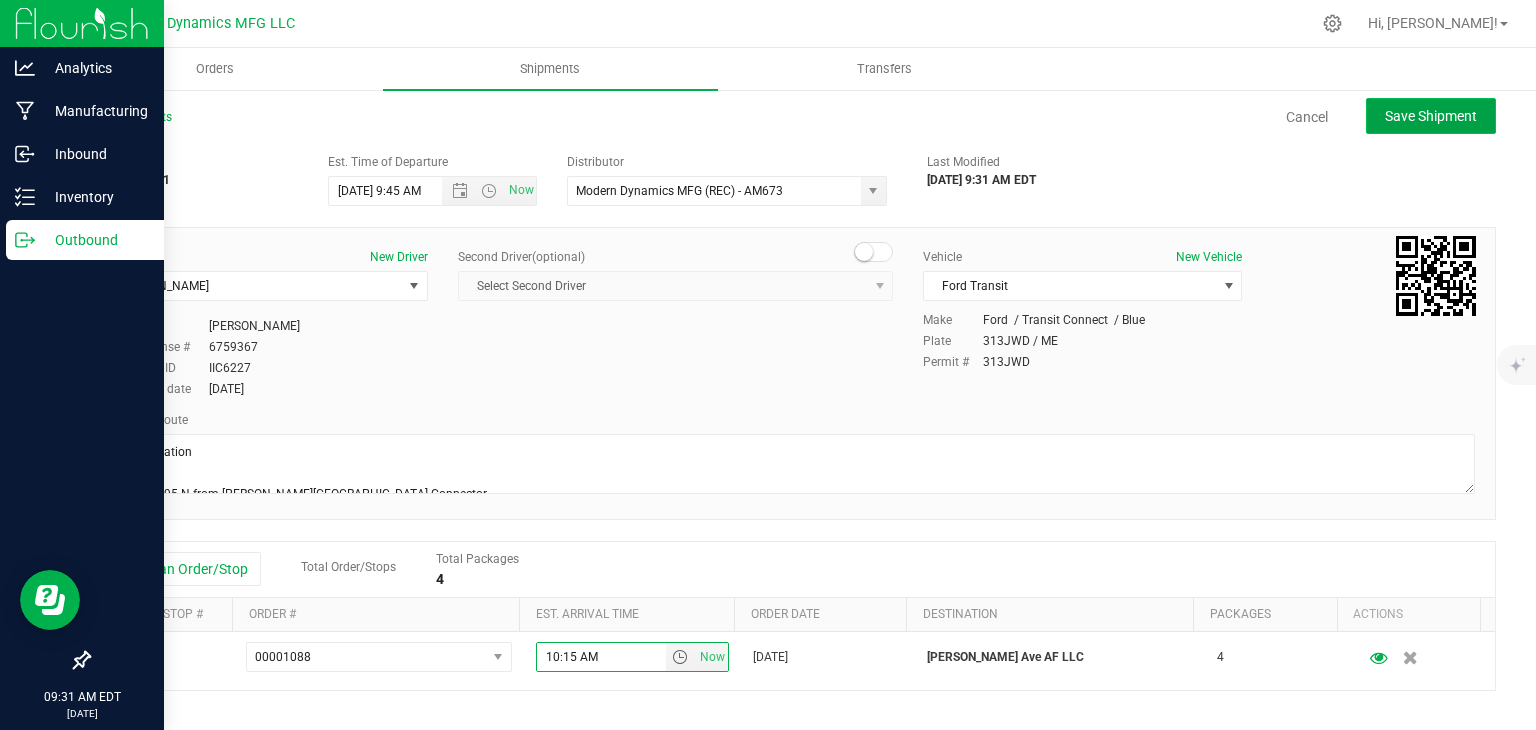 click on "Save Shipment" 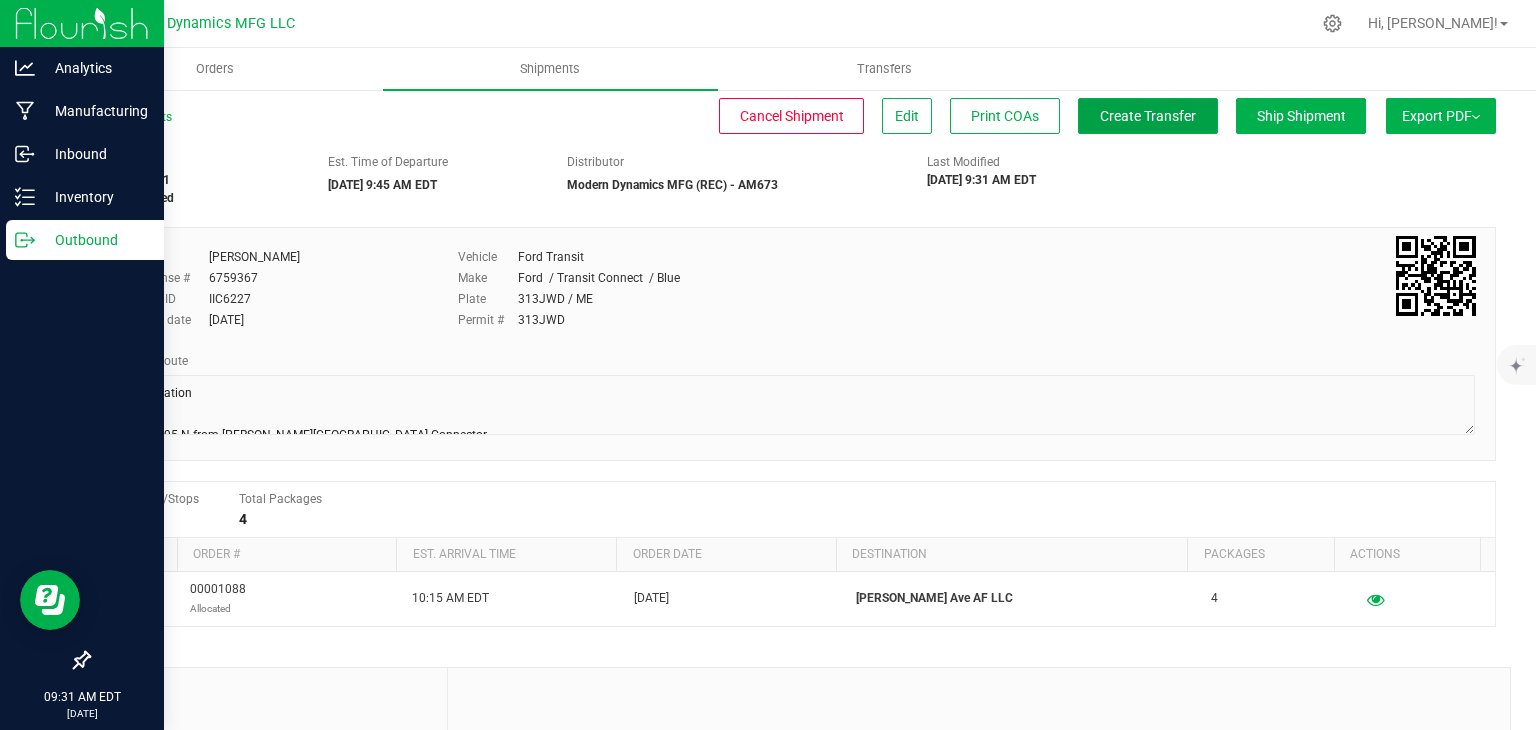 click on "Create Transfer" at bounding box center [1148, 116] 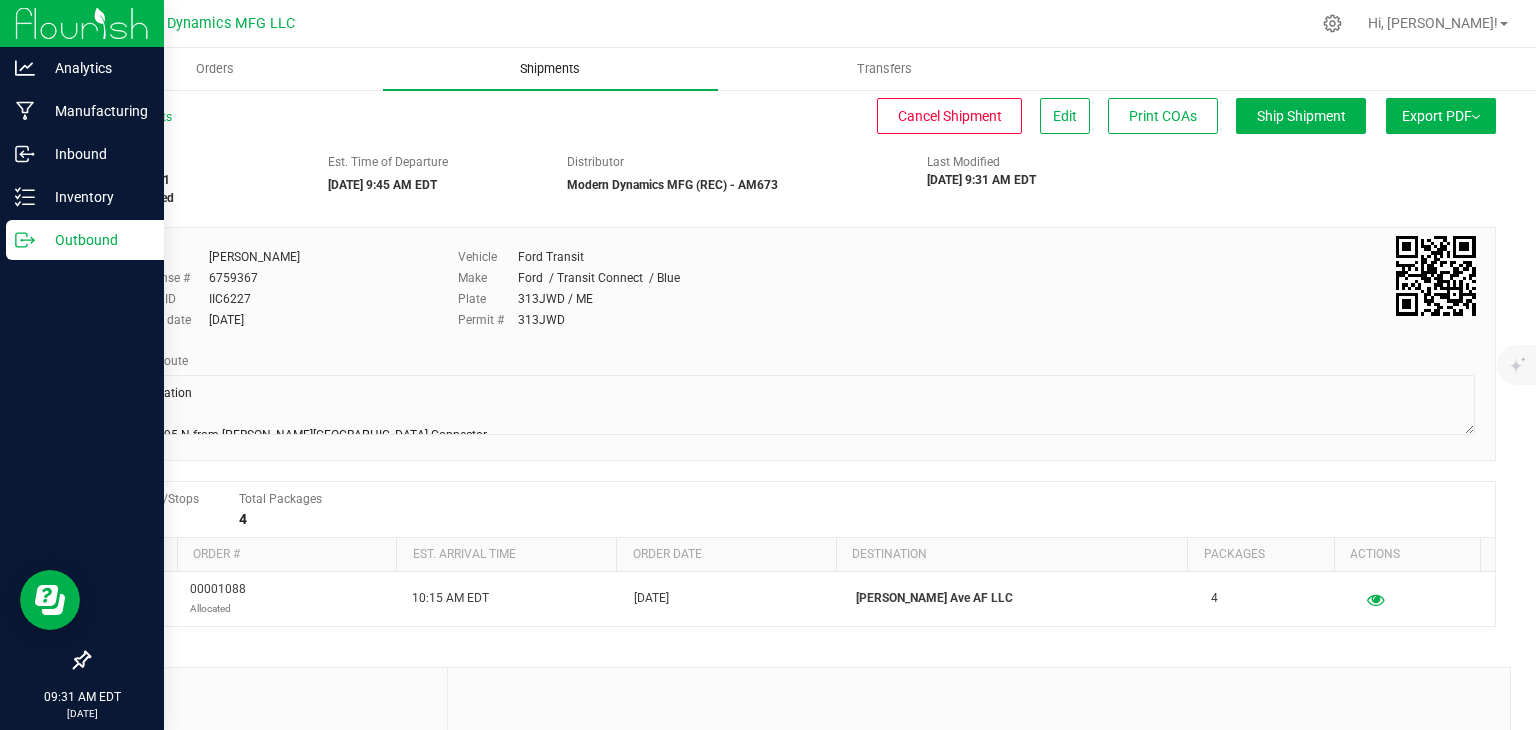 click on "Shipments" at bounding box center [550, 69] 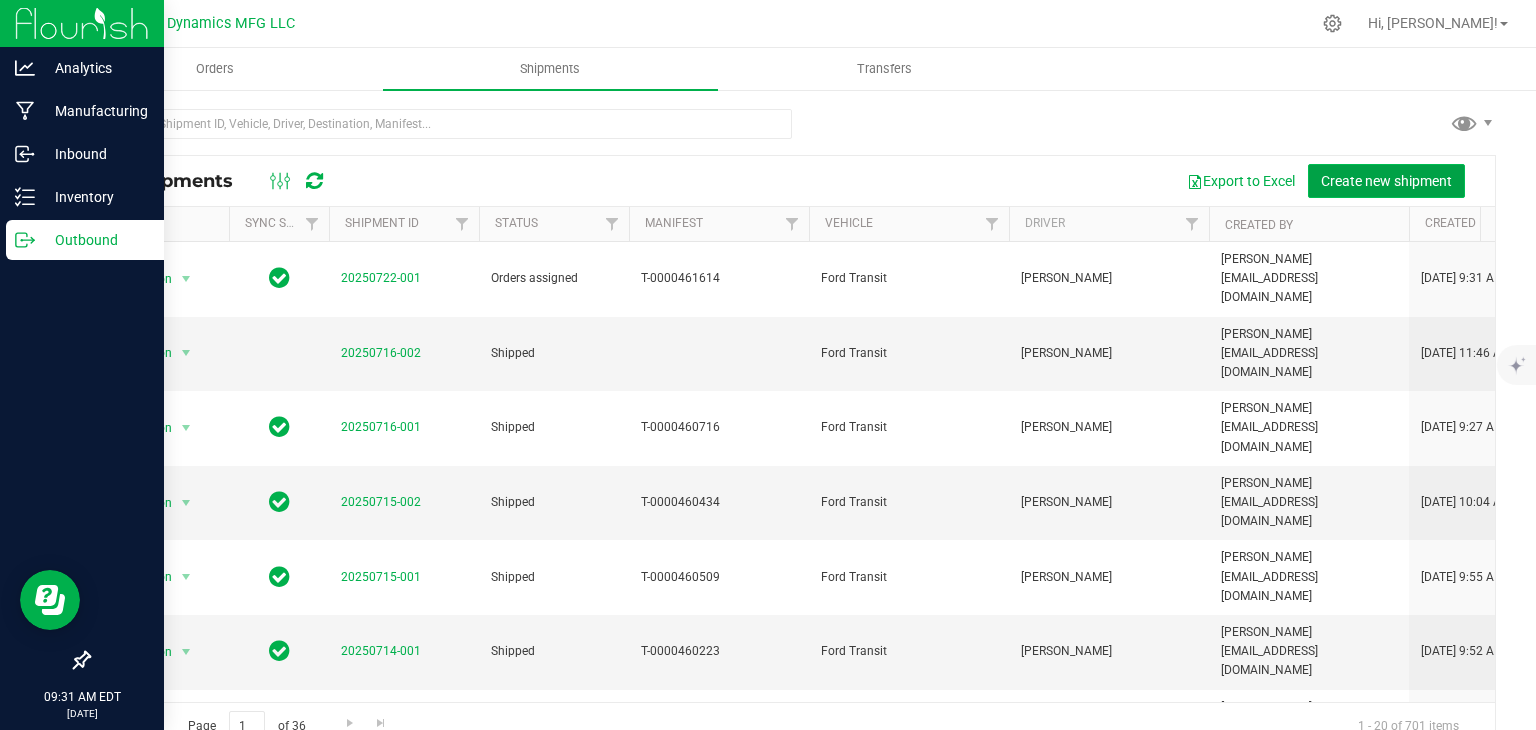 click on "Create new shipment" at bounding box center [1386, 181] 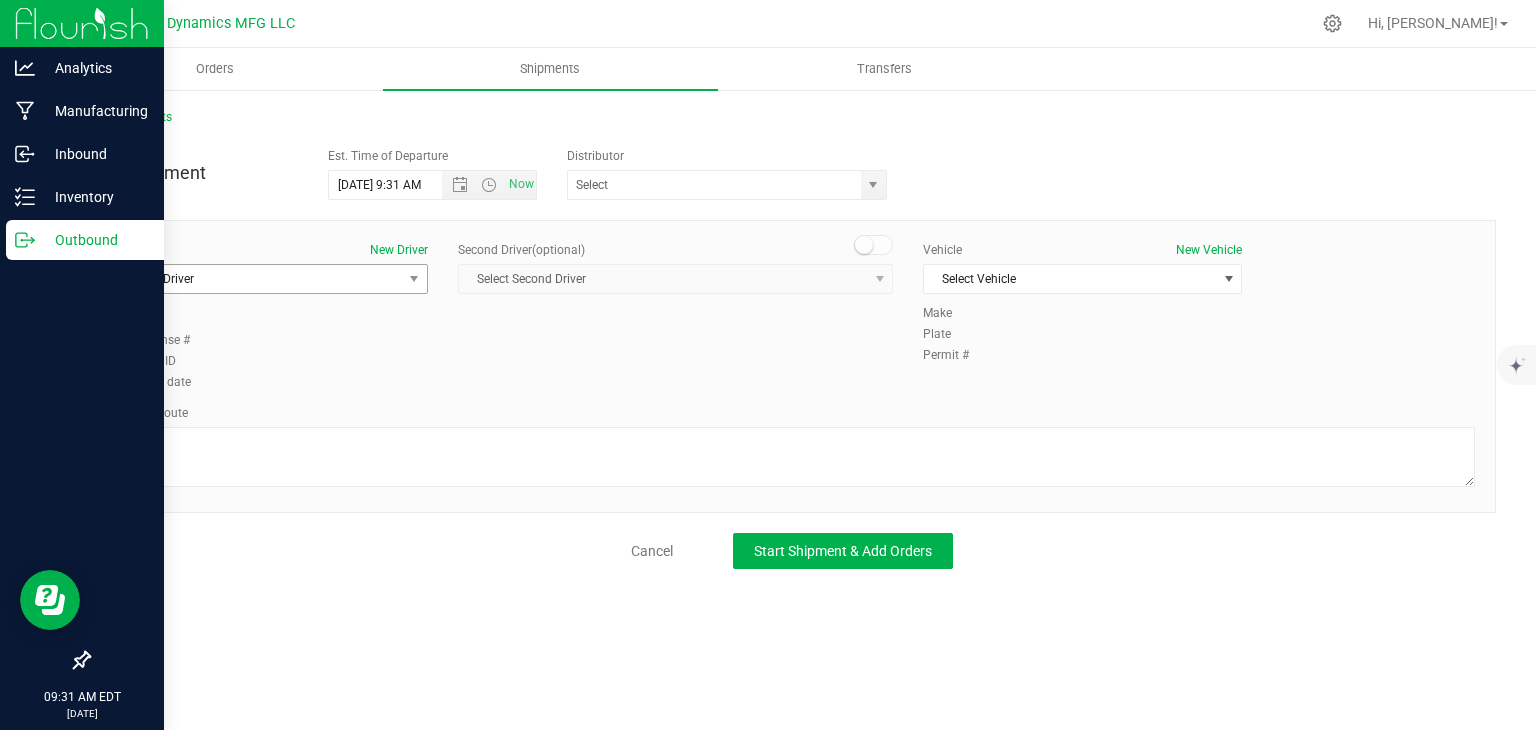 click on "Select Driver" at bounding box center (256, 279) 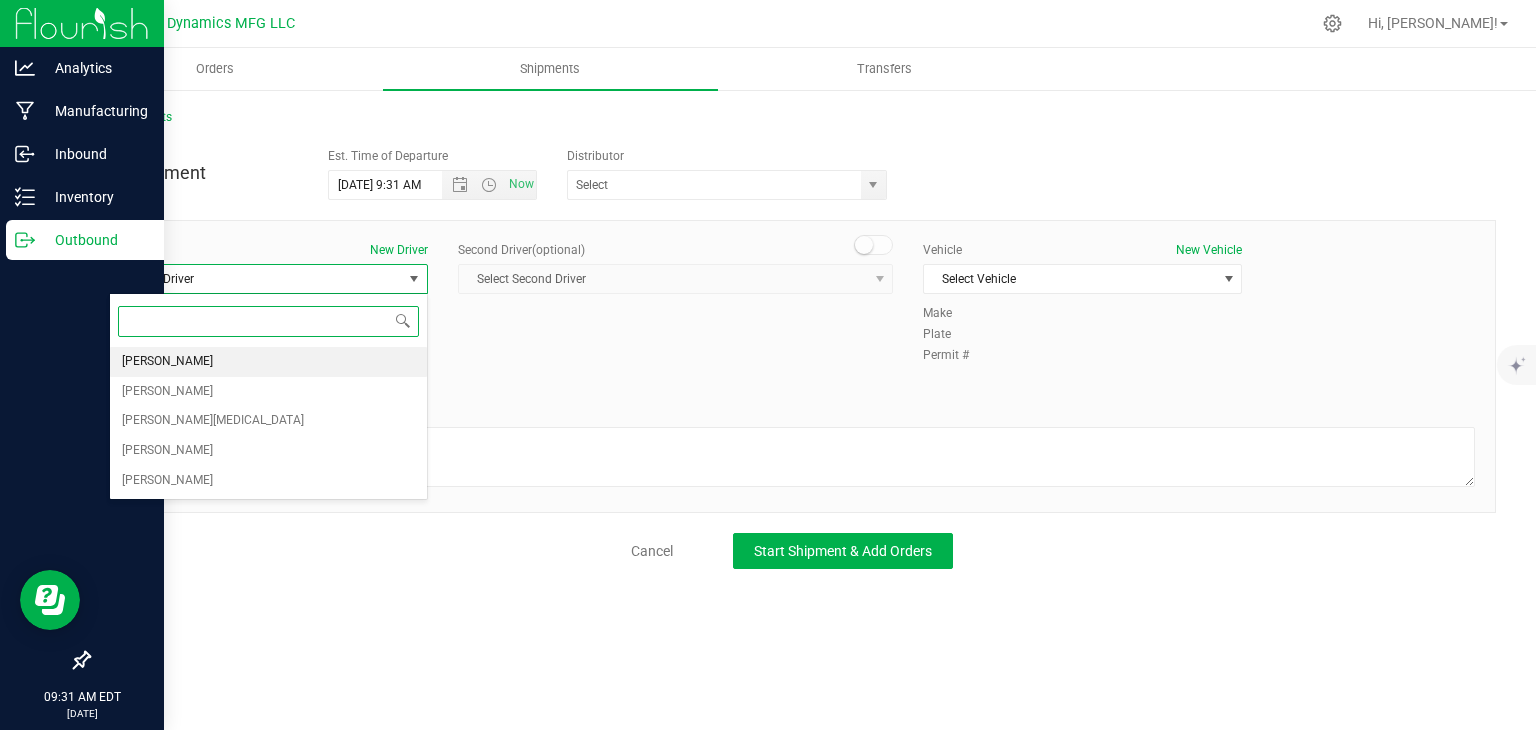 click on "[PERSON_NAME]" at bounding box center [268, 362] 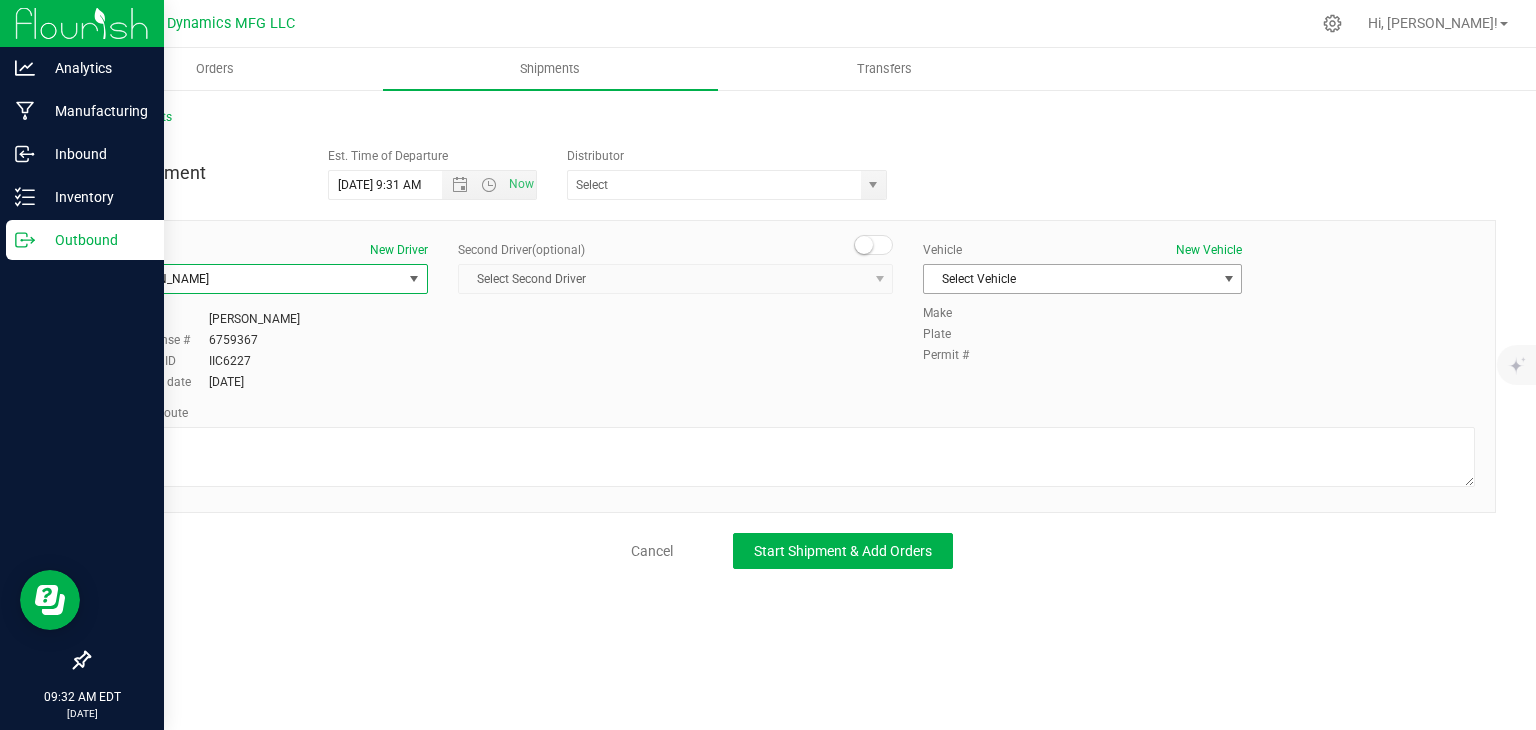 click on "Select Vehicle" at bounding box center [1070, 279] 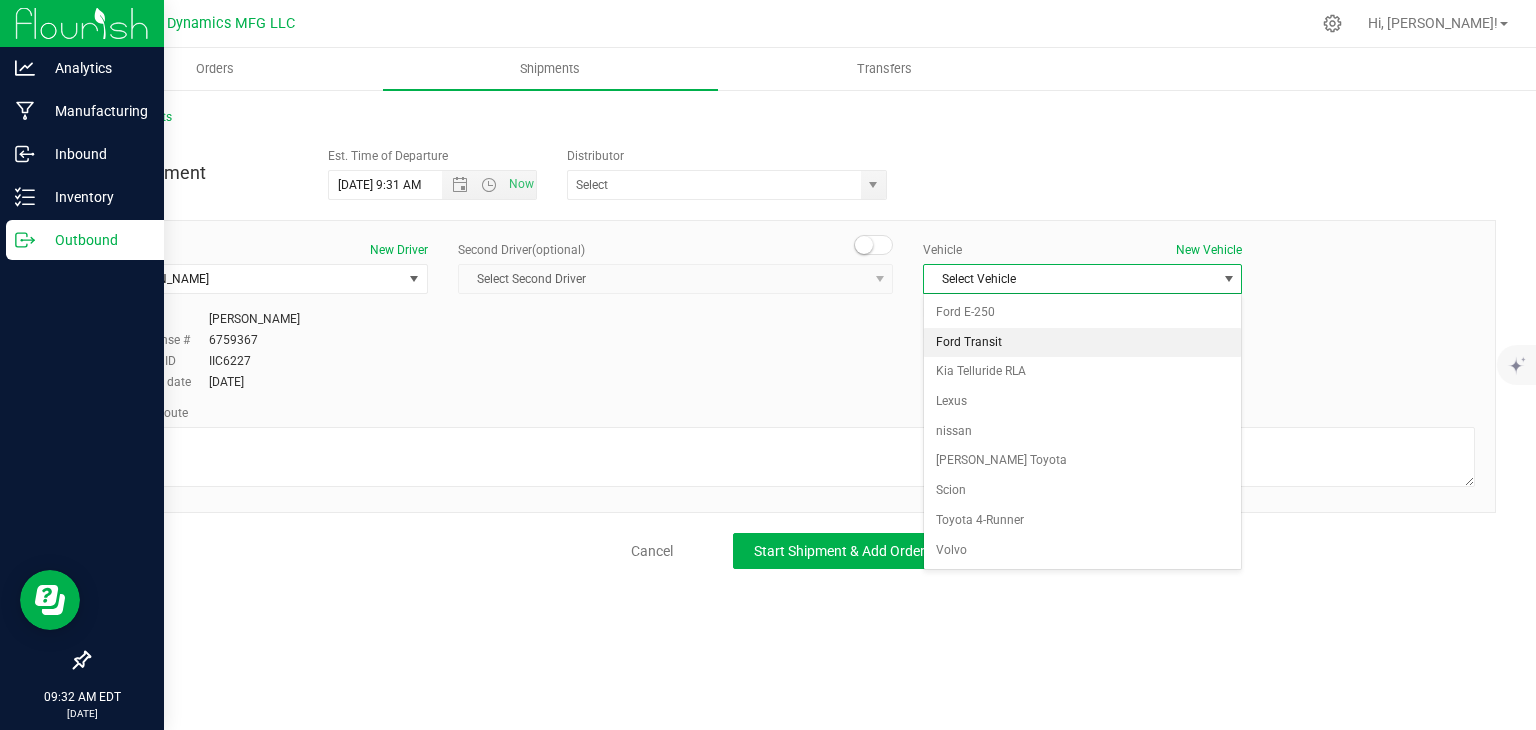 click on "Ford Transit" at bounding box center (1082, 343) 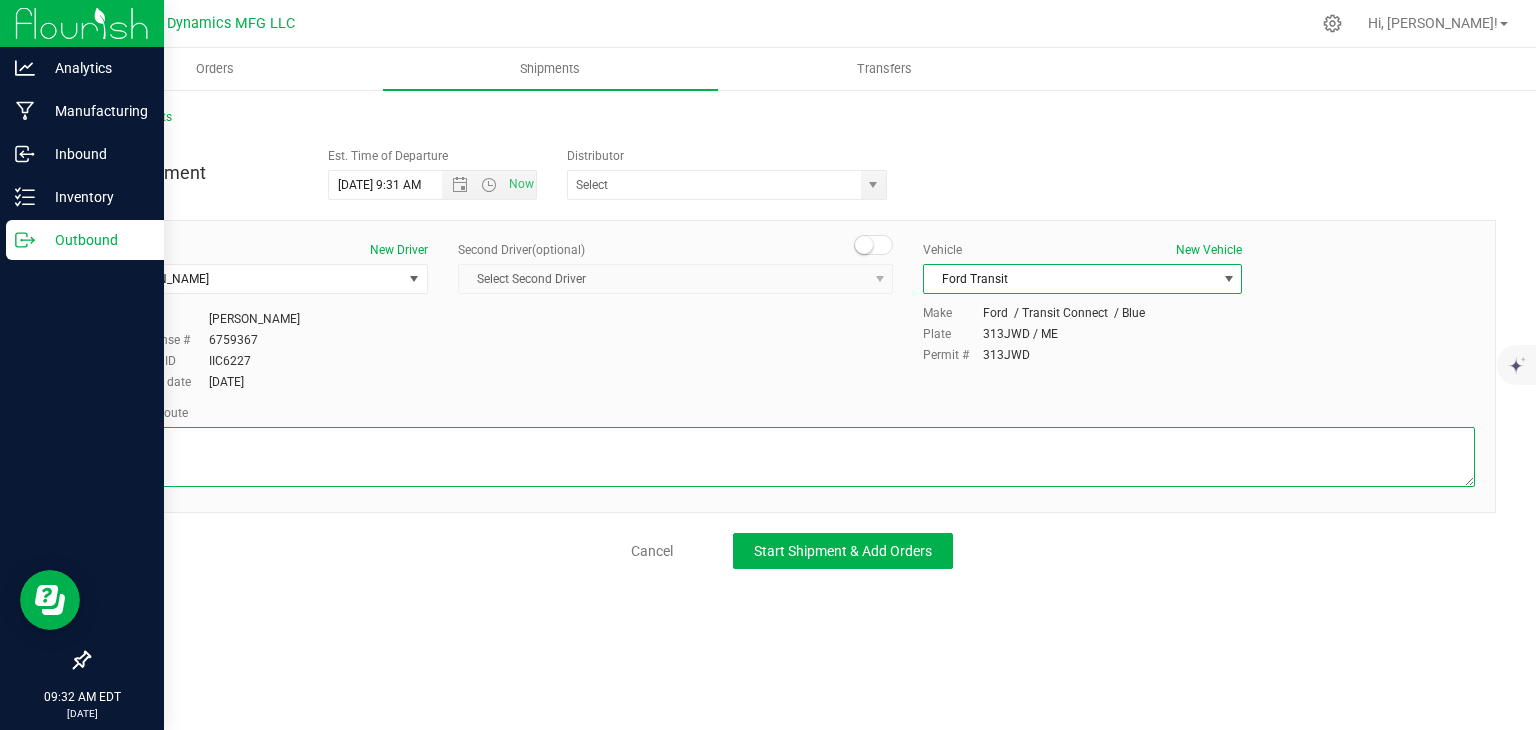click at bounding box center (792, 457) 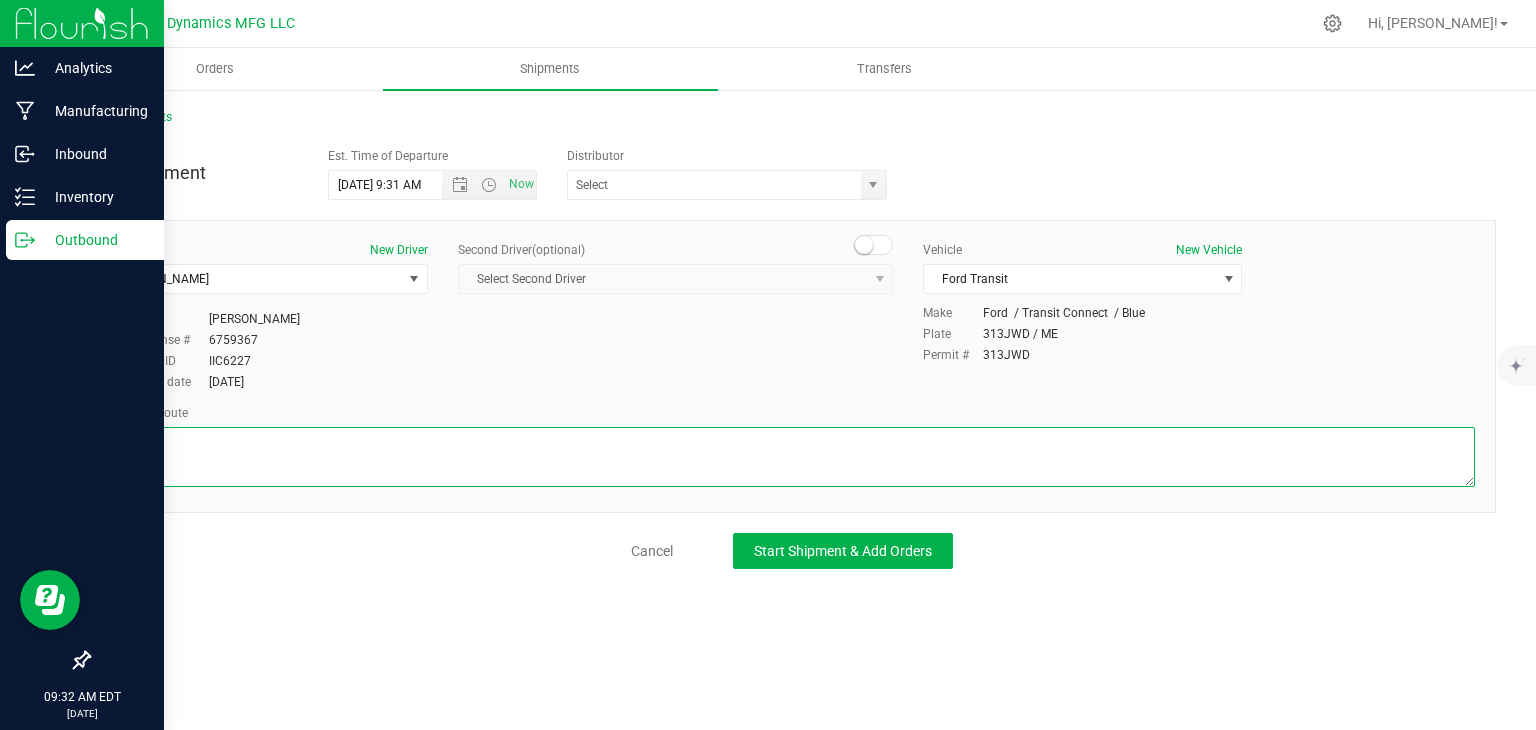 paste on "Your location

Get on I-95 N from [PERSON_NAME][GEOGRAPHIC_DATA] Connector
4 min (1.4 mi)

Continue on I-95 N. Take I-295 N to [GEOGRAPHIC_DATA] N in Brunswick
45 min (46.0 mi)
Continue onto U.S. Rte 1 N
 Pass by Subway (on the left in 33.5 mi)
 Destination will be on the right

50 min (41.2 mi)
Harbor Harvest Craft Cannabis
[STREET_ADDRESS][PERSON_NAME]" 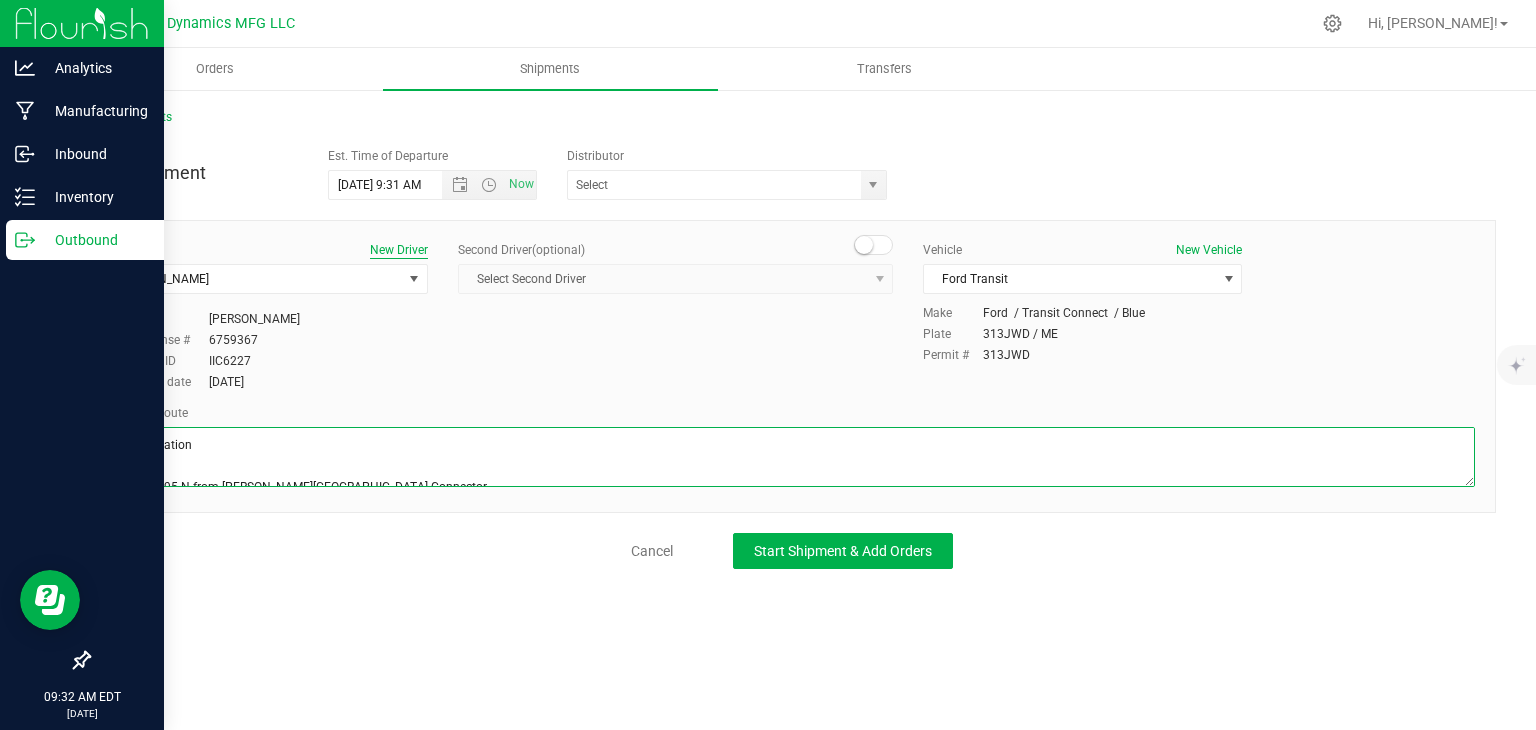 scroll, scrollTop: 196, scrollLeft: 0, axis: vertical 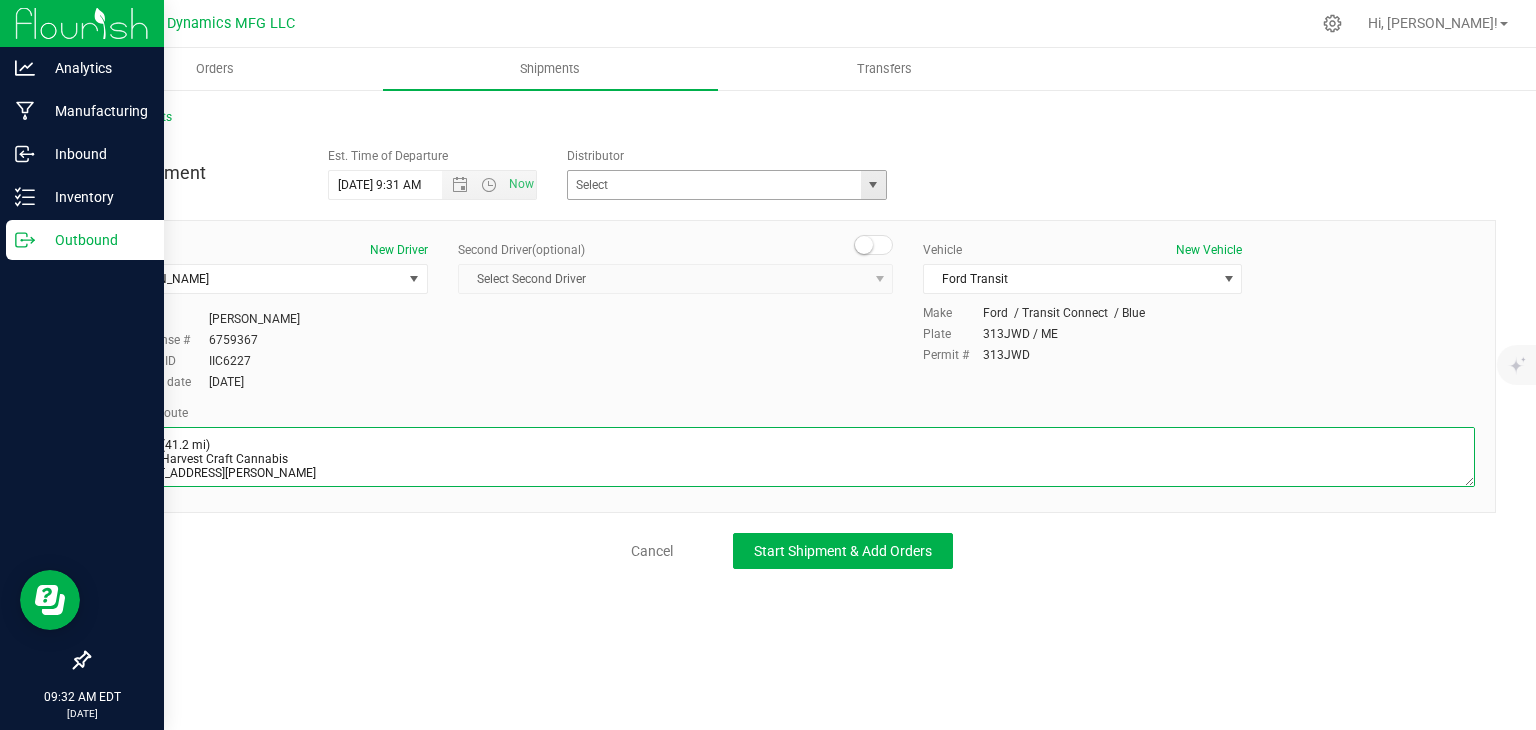 click at bounding box center [873, 185] 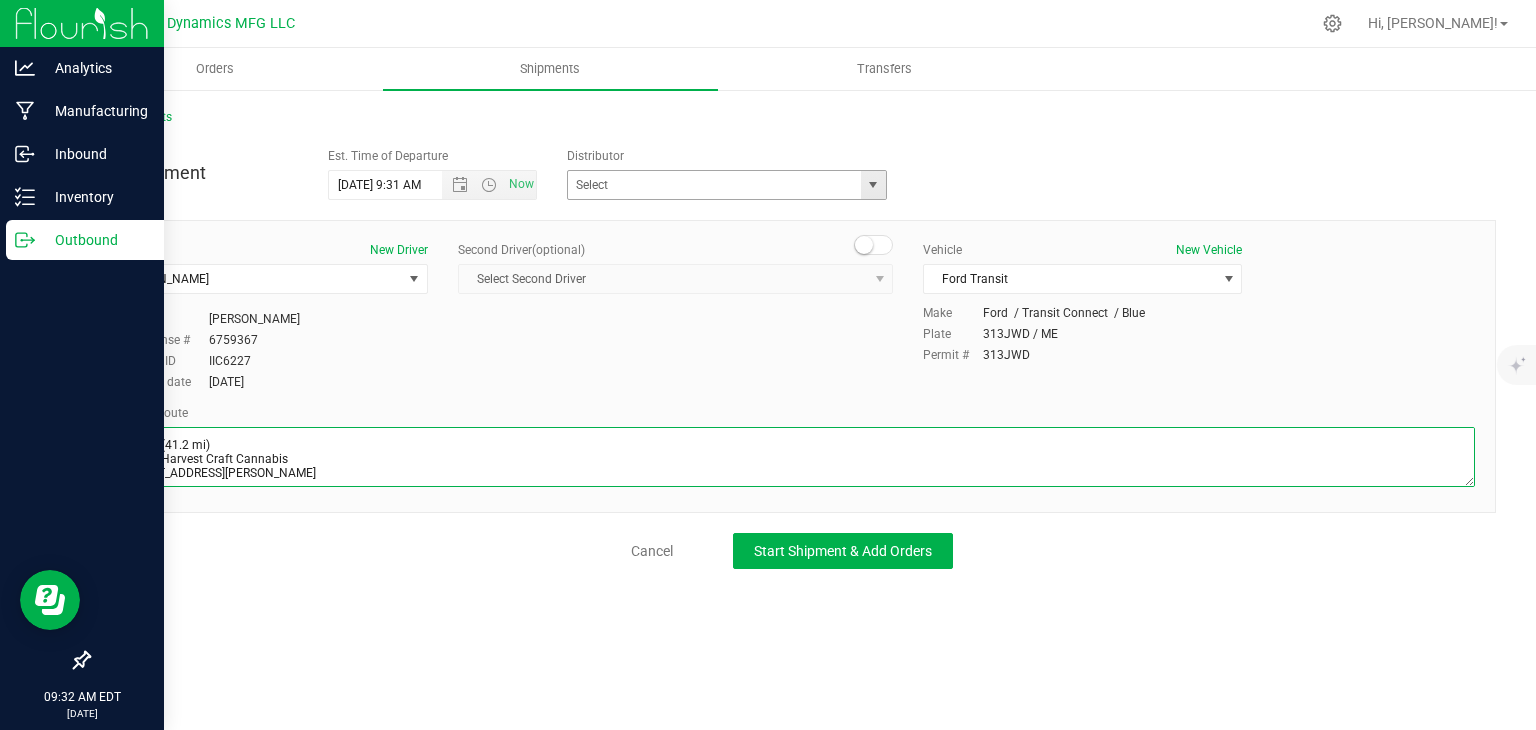 type on "Your location

Get on I-95 N from [PERSON_NAME][GEOGRAPHIC_DATA] Connector
4 min (1.4 mi)

Continue on I-95 N. Take I-295 N to [GEOGRAPHIC_DATA] N in Brunswick
45 min (46.0 mi)
Continue onto U.S. Rte 1 N
 Pass by Subway (on the left in 33.5 mi)
 Destination will be on the right

50 min (41.2 mi)
Harbor Harvest Craft Cannabis
[STREET_ADDRESS][PERSON_NAME]" 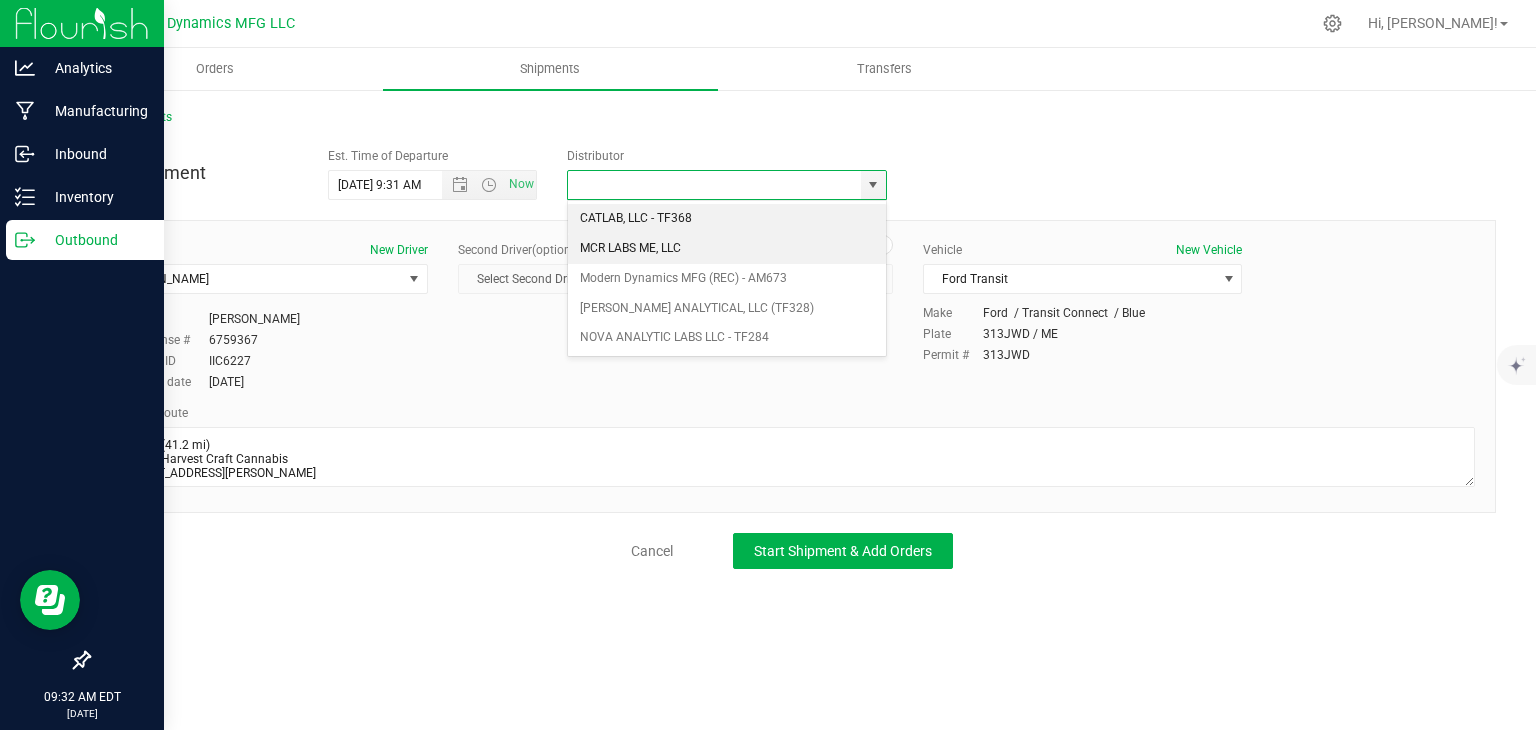 click on "MCR LABS ME, LLC" at bounding box center (727, 249) 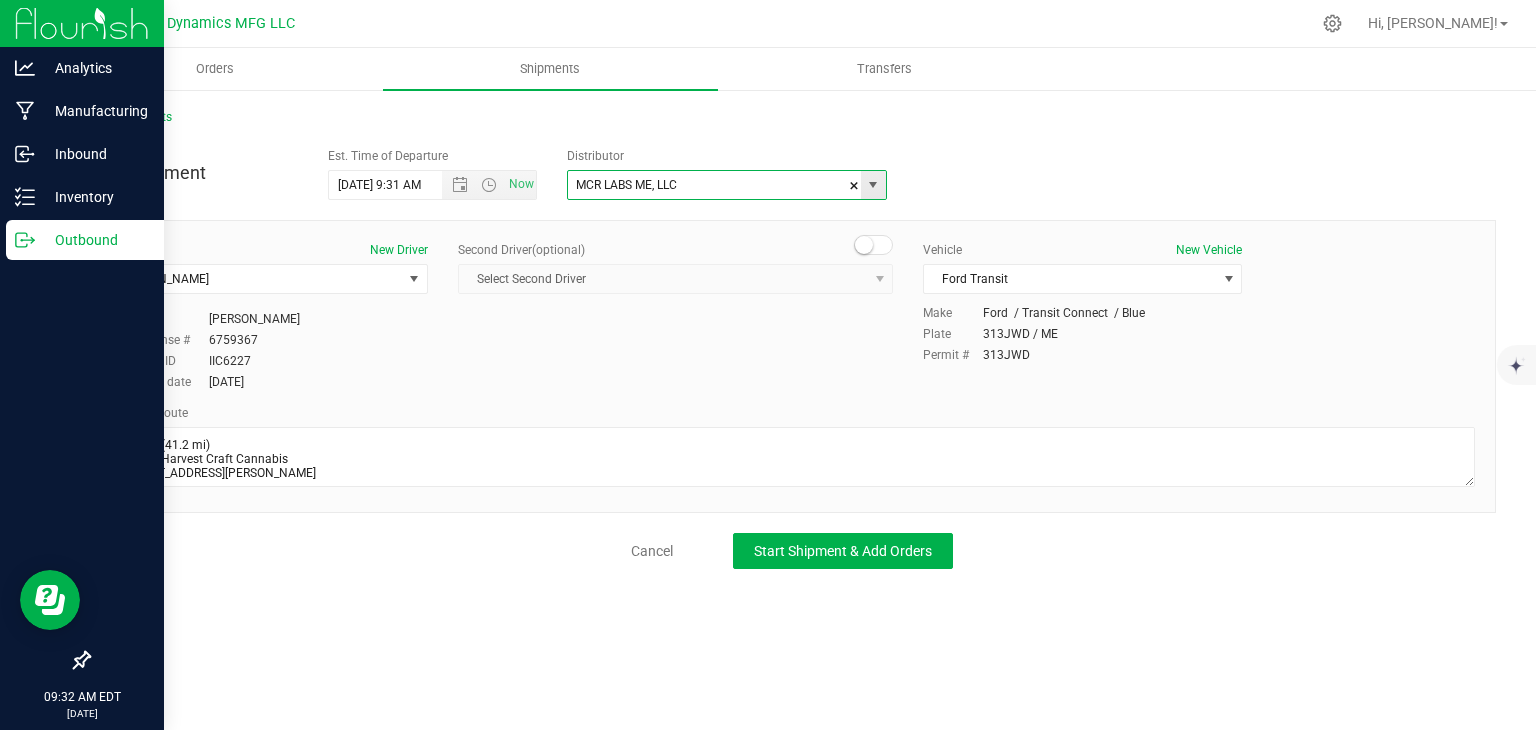 click at bounding box center [873, 185] 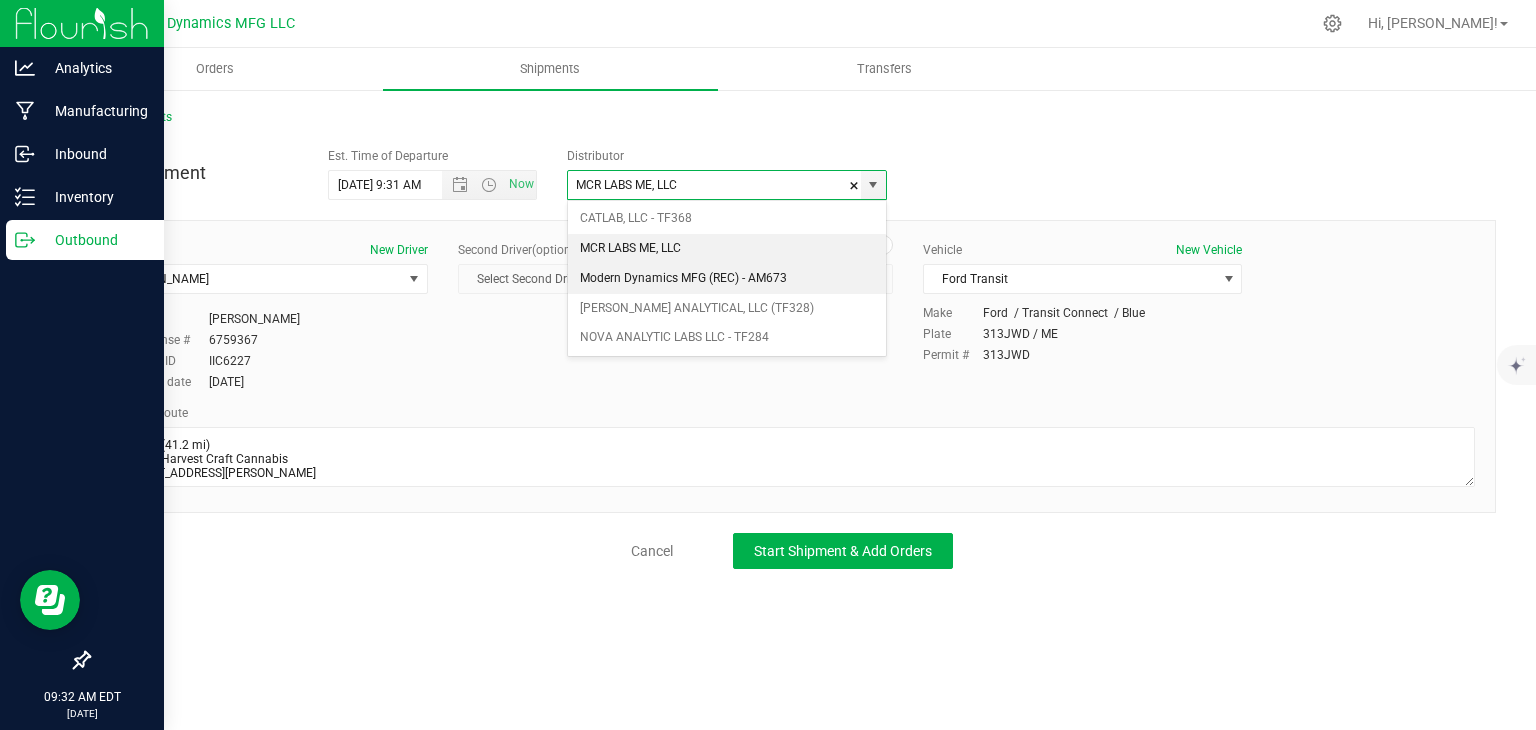 click on "Modern Dynamics MFG (REC) - AM673" at bounding box center [727, 279] 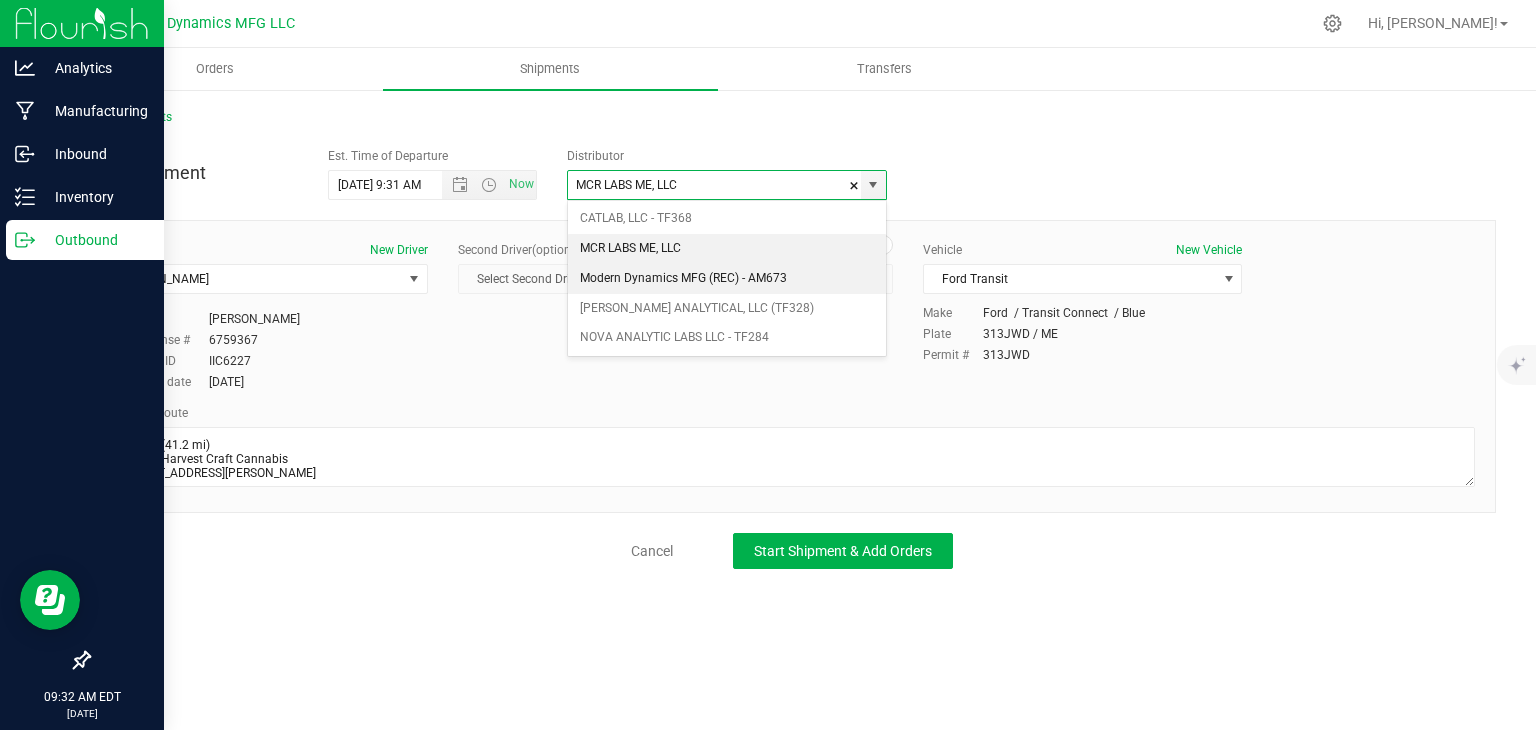 type on "Modern Dynamics MFG (REC) - AM673" 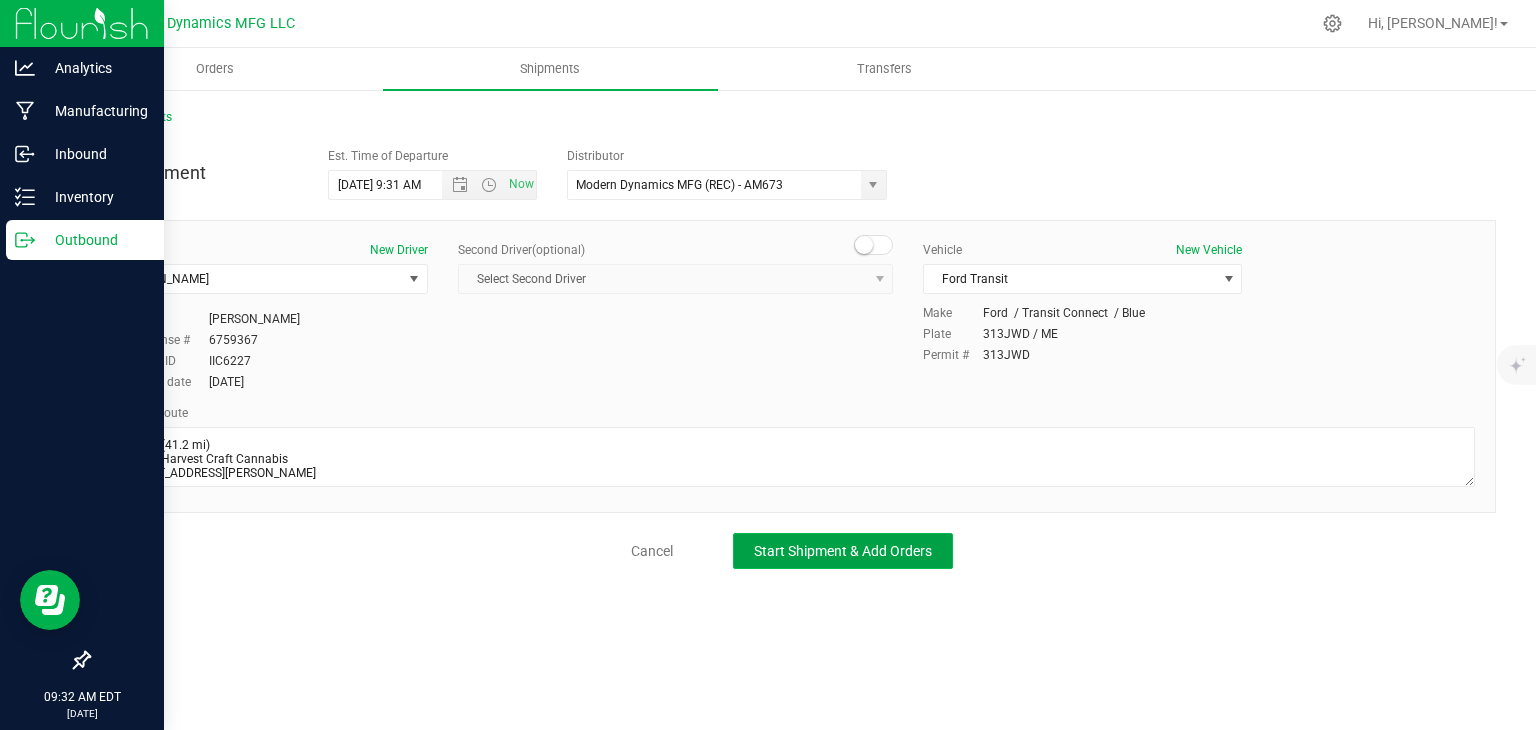 click on "Start Shipment & Add Orders" 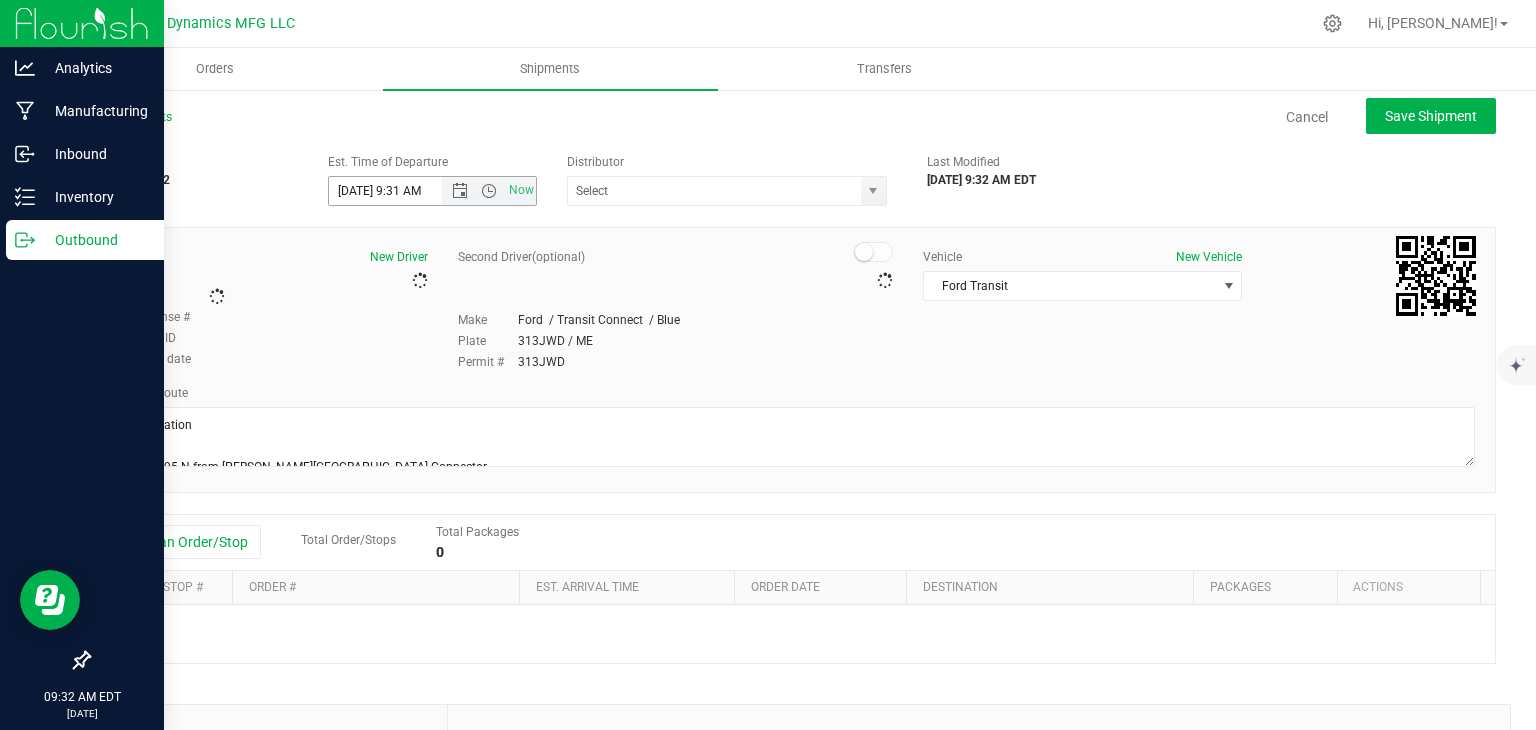 type on "Modern Dynamics MFG (REC) - AM673" 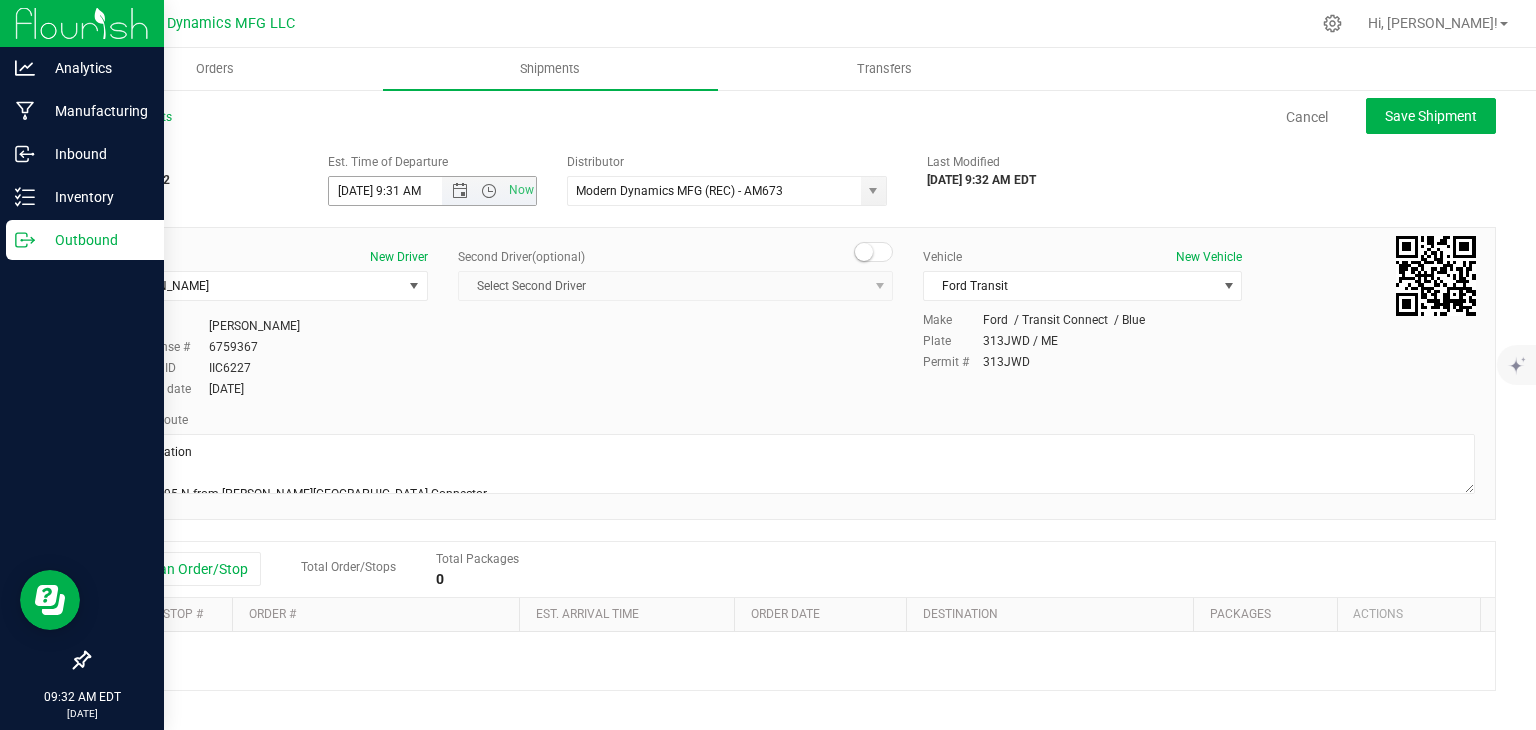 click on "[DATE] 9:31 AM" at bounding box center [403, 191] 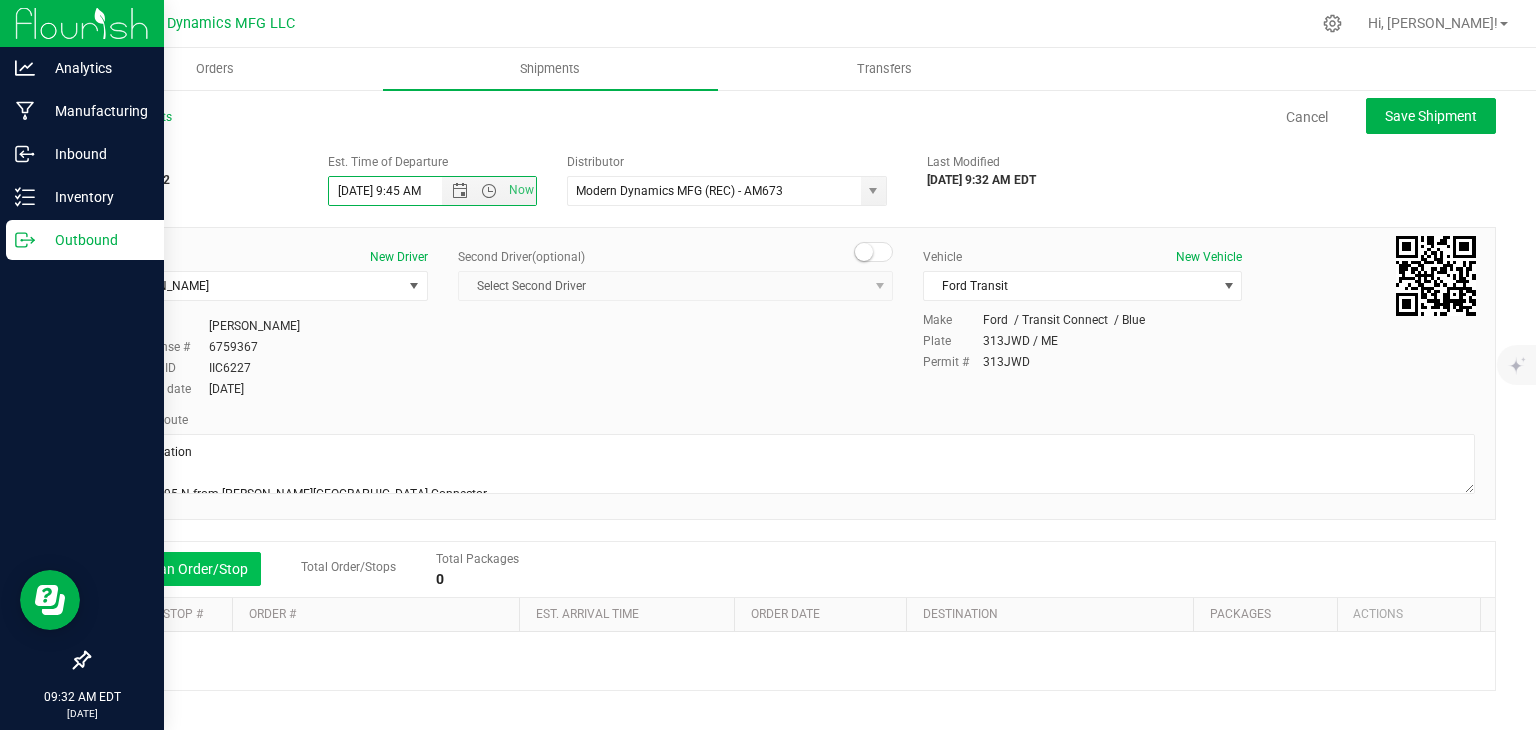 type on "[DATE] 9:45 AM" 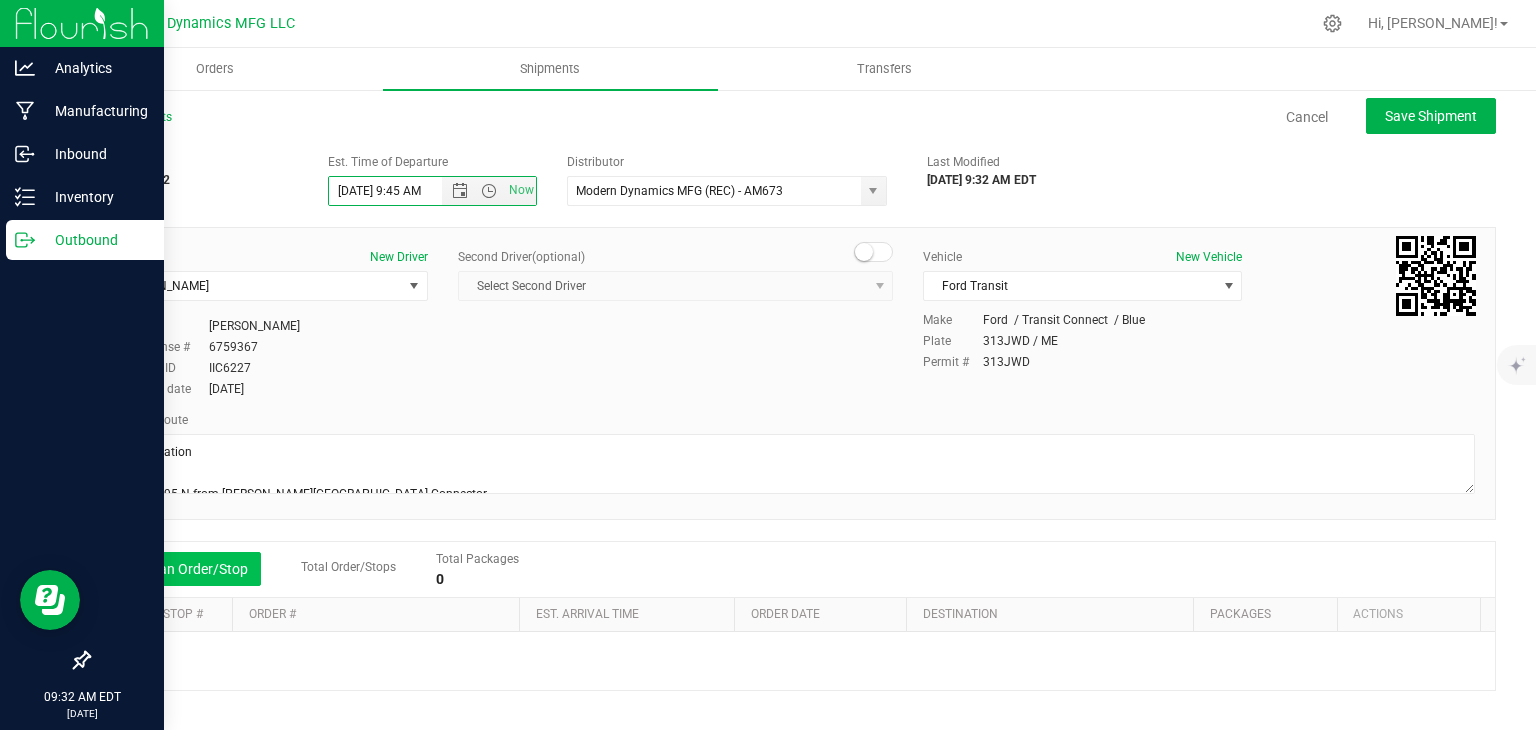 click on "Add an Order/Stop" at bounding box center (182, 569) 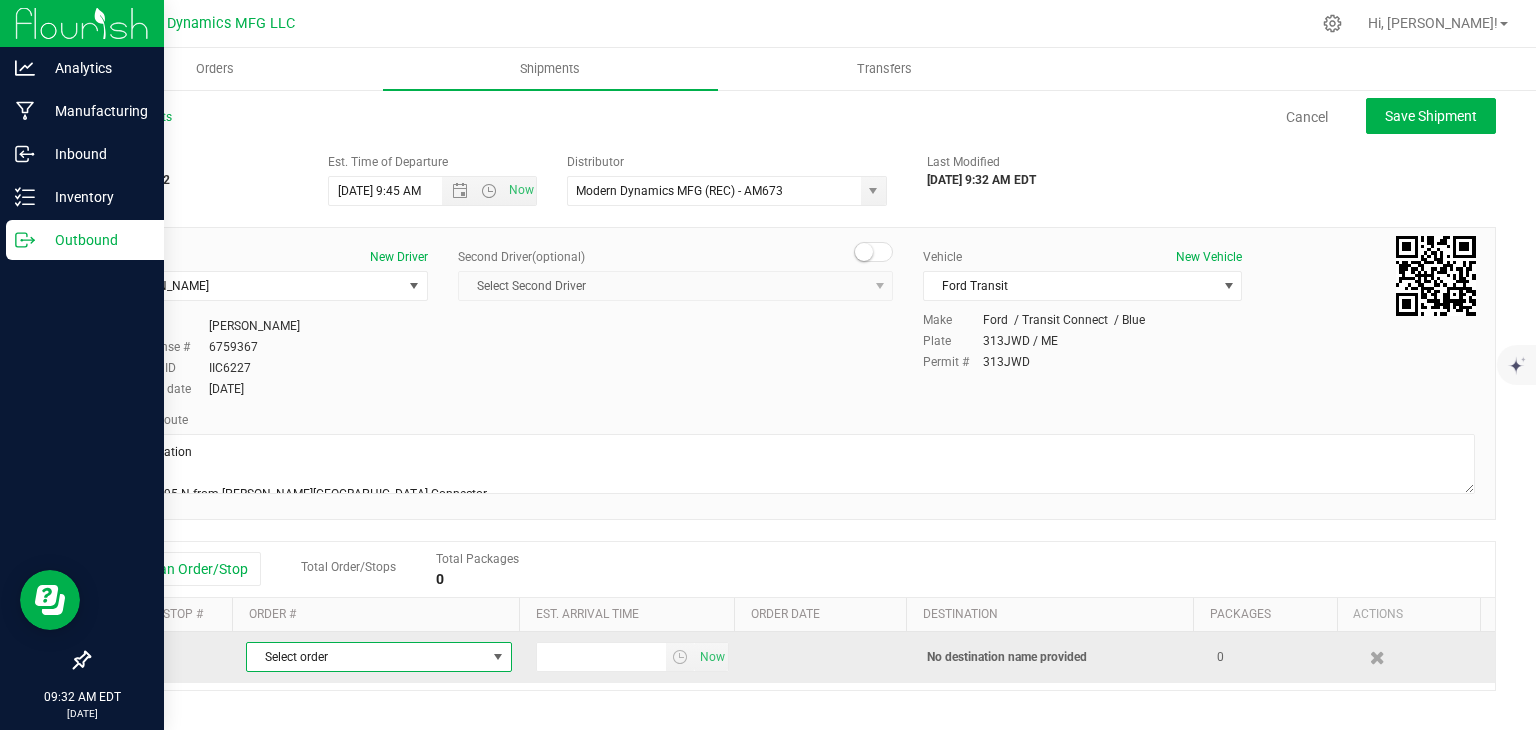 click on "Select order" at bounding box center [366, 657] 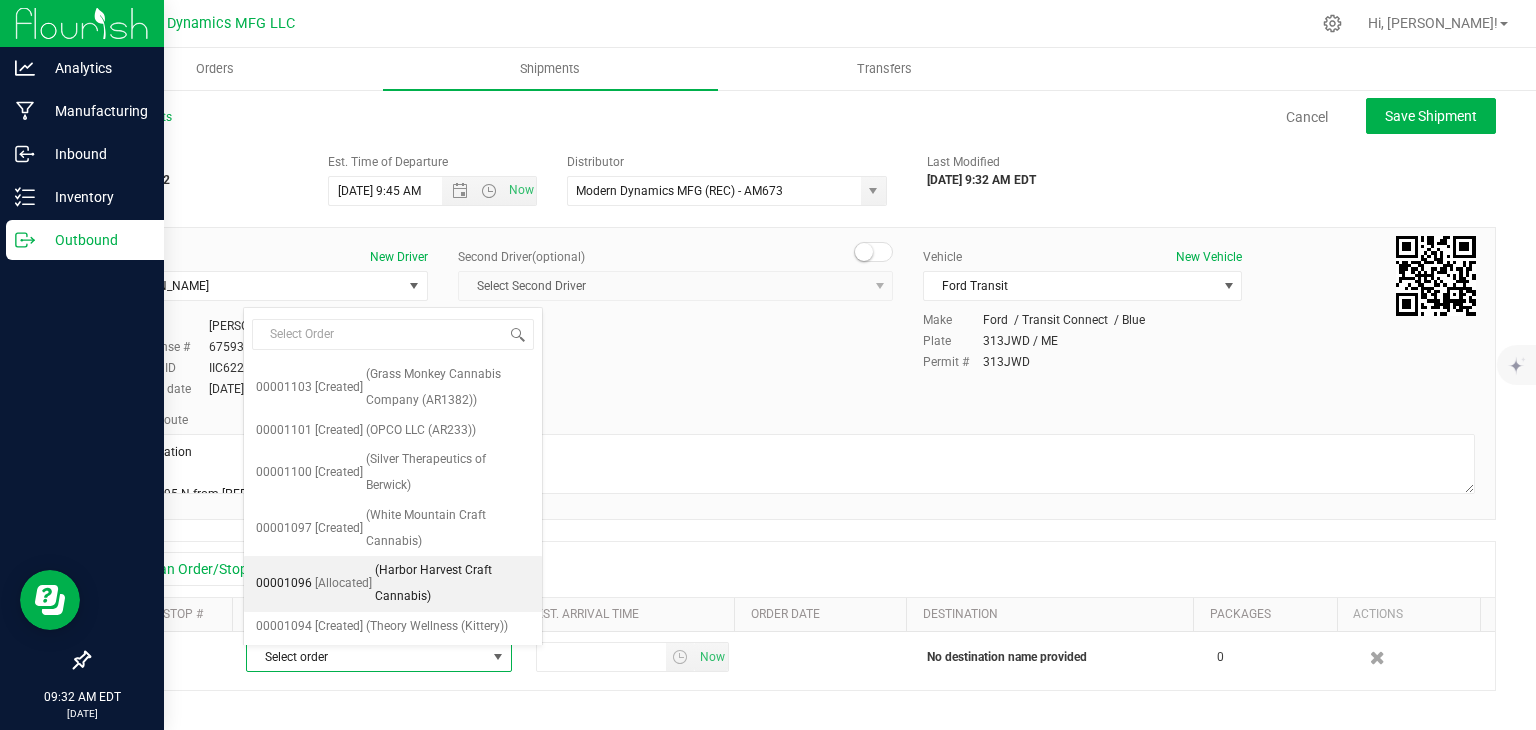 click on "(Harbor Harvest Craft Cannabis)" at bounding box center (452, 583) 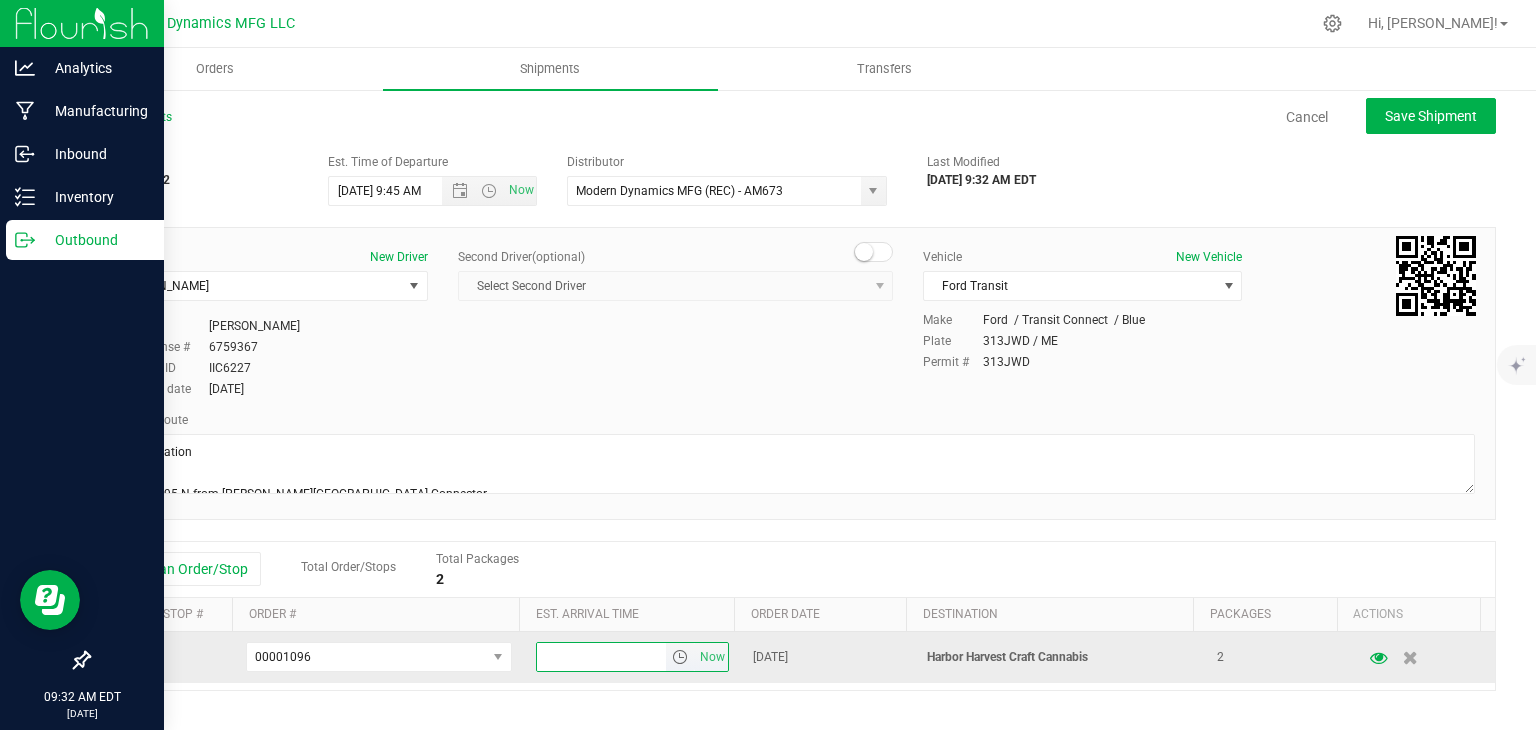 click at bounding box center (602, 657) 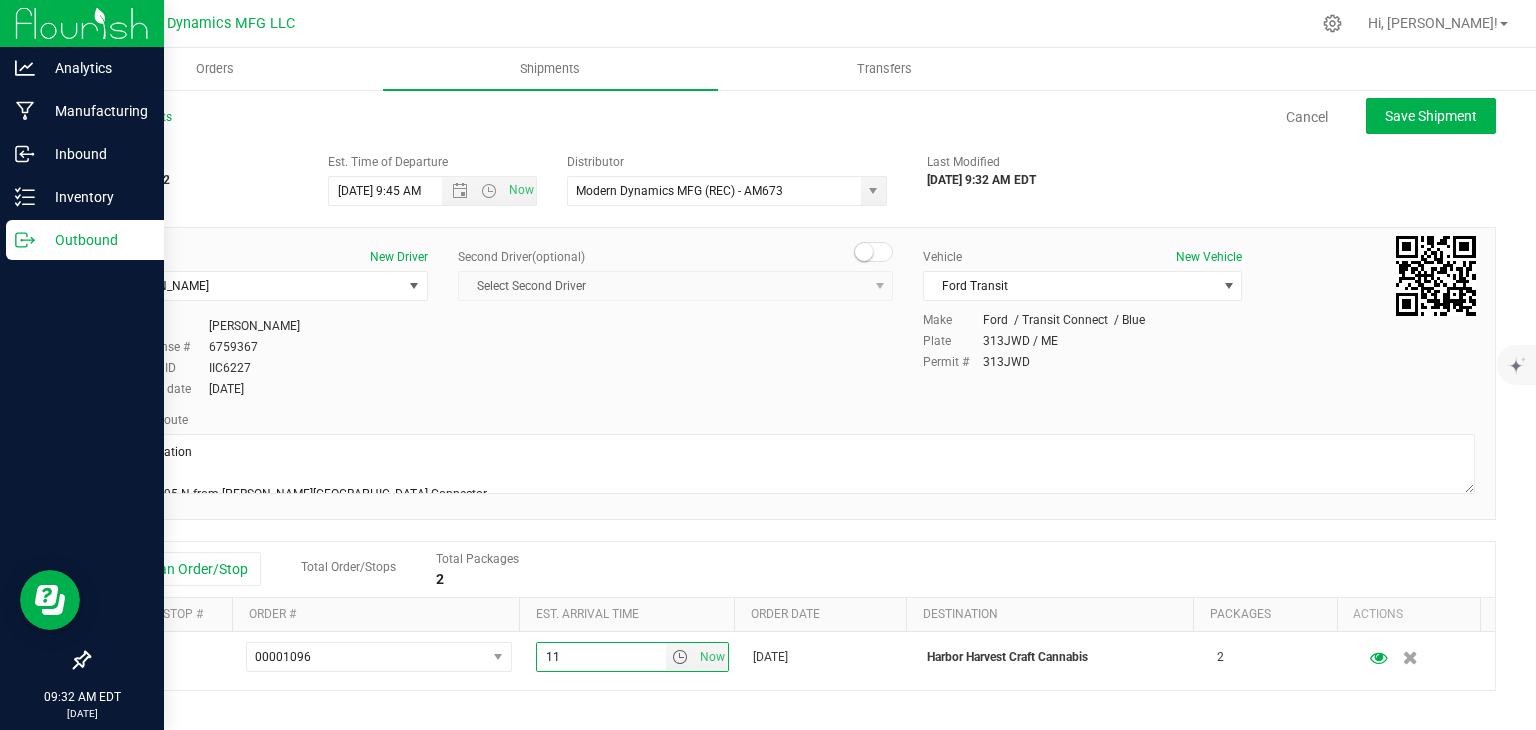 type on "1" 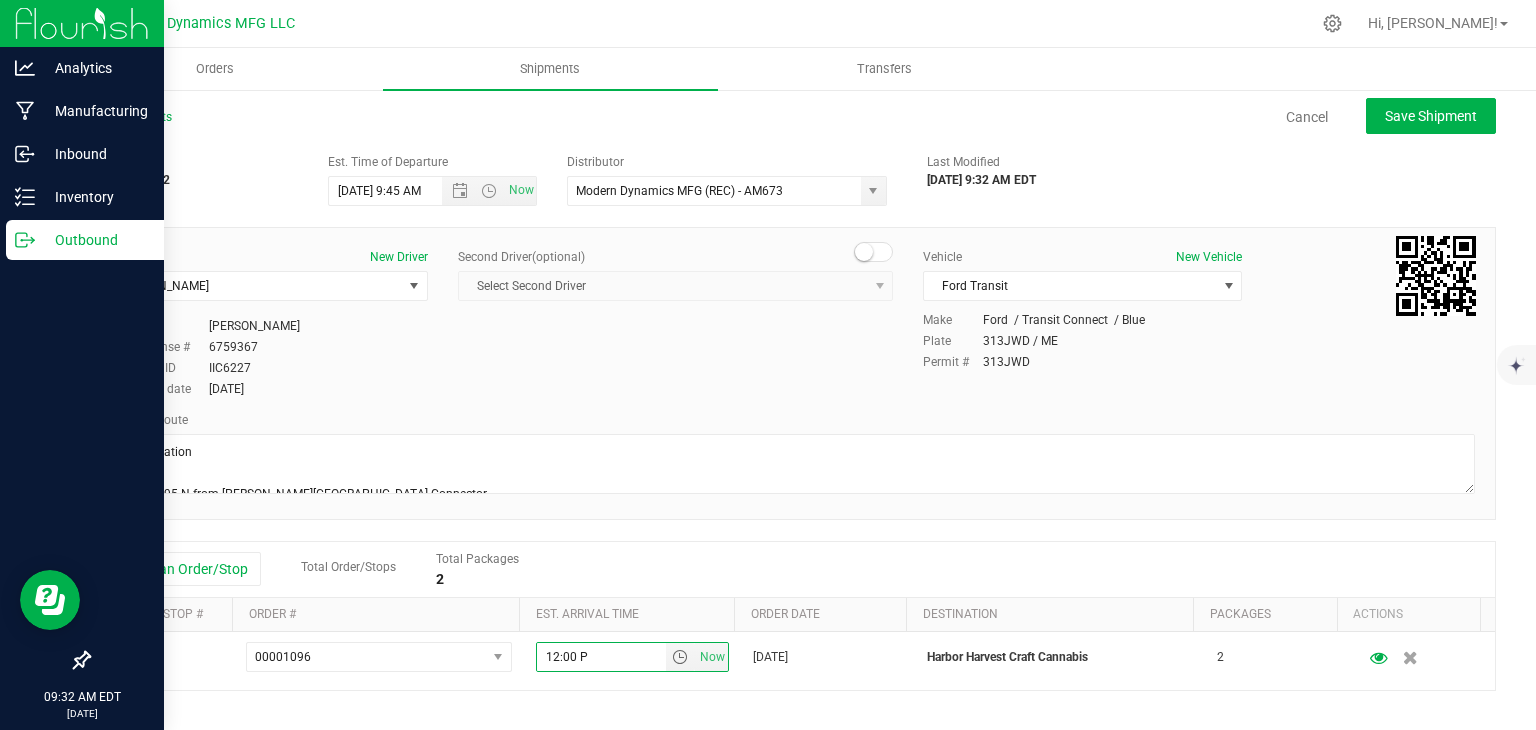 type on "12:00 PM" 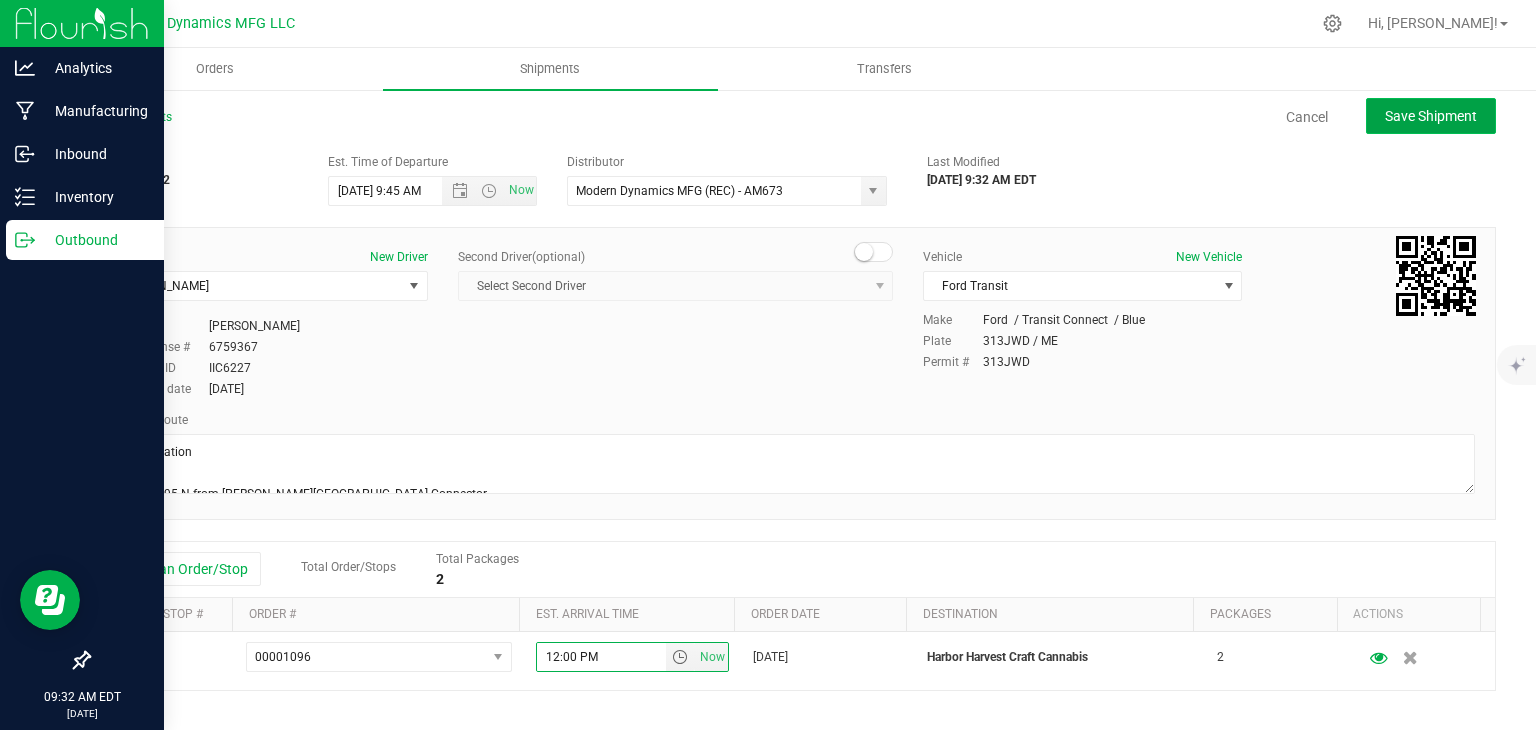 click on "Save Shipment" 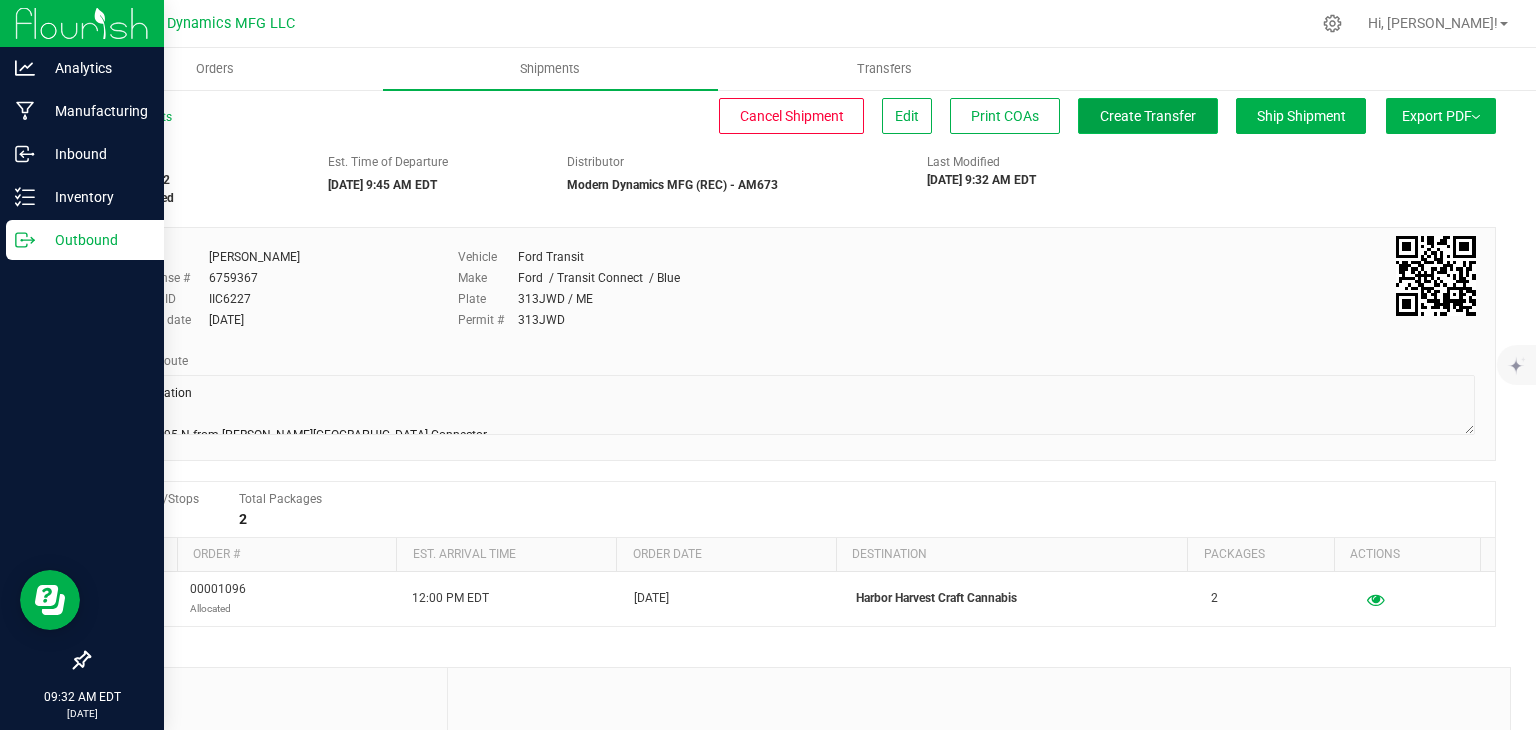 click on "Create Transfer" at bounding box center [1148, 116] 